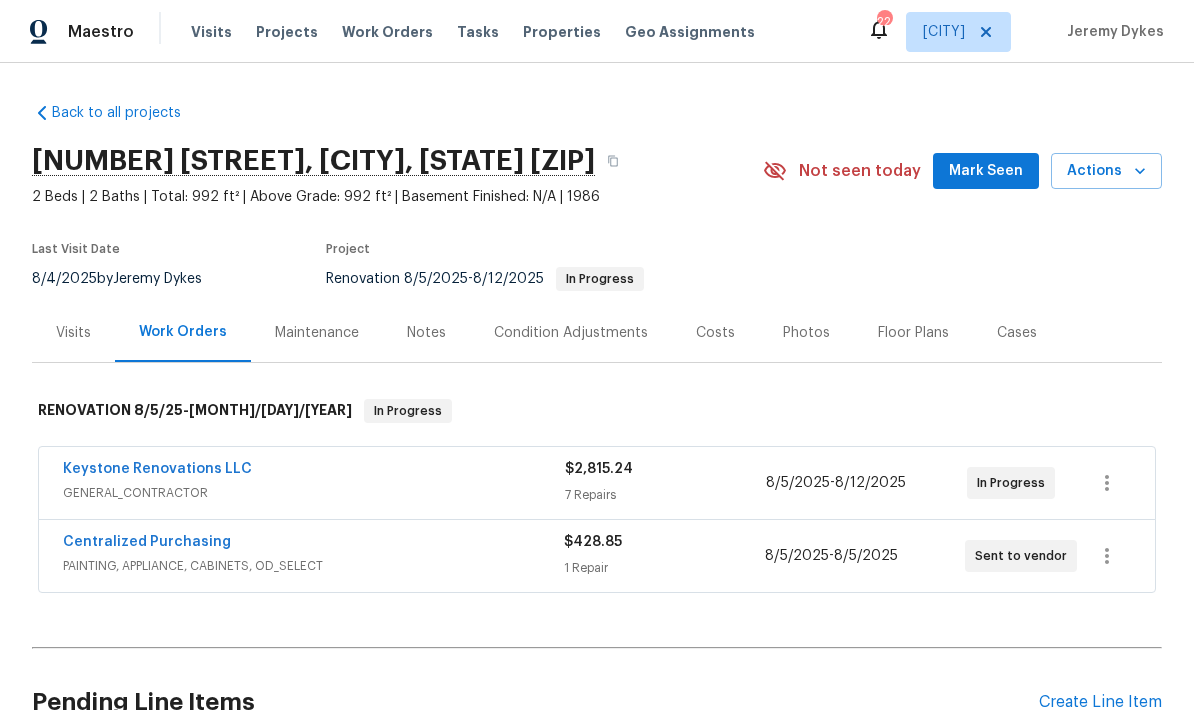 scroll, scrollTop: 0, scrollLeft: 0, axis: both 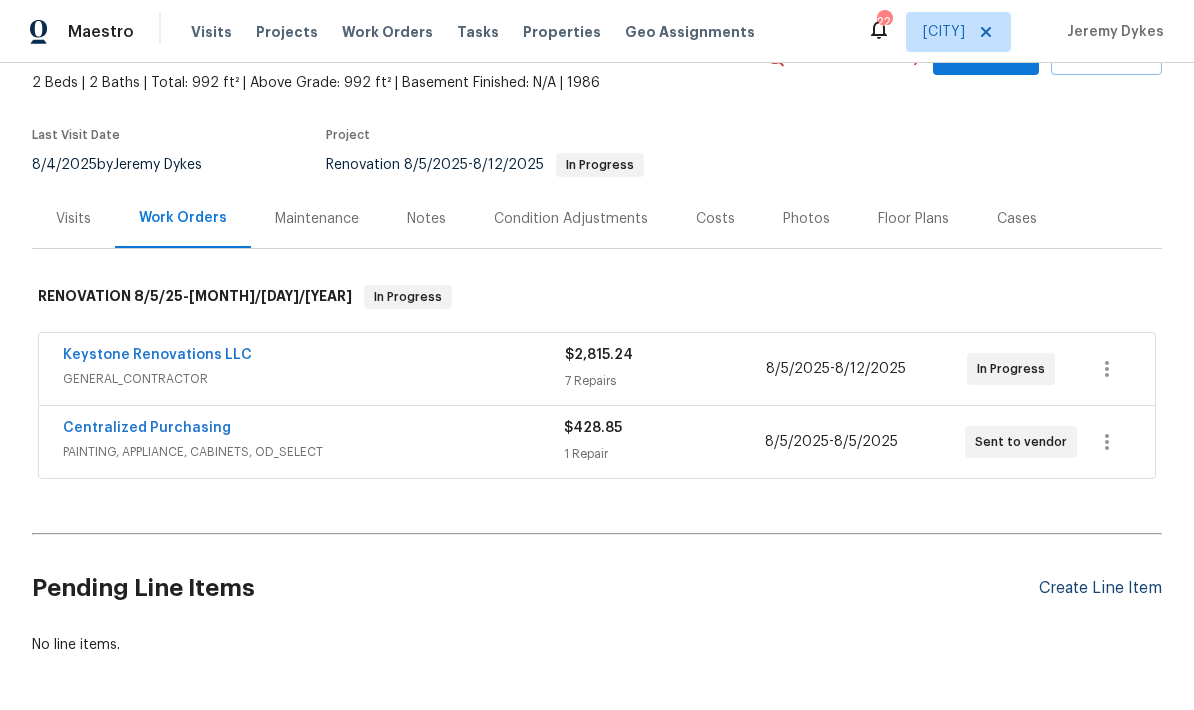click on "Create Line Item" at bounding box center [1100, 588] 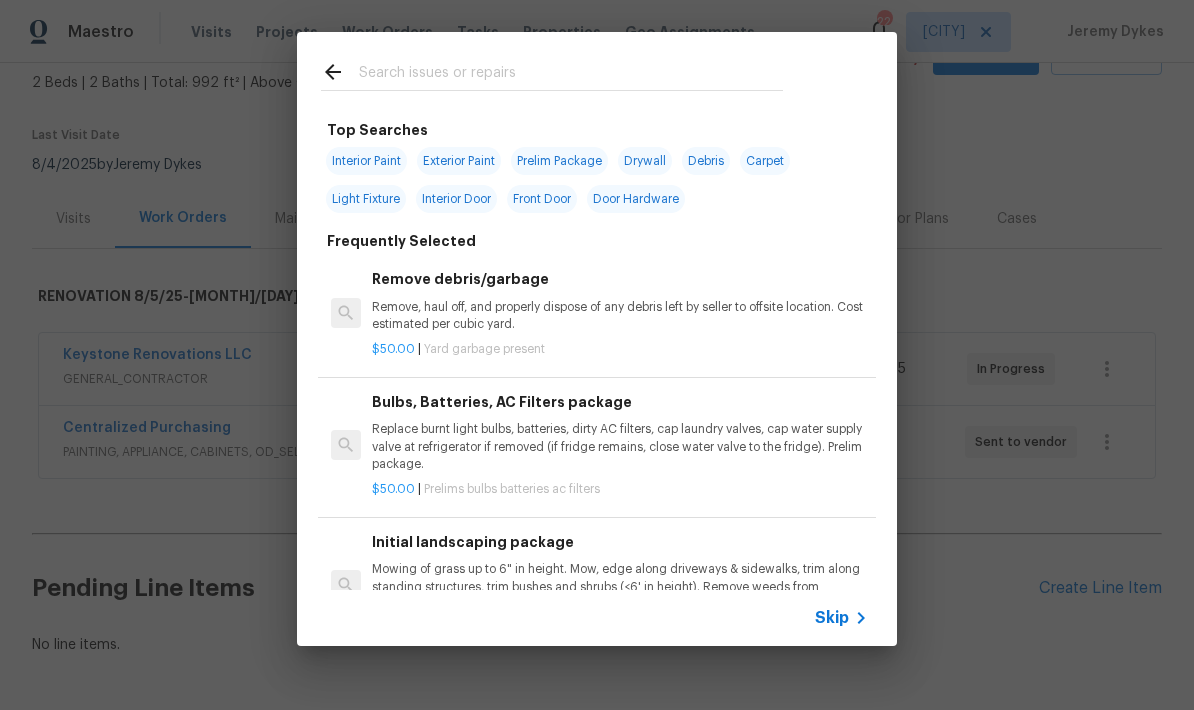 click at bounding box center [571, 75] 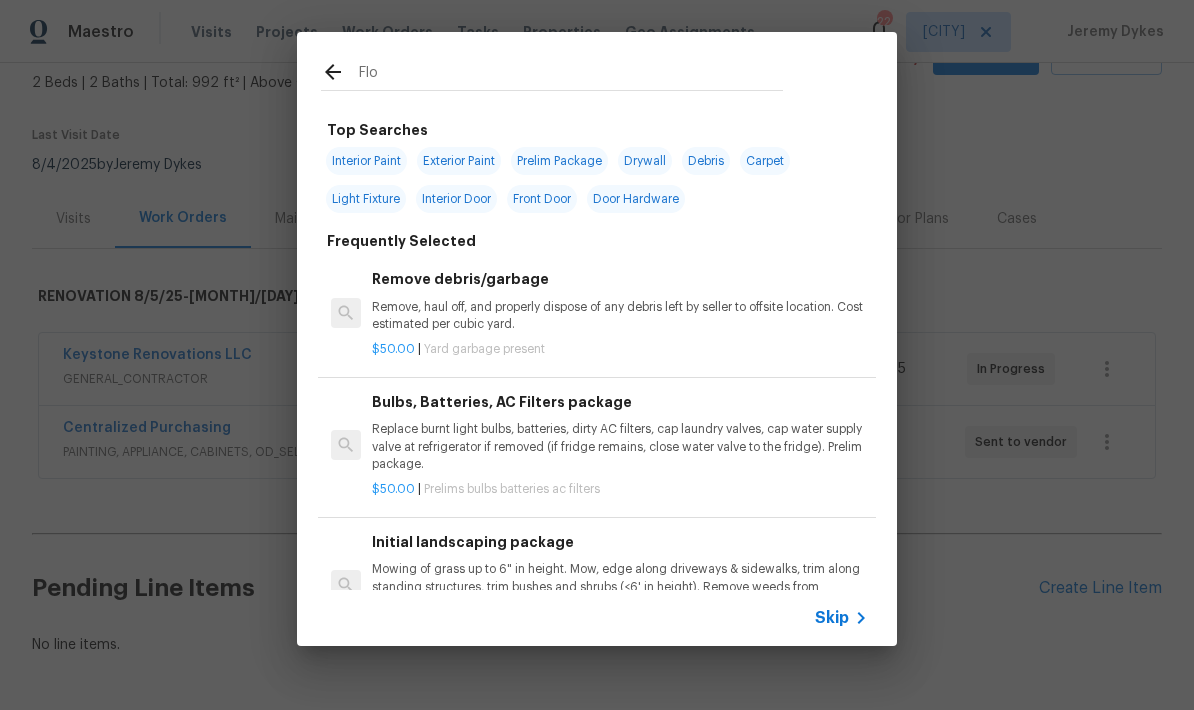 type on "Floo" 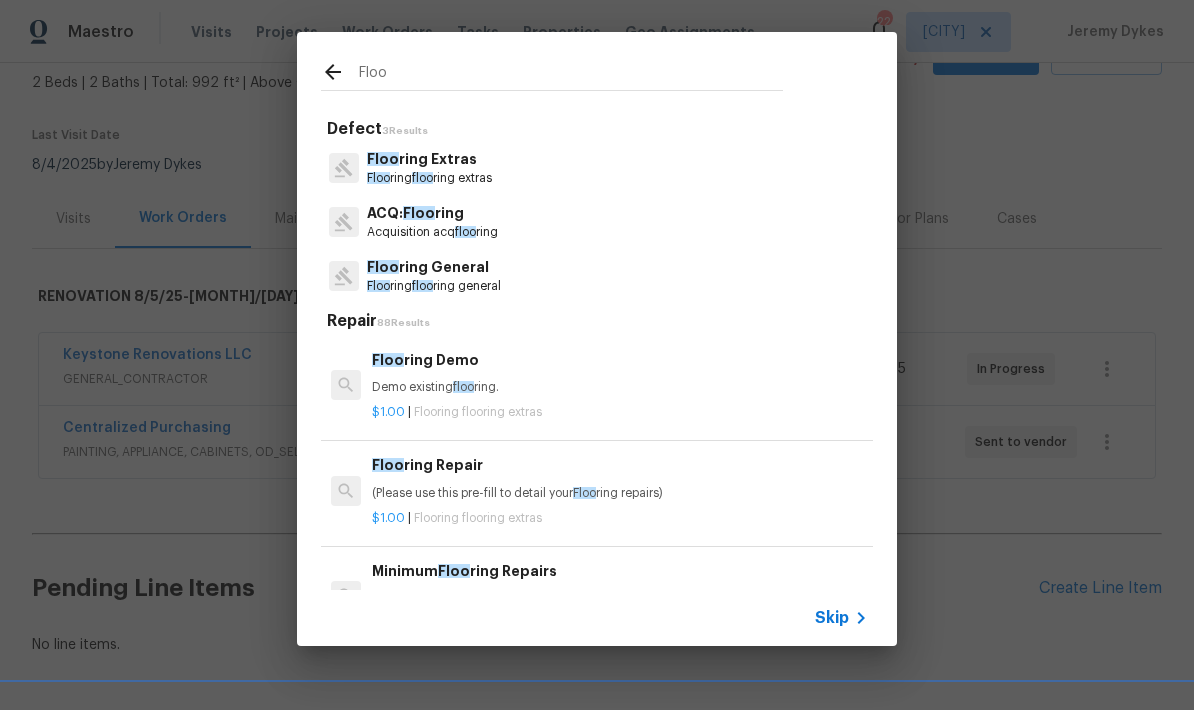 click on "Floo ring  floo ring general" at bounding box center (434, 286) 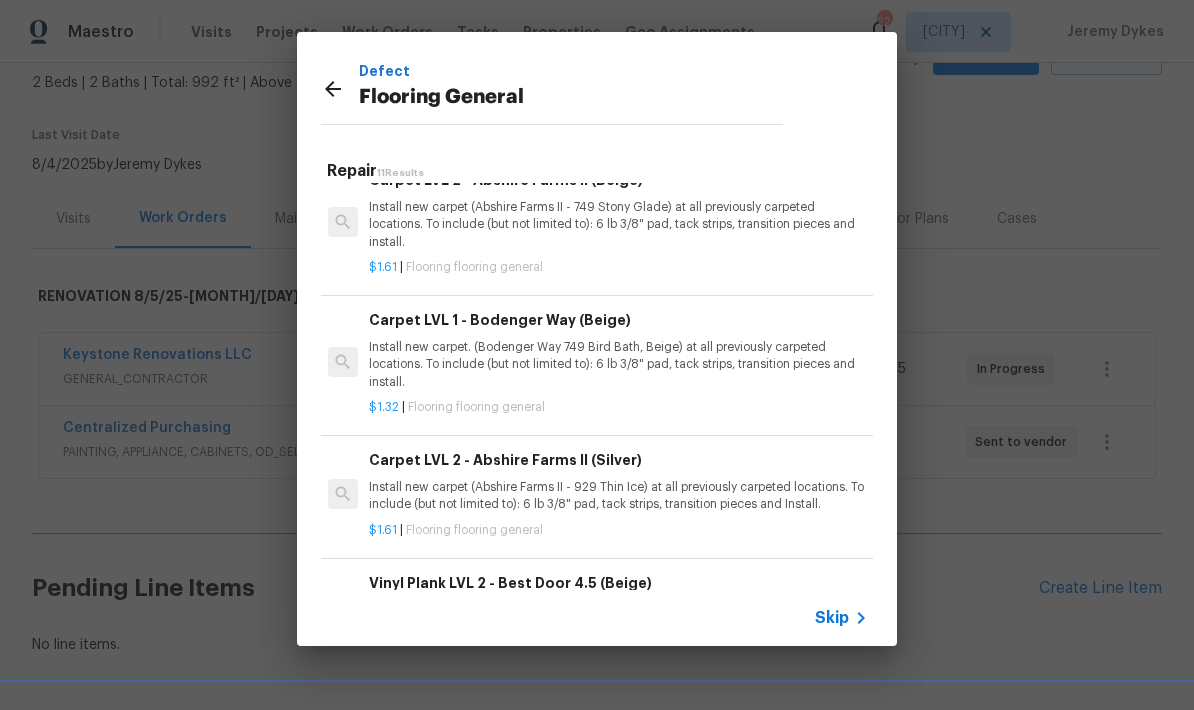 scroll, scrollTop: 728, scrollLeft: 3, axis: both 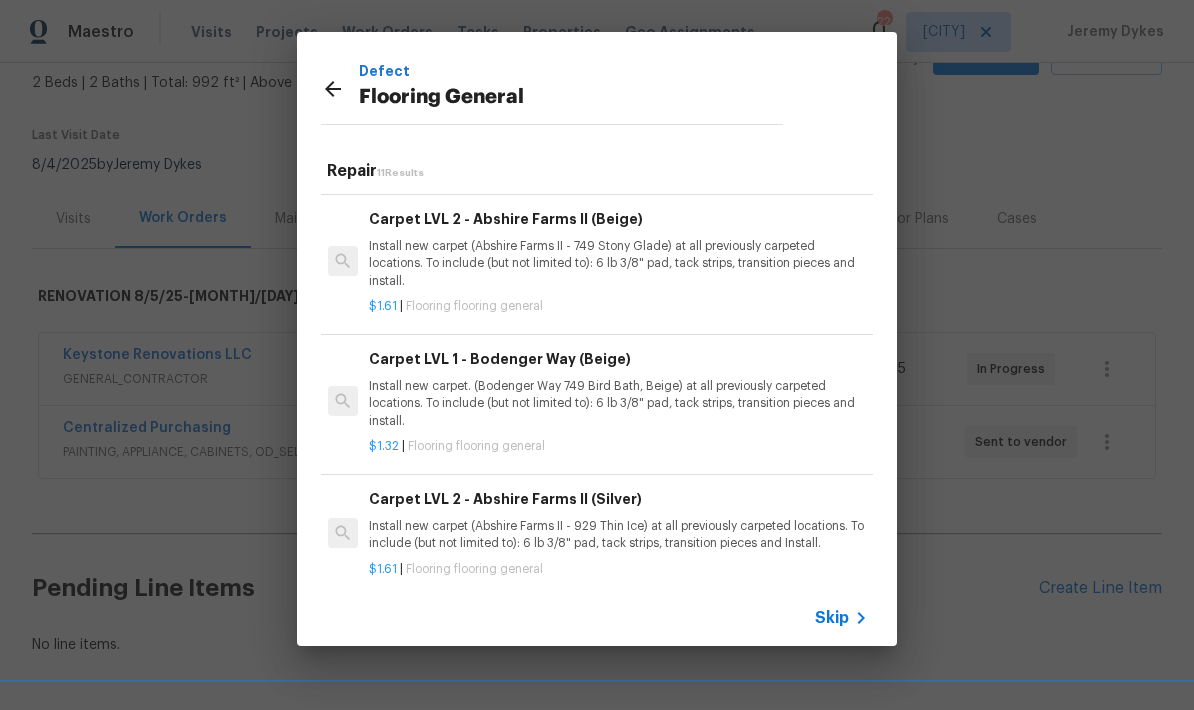 click on "Install new carpet. (Bodenger Way 749 Bird Bath, Beige) at all previously carpeted locations. To include (but not limited to): 6 lb 3/8" pad, tack strips, transition pieces and install." at bounding box center [617, 403] 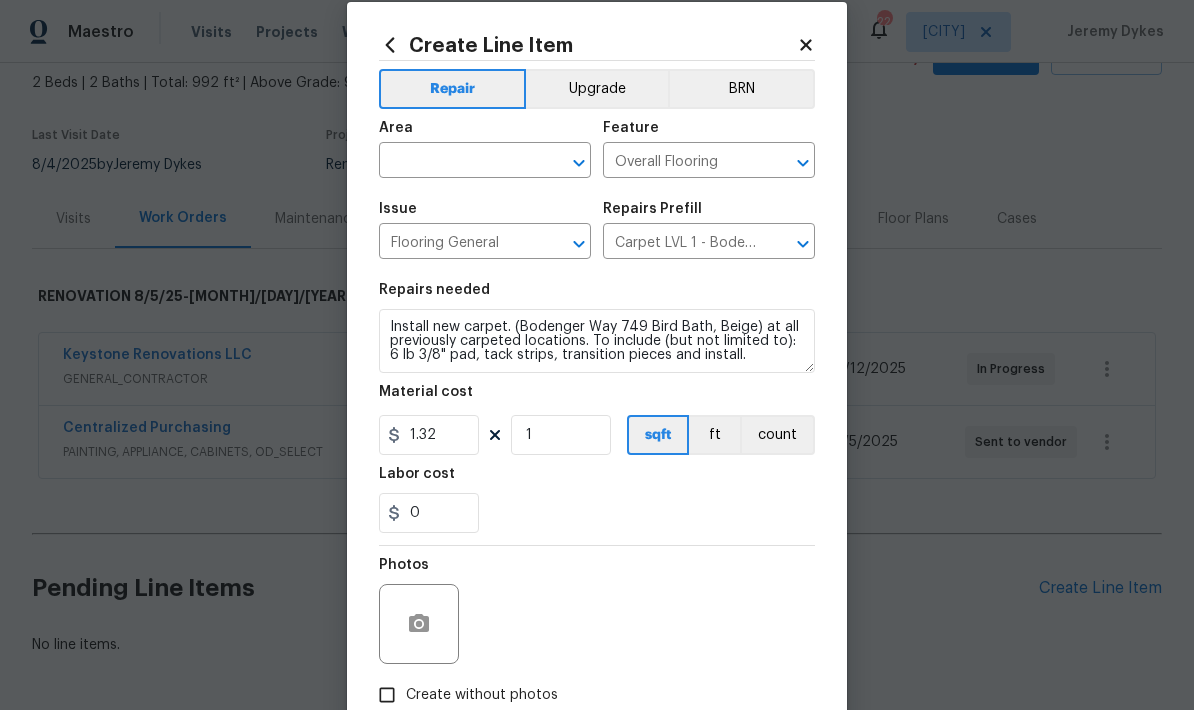 scroll, scrollTop: 29, scrollLeft: 0, axis: vertical 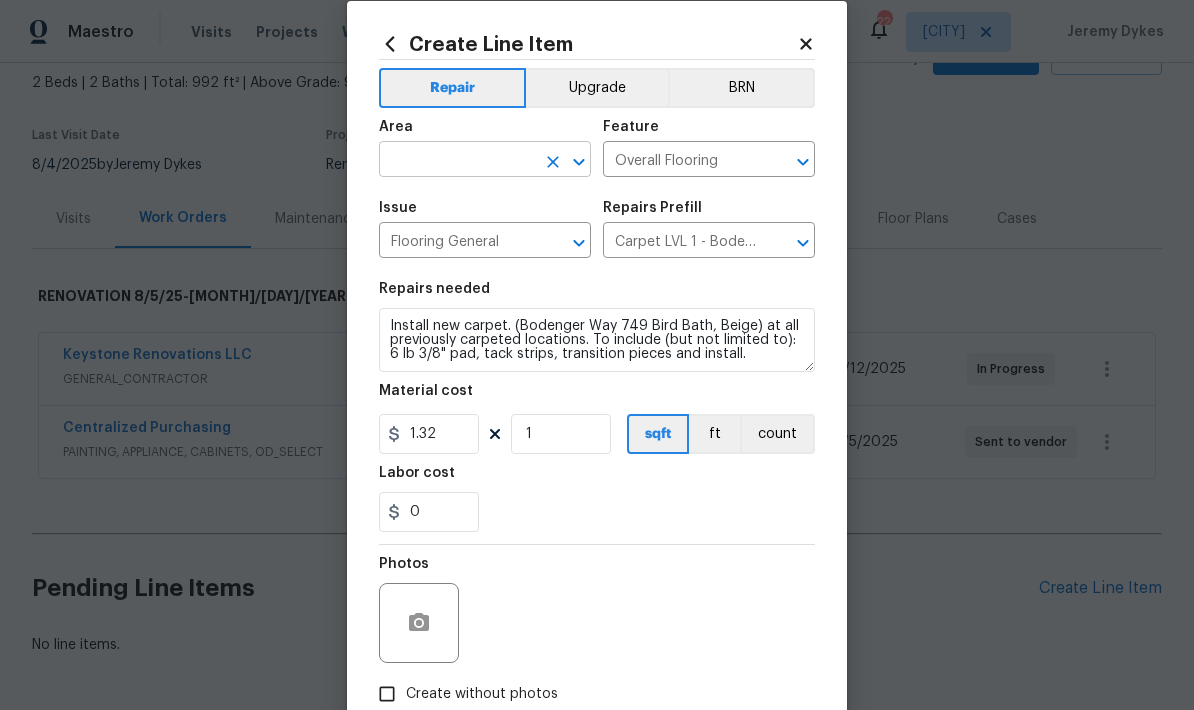 click at bounding box center [457, 161] 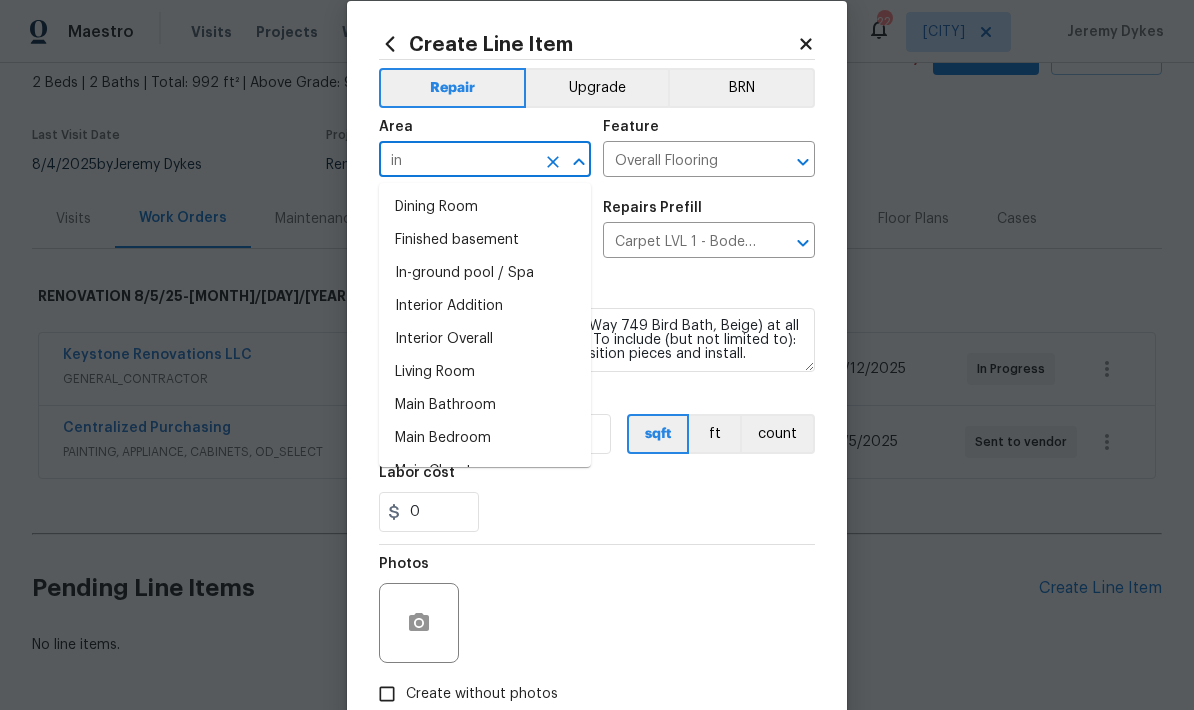 click on "Interior Overall" at bounding box center (485, 339) 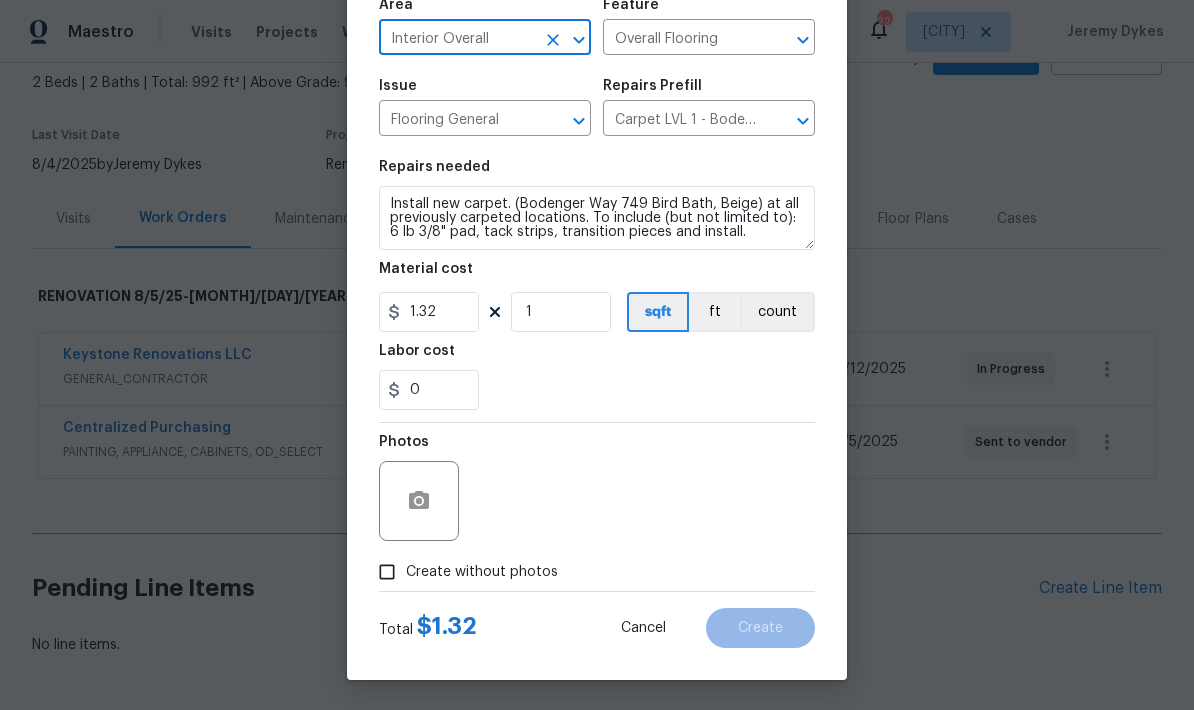 scroll, scrollTop: 155, scrollLeft: 0, axis: vertical 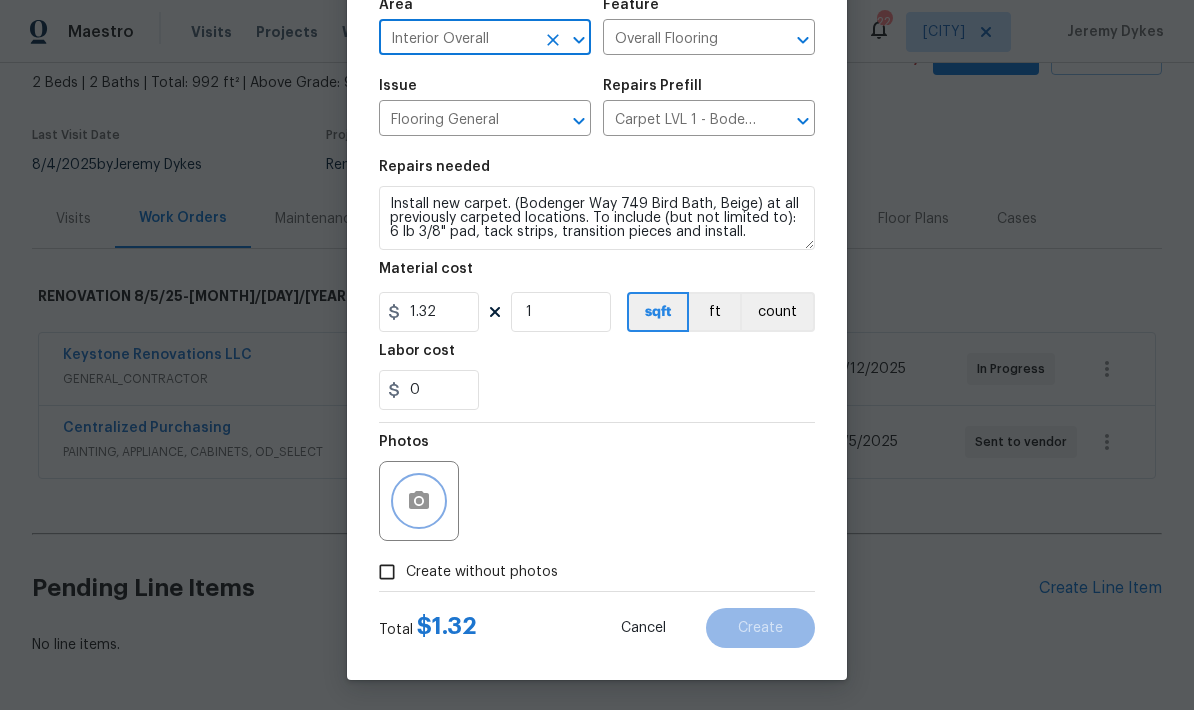 click at bounding box center [419, 501] 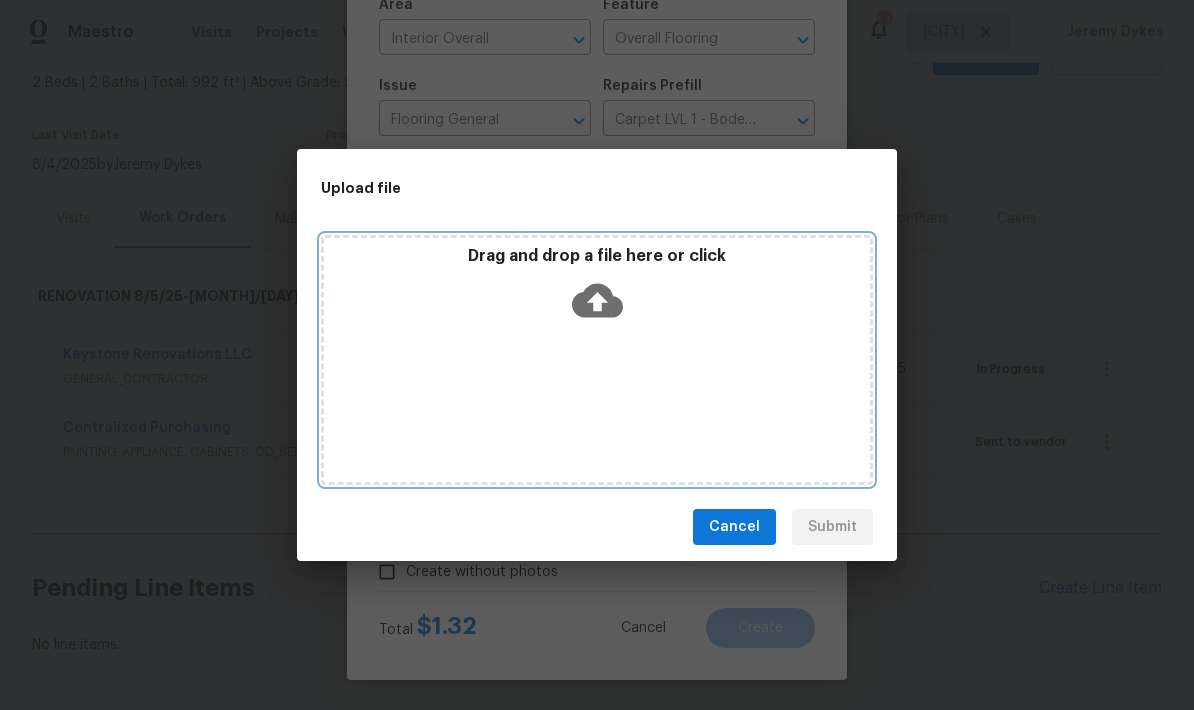 click 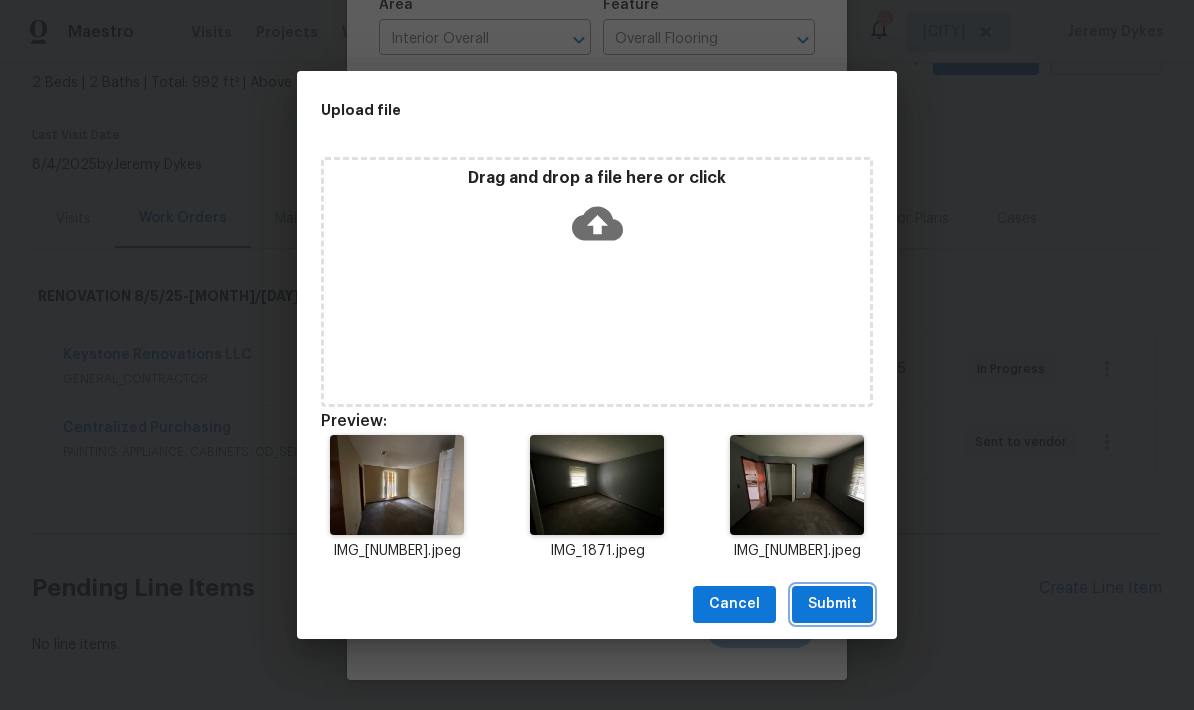 click on "Submit" at bounding box center [832, 604] 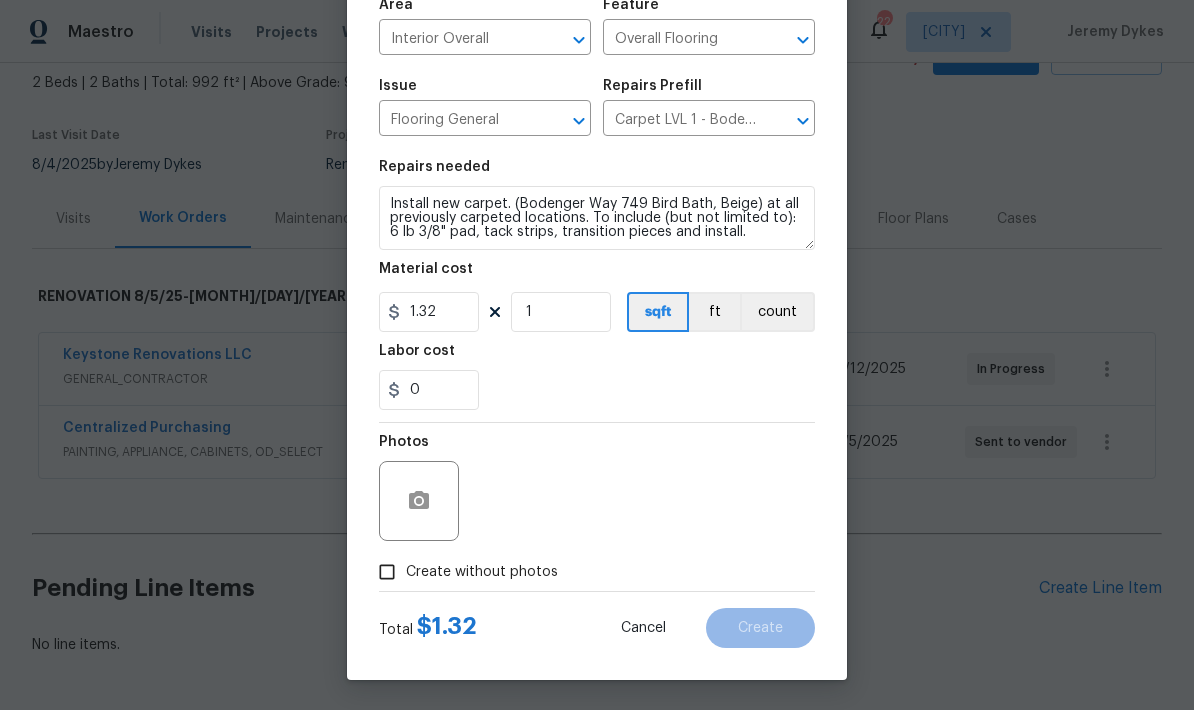 click on "0" at bounding box center (597, 390) 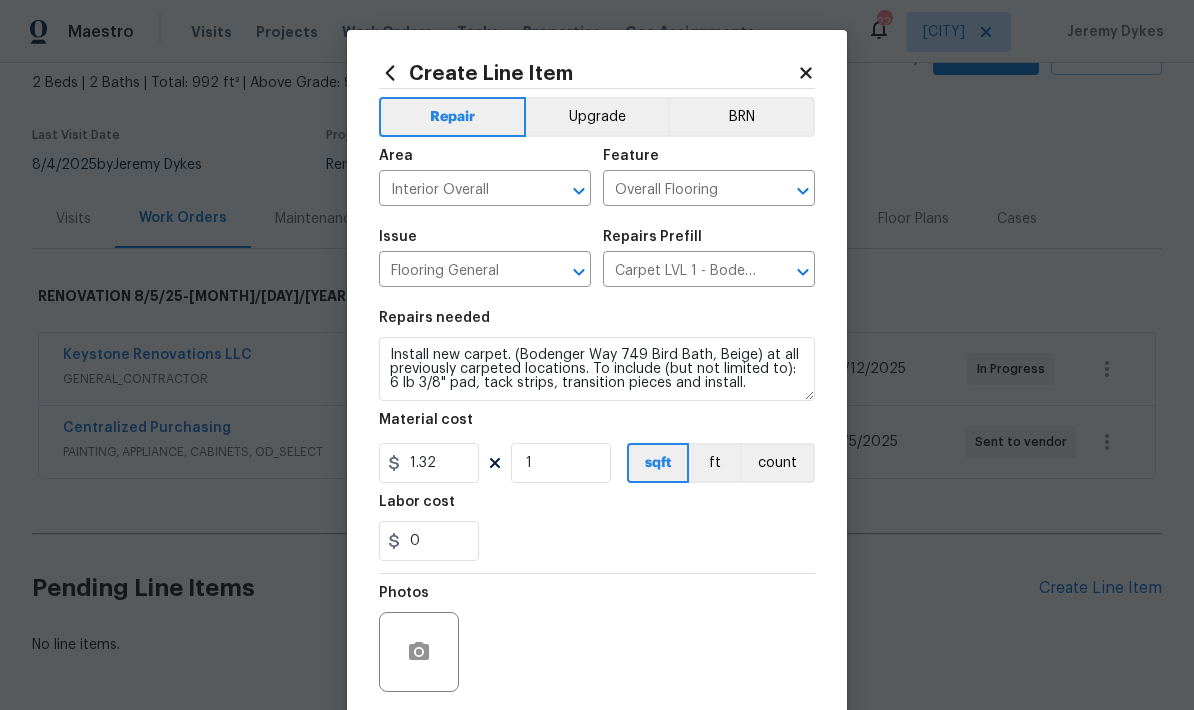 scroll, scrollTop: 0, scrollLeft: 0, axis: both 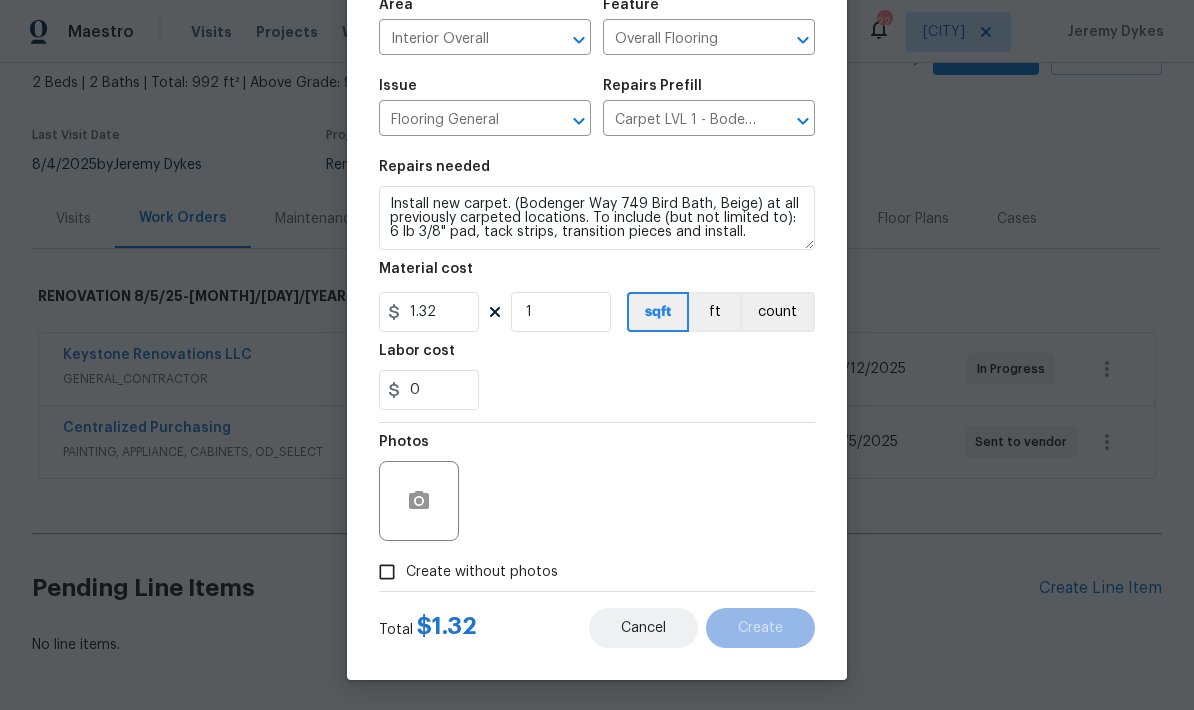 click on "Cancel" at bounding box center [643, 628] 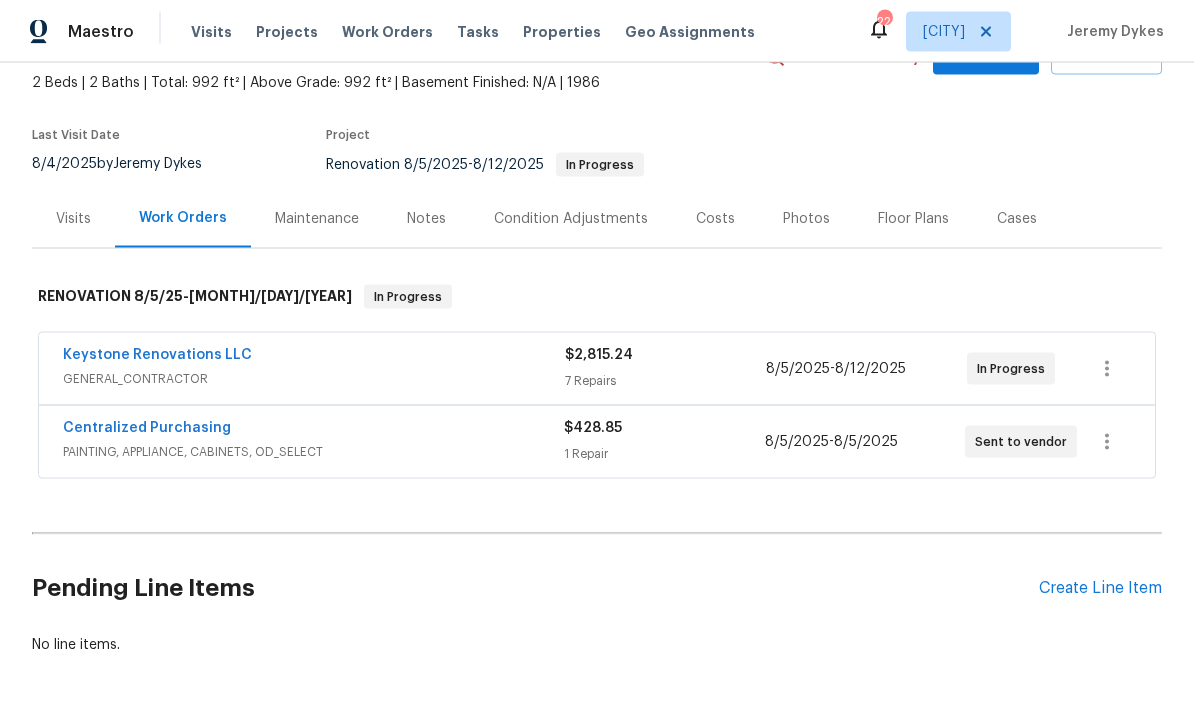 scroll, scrollTop: 80, scrollLeft: 0, axis: vertical 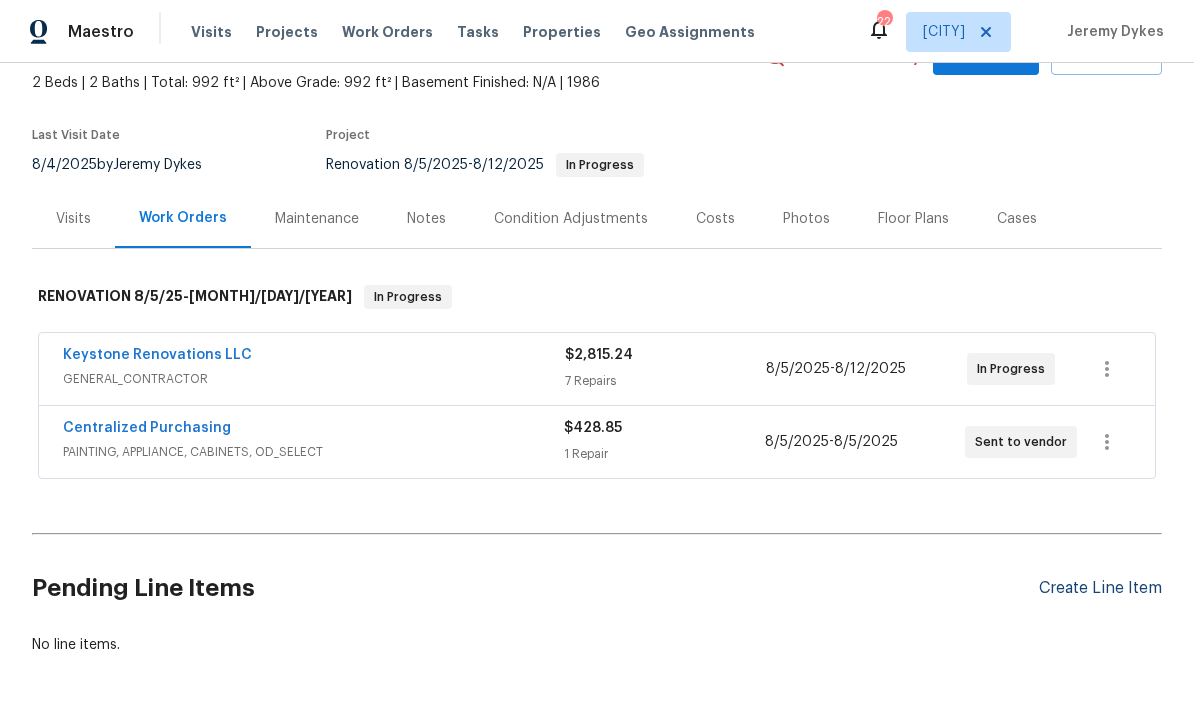 click on "Create Line Item" at bounding box center [1100, 588] 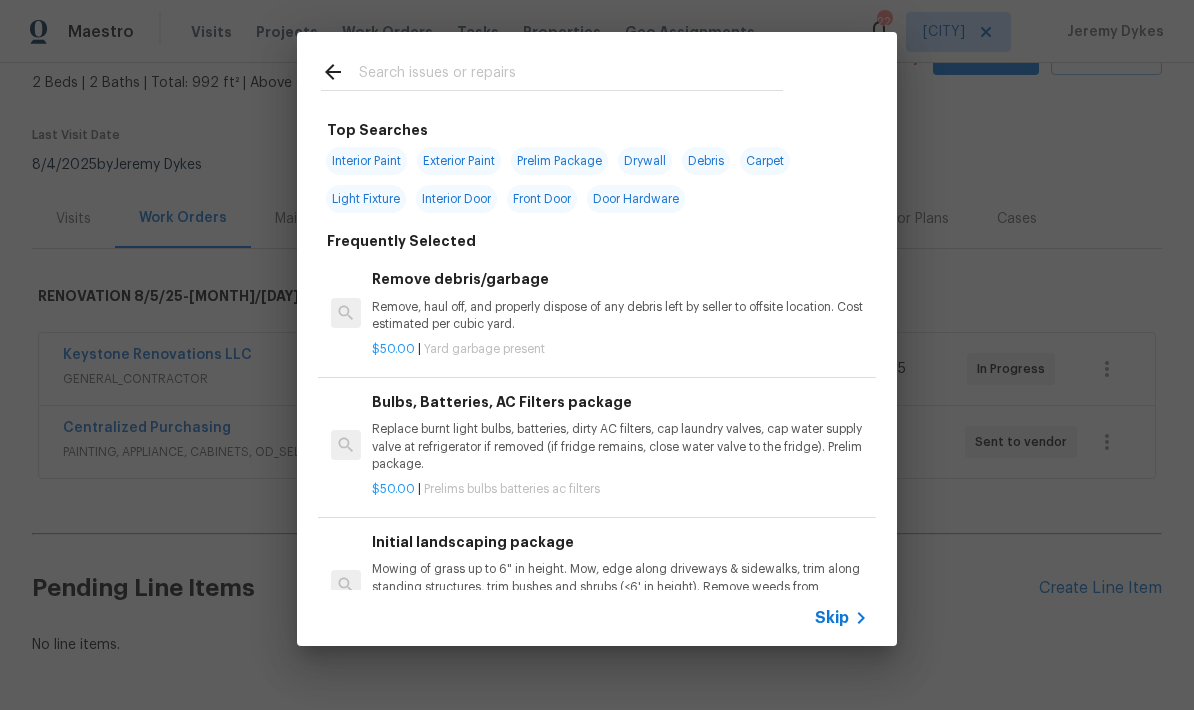 click at bounding box center (571, 75) 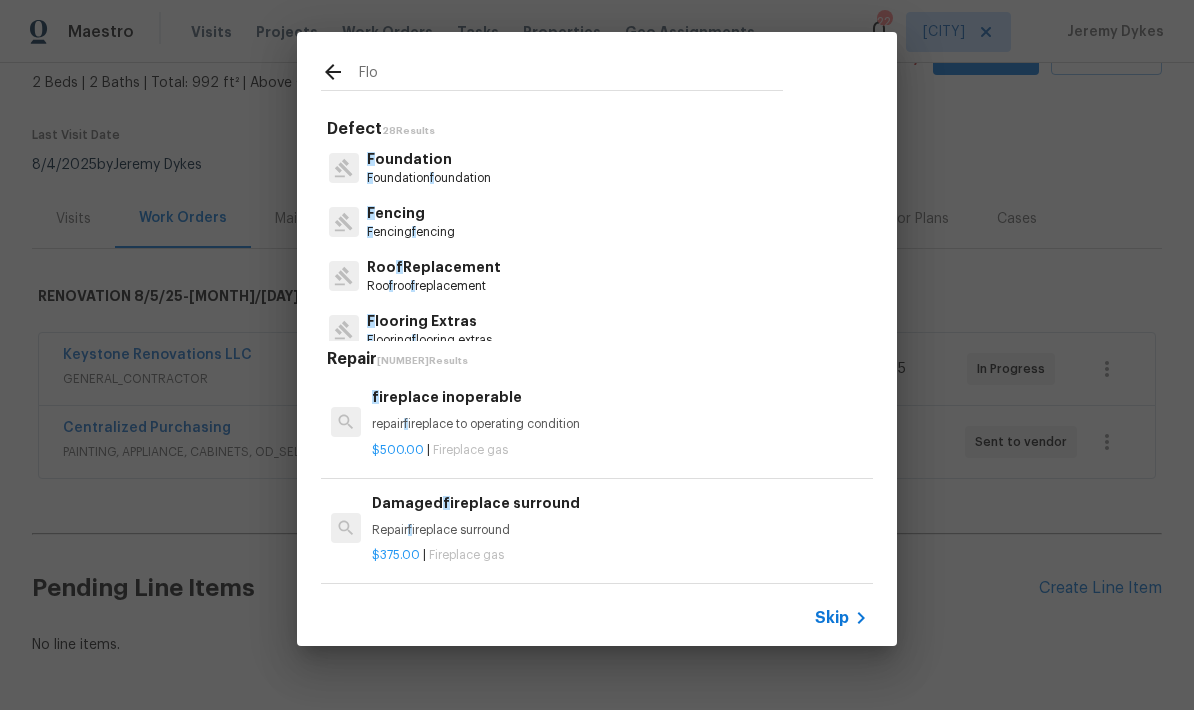 type on "Floo" 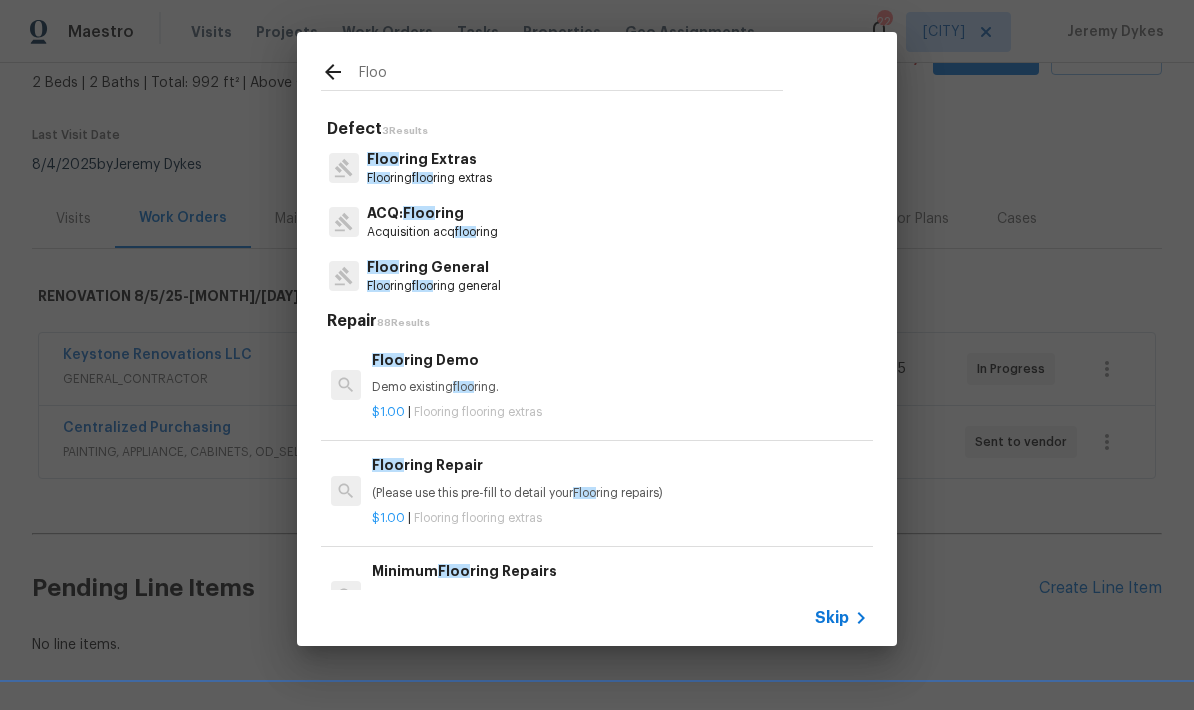 click on "Floo ring  floo ring general" at bounding box center (434, 286) 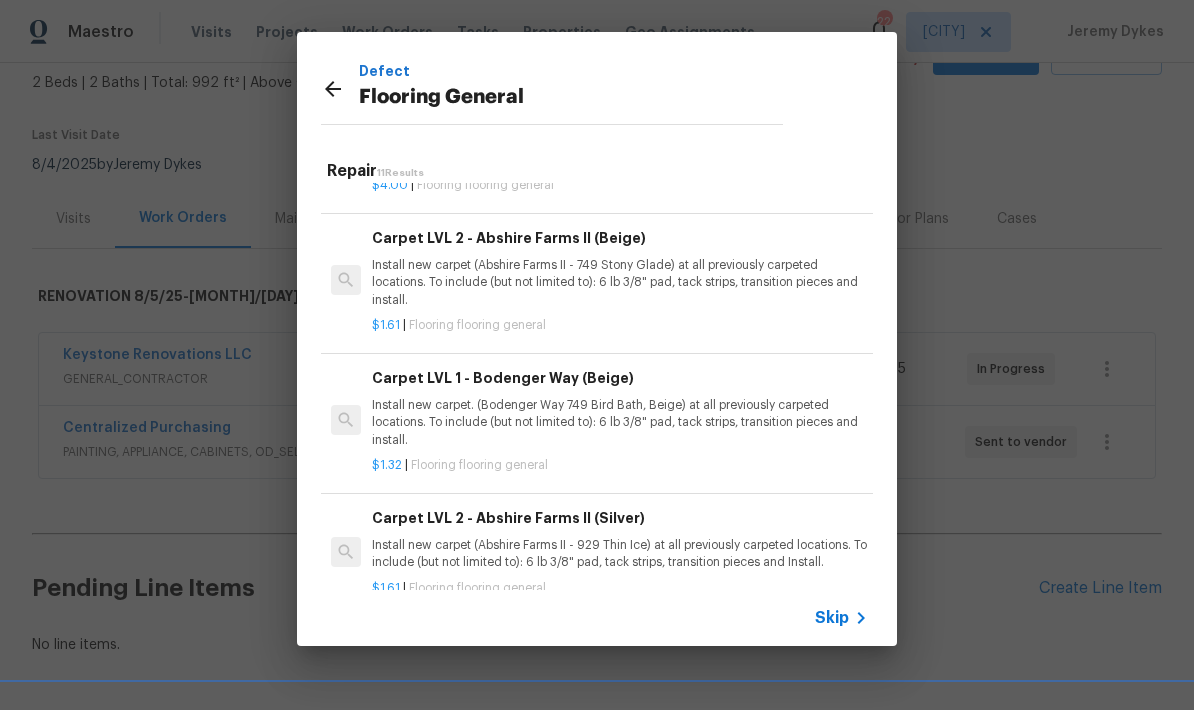 scroll, scrollTop: 709, scrollLeft: 0, axis: vertical 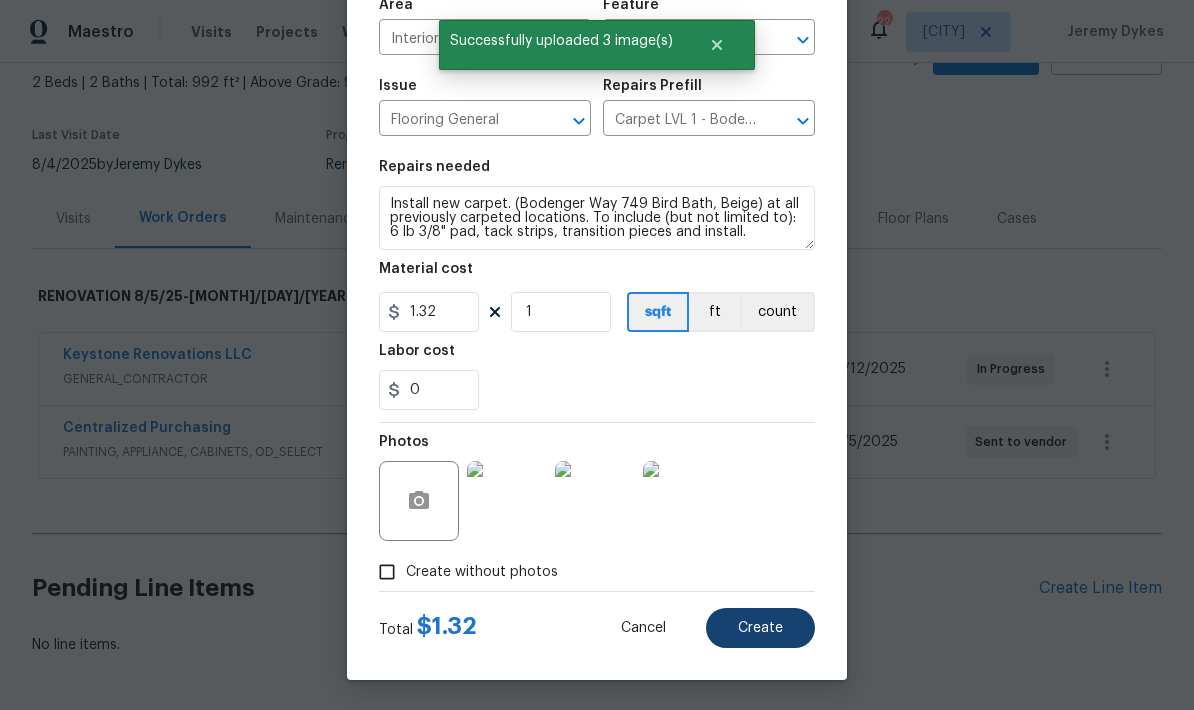 click on "Create" at bounding box center (760, 628) 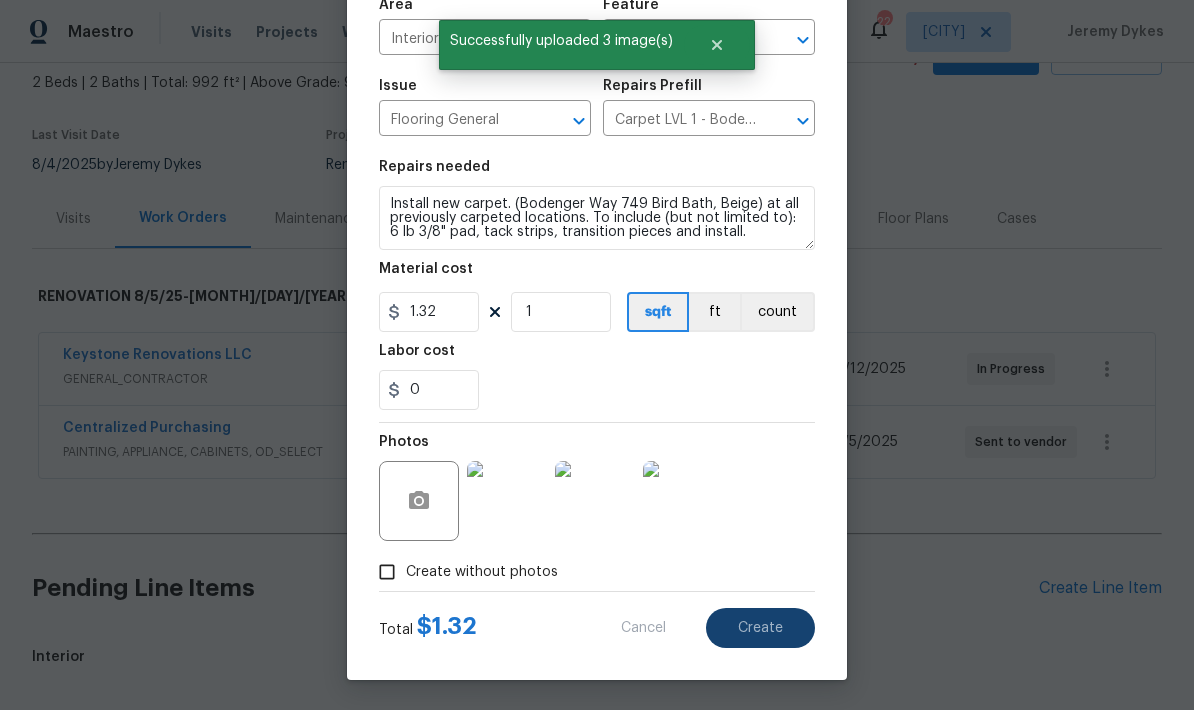 type 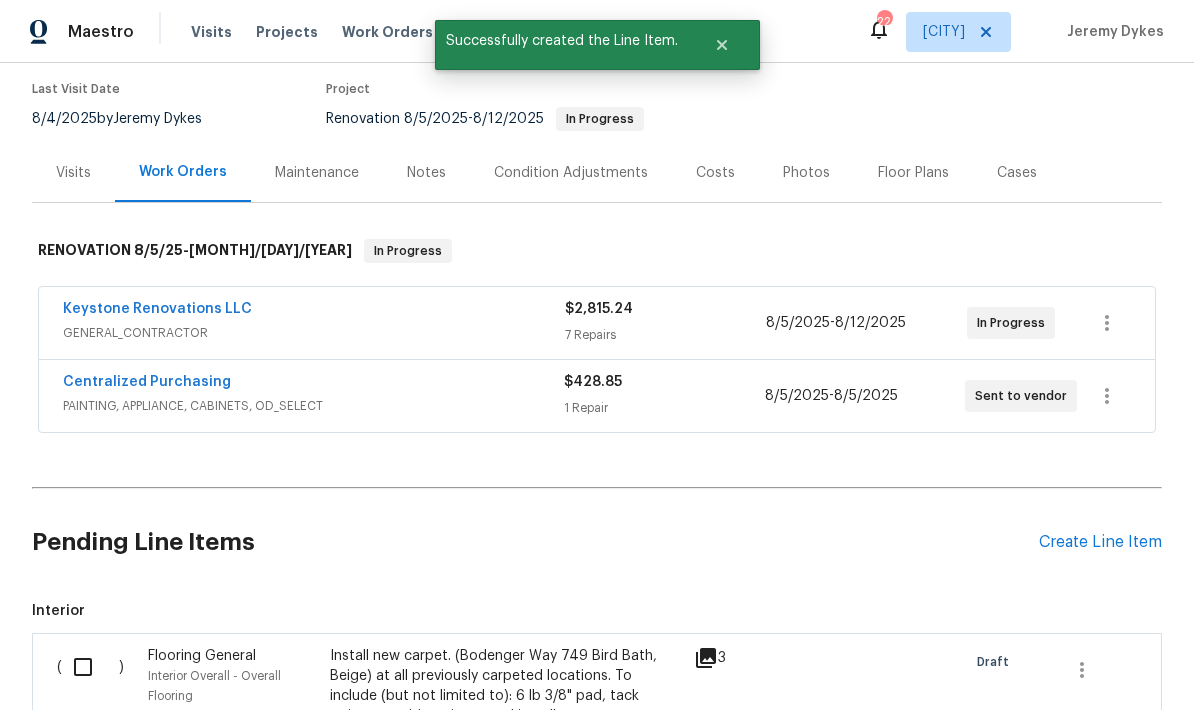 scroll, scrollTop: 159, scrollLeft: 0, axis: vertical 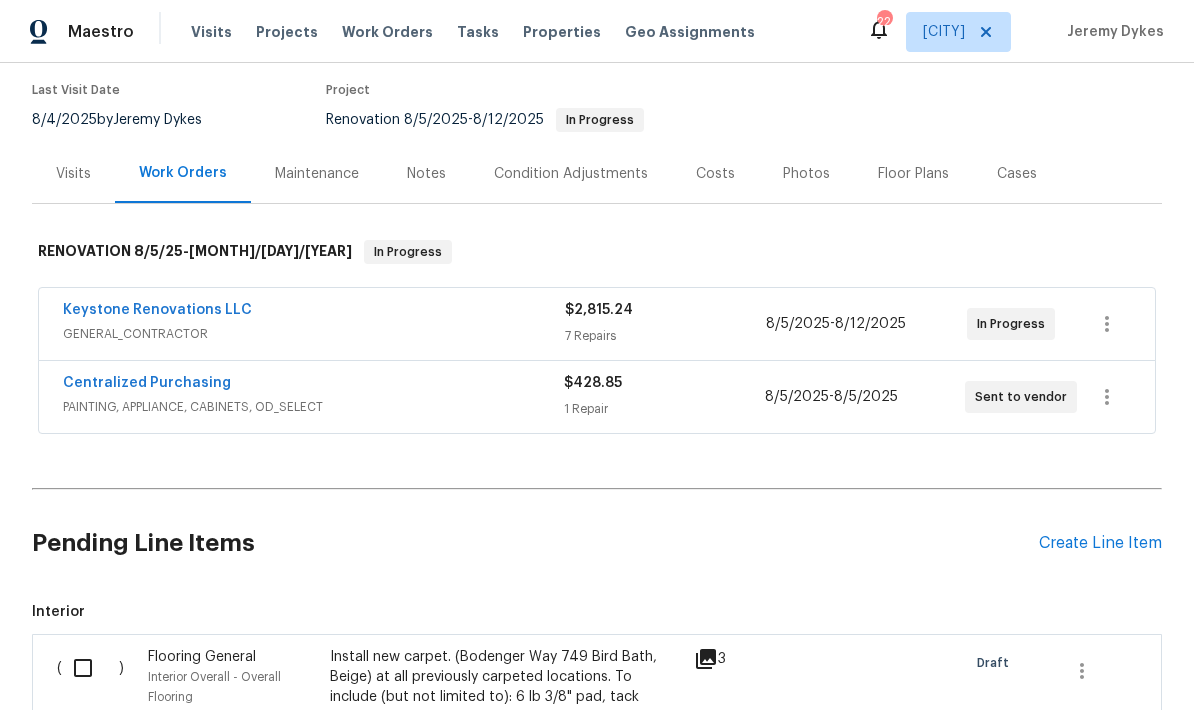 click at bounding box center (90, 668) 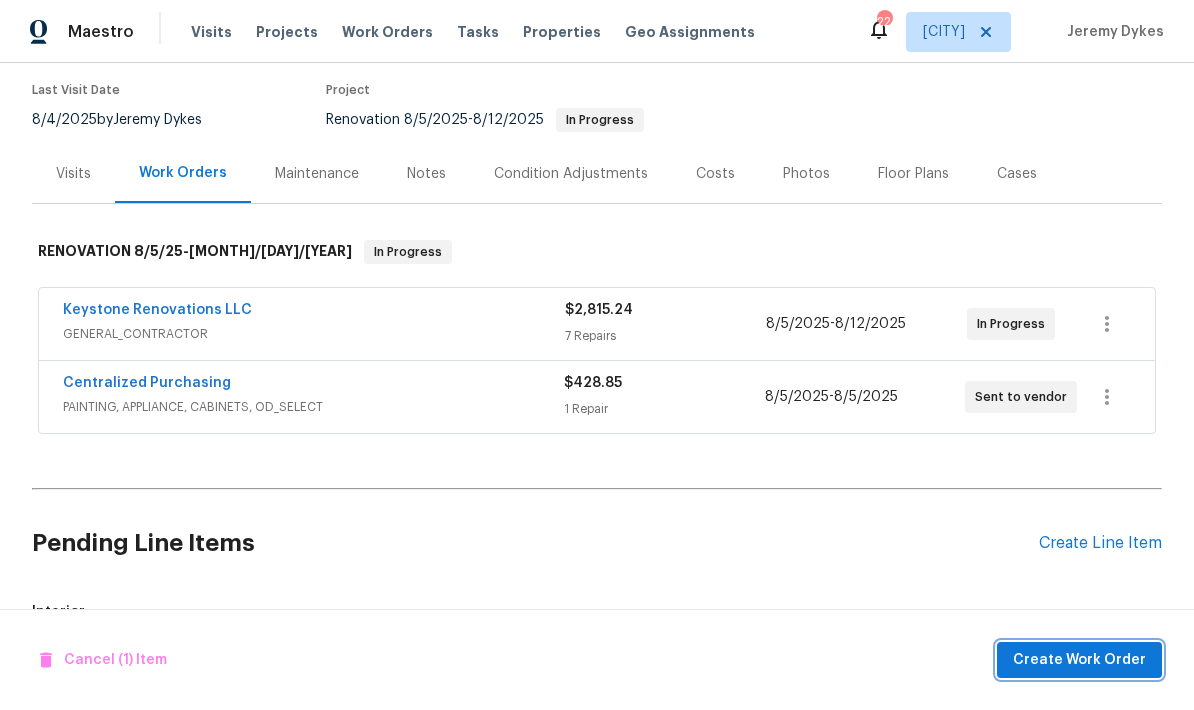 click on "Create Work Order" at bounding box center [1079, 660] 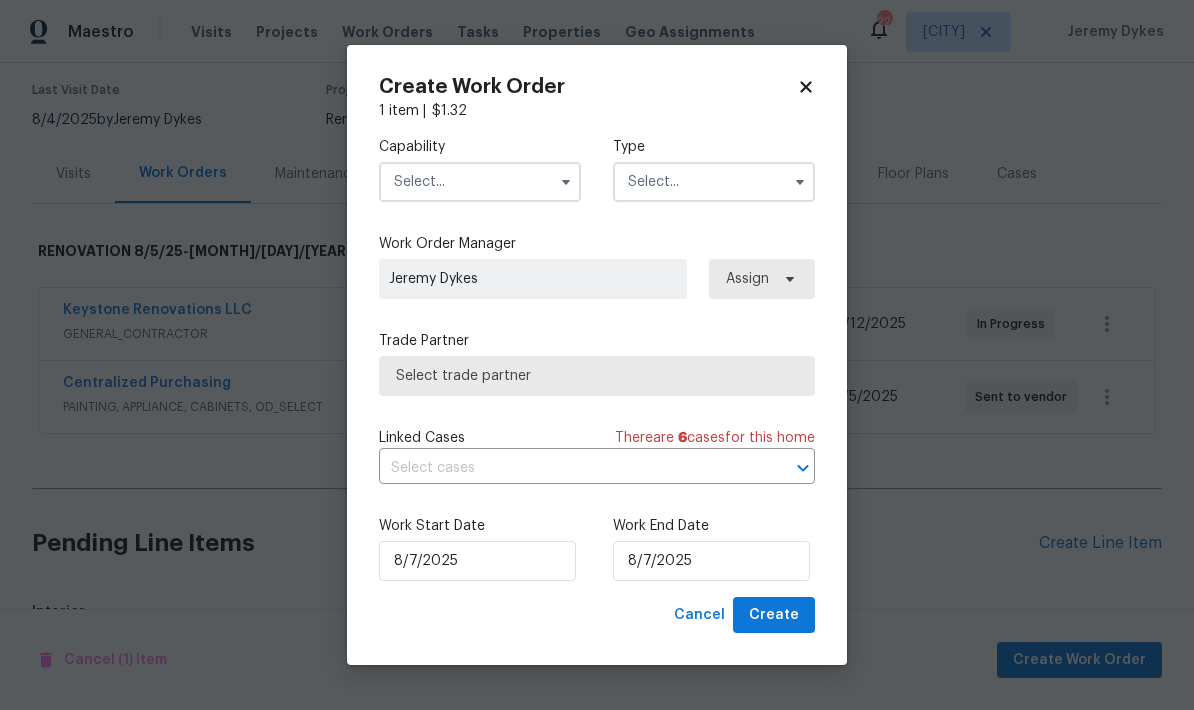 click at bounding box center (480, 182) 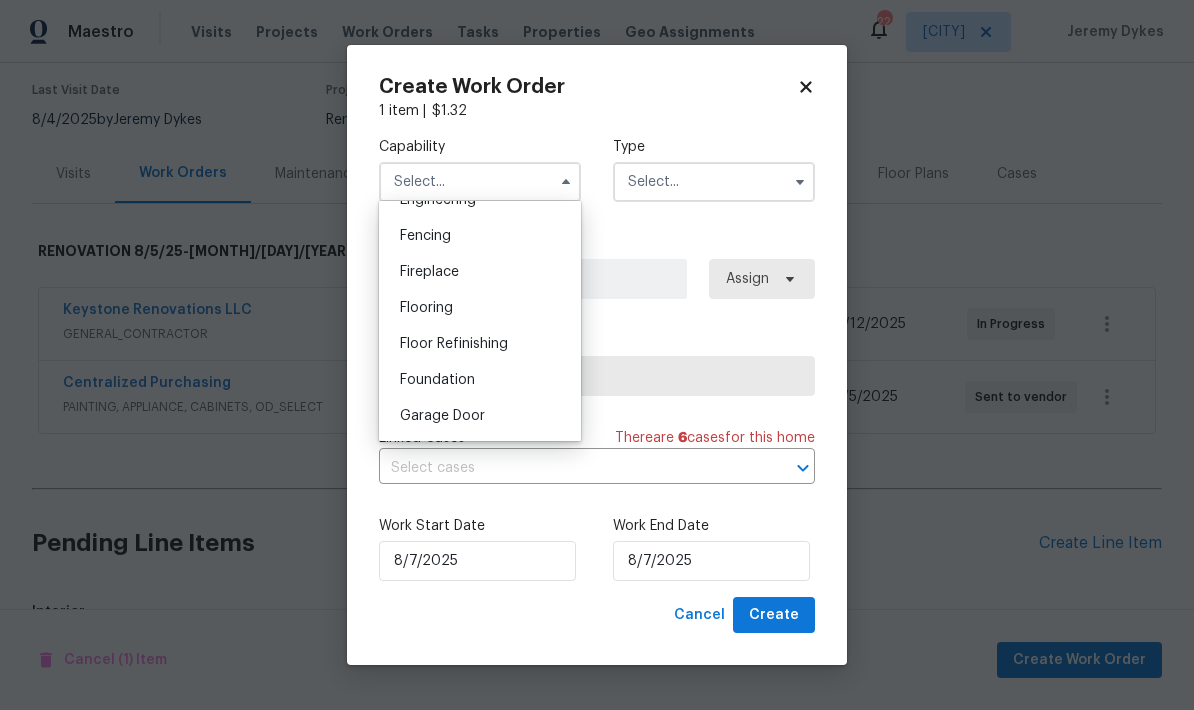 scroll, scrollTop: 698, scrollLeft: 0, axis: vertical 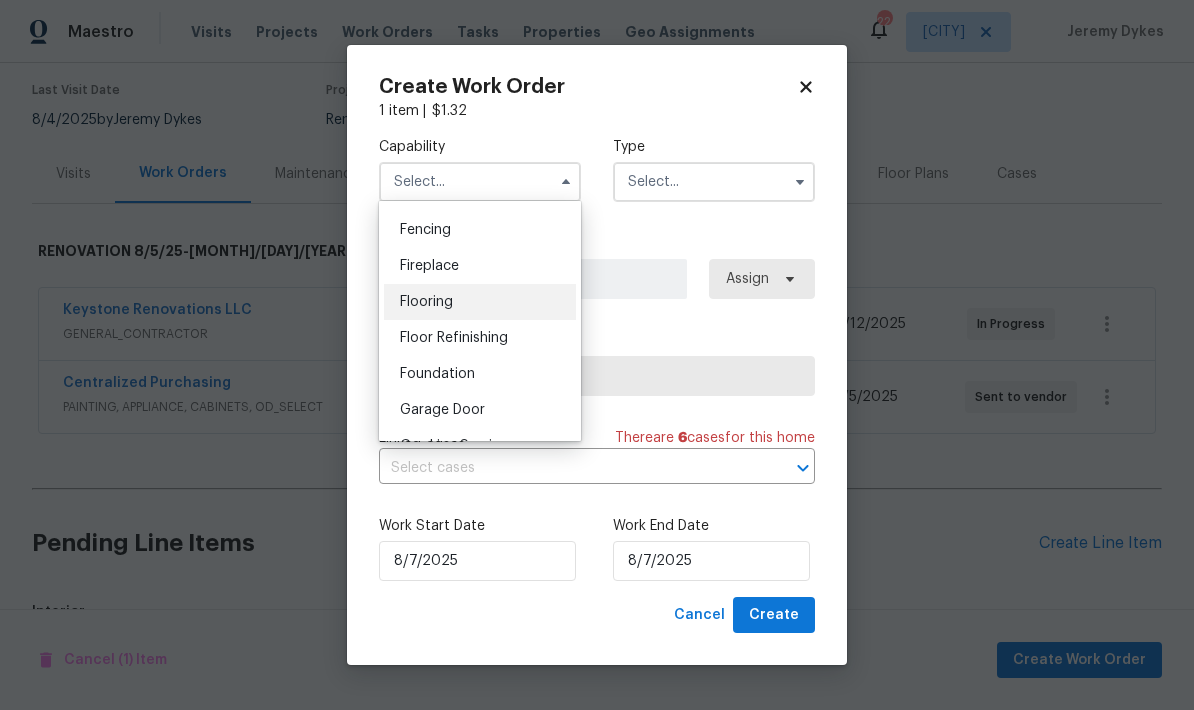 click on "Flooring" at bounding box center (426, 302) 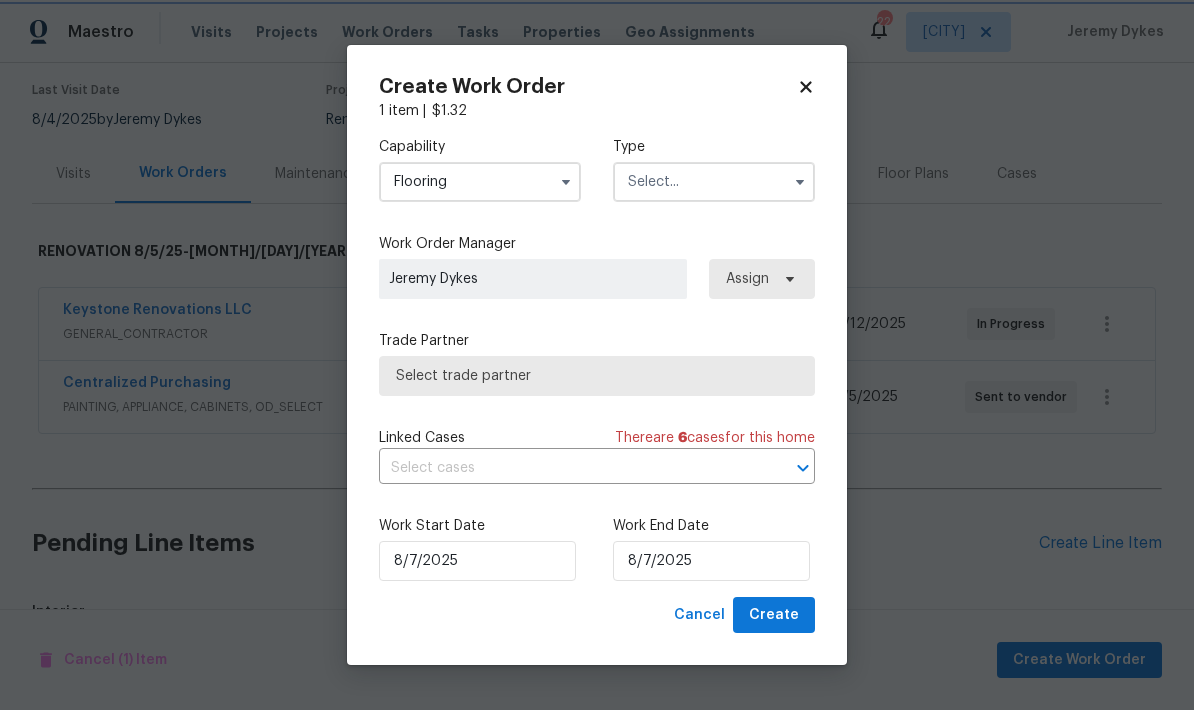 type on "Flooring" 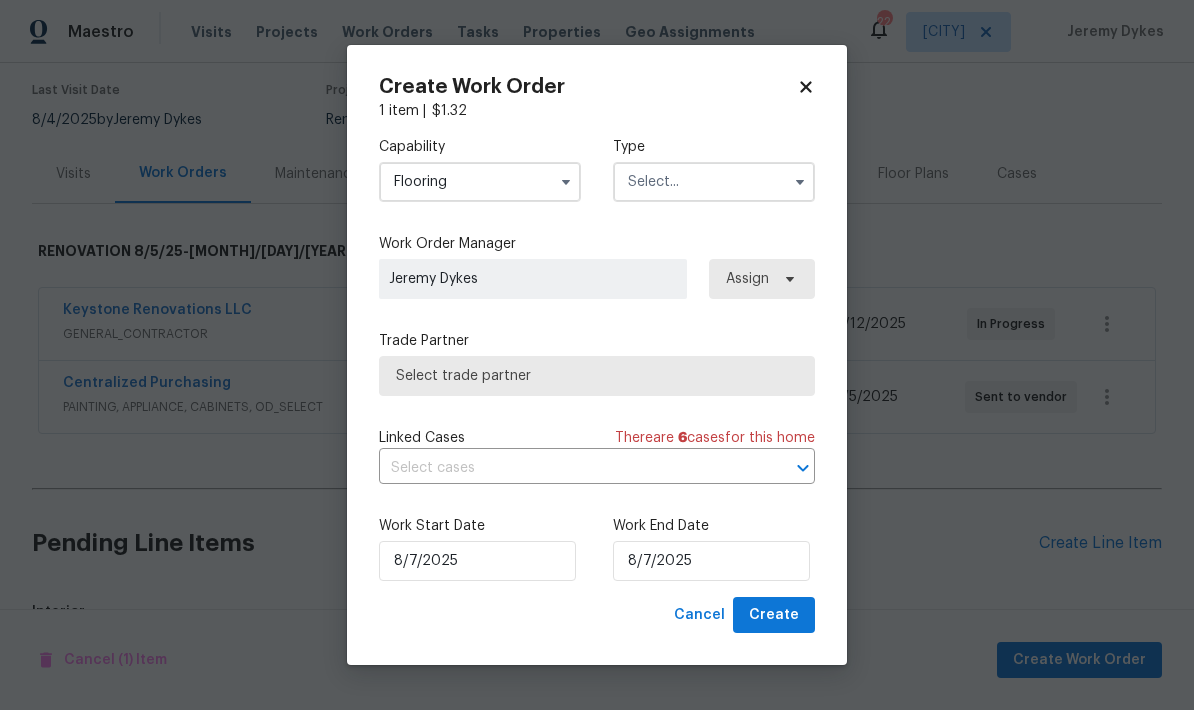 click at bounding box center [714, 182] 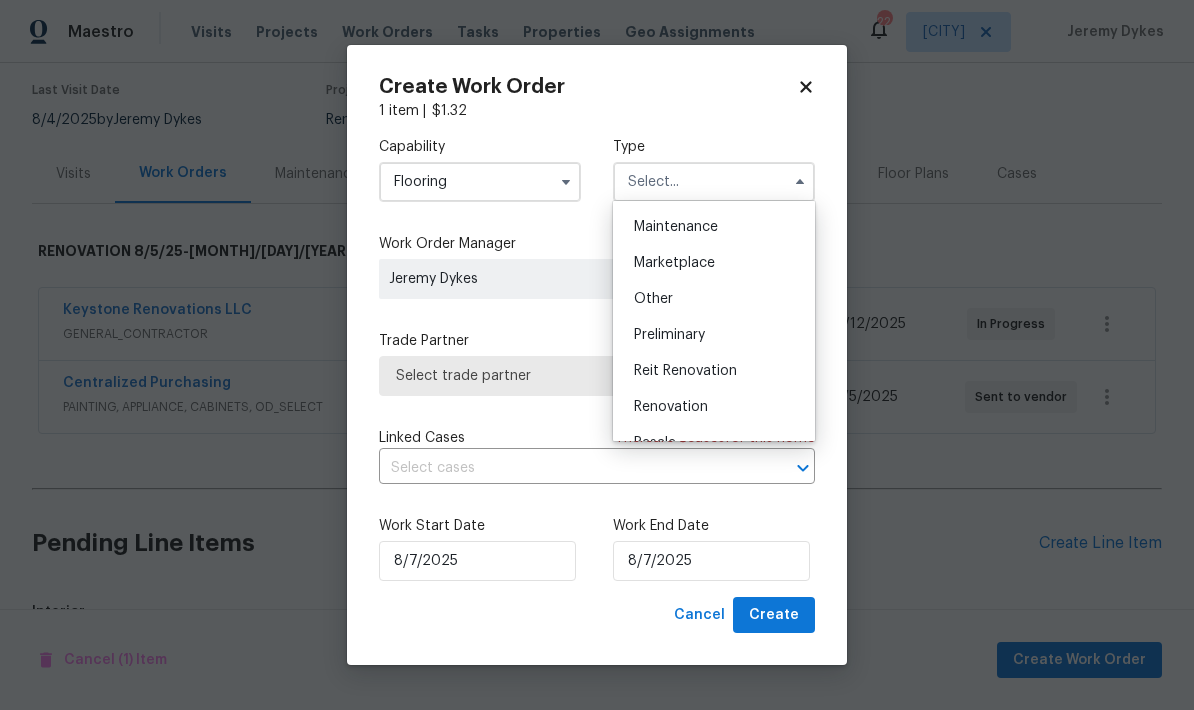 scroll, scrollTop: 336, scrollLeft: 0, axis: vertical 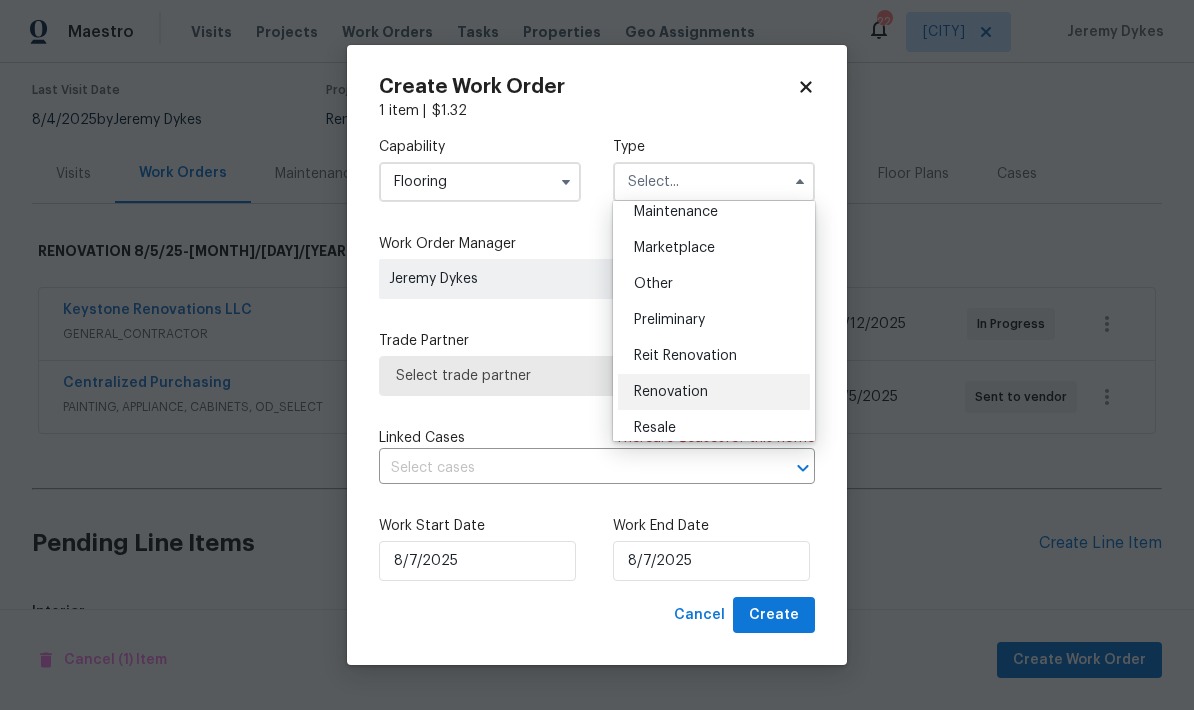 click on "Renovation" at bounding box center [671, 392] 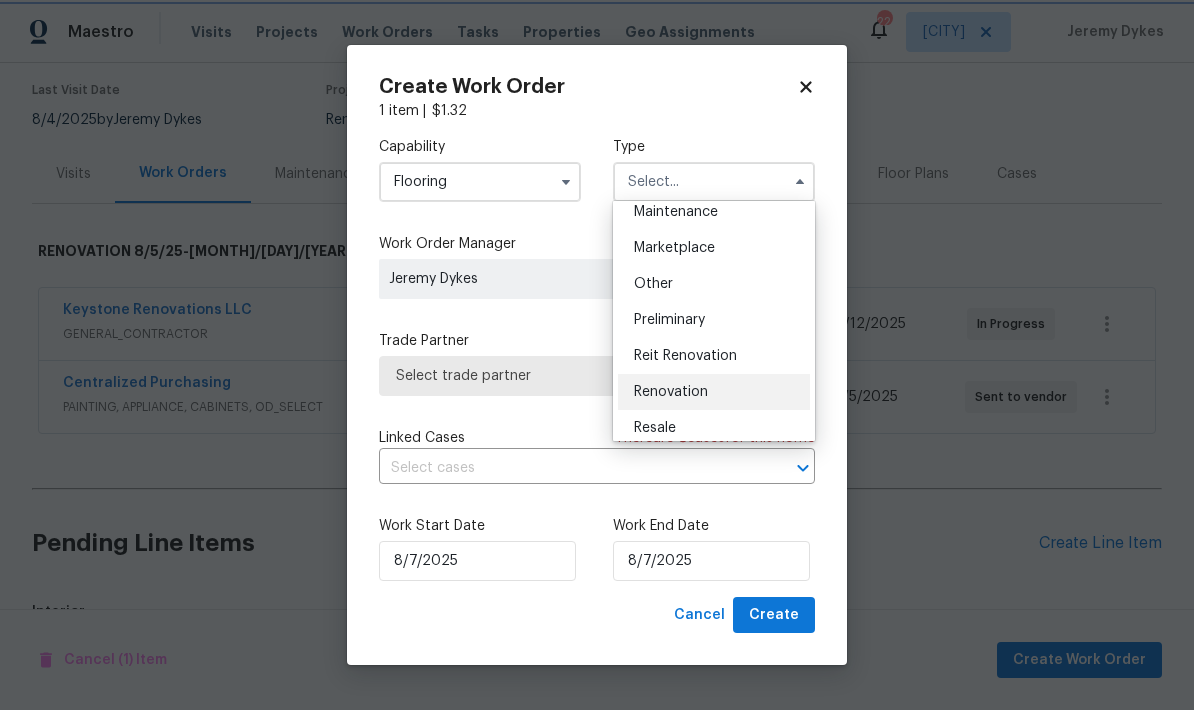 type on "Renovation" 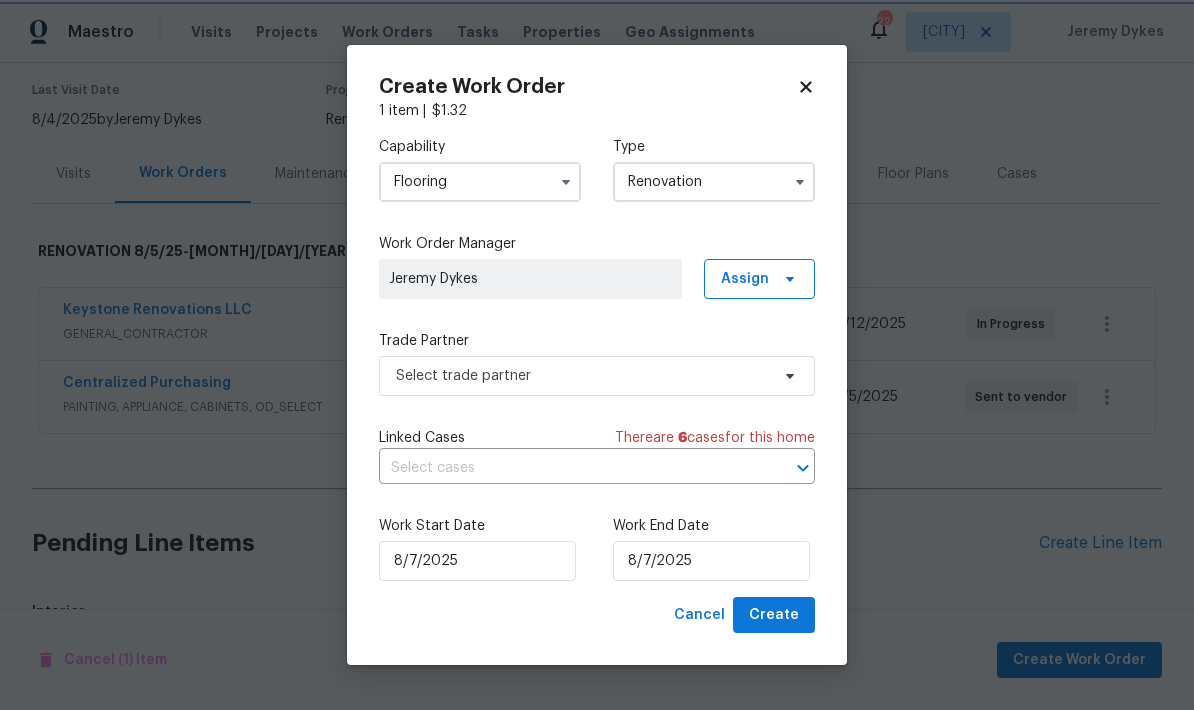 scroll, scrollTop: 0, scrollLeft: 0, axis: both 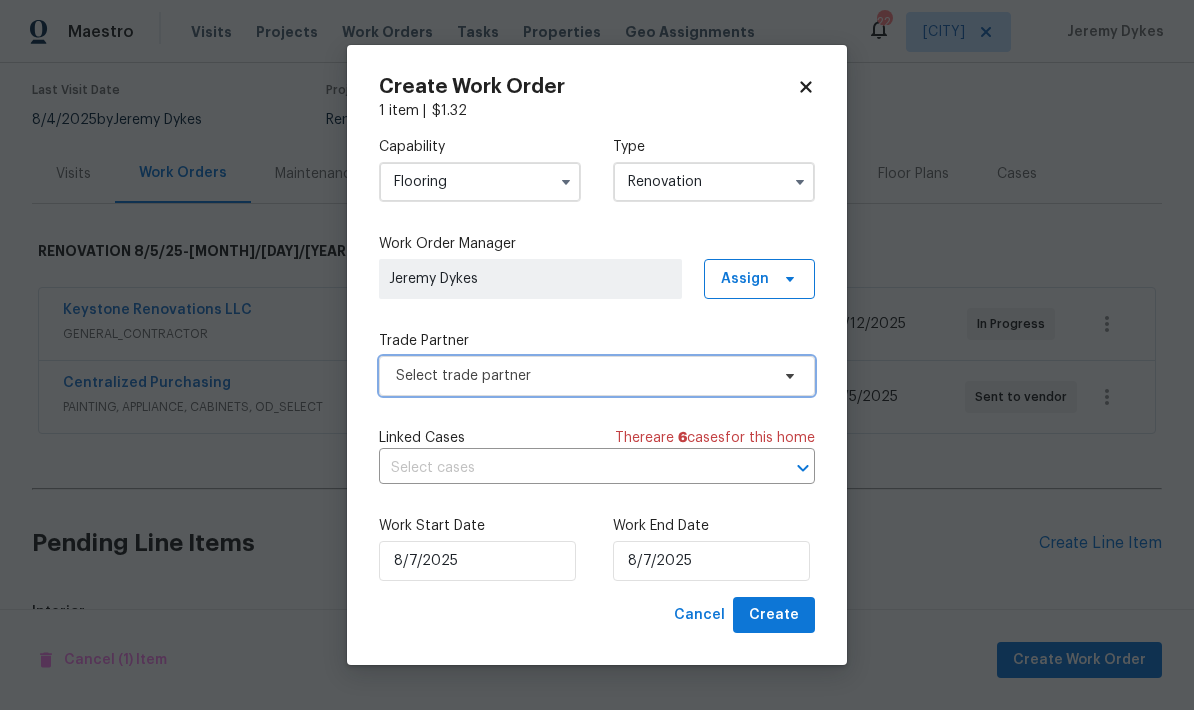 click on "Select trade partner" at bounding box center (582, 376) 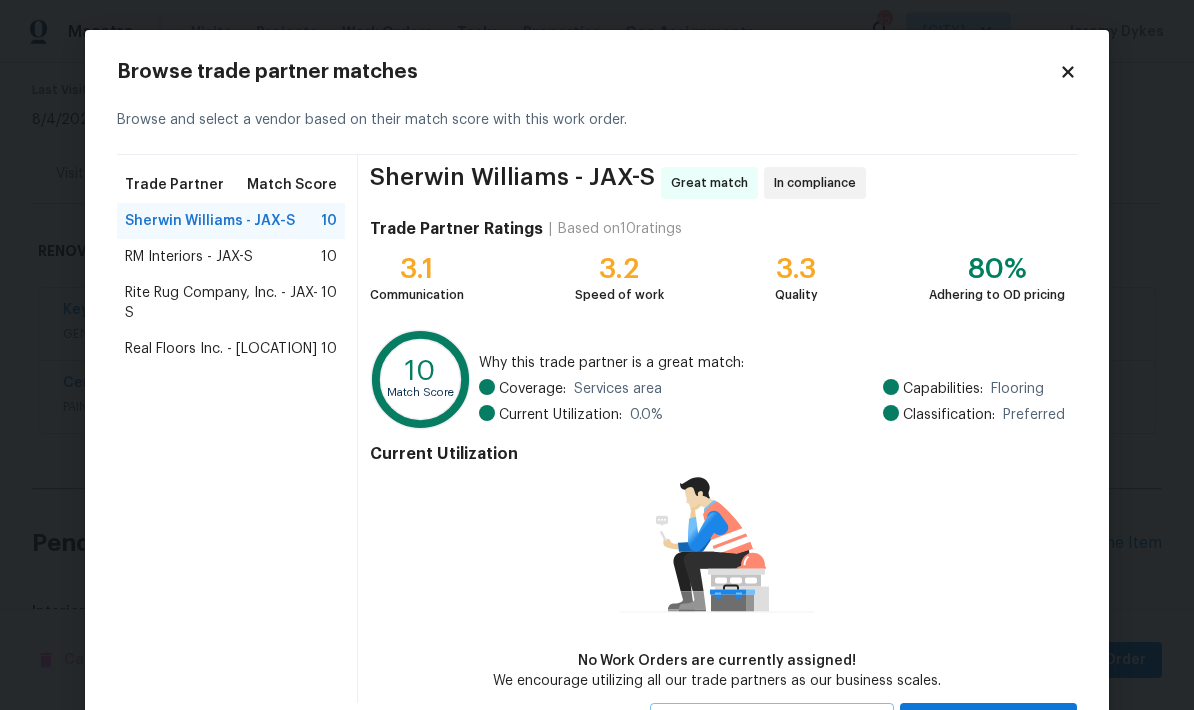 click on "Real Floors Inc. - JAX-S" at bounding box center (221, 349) 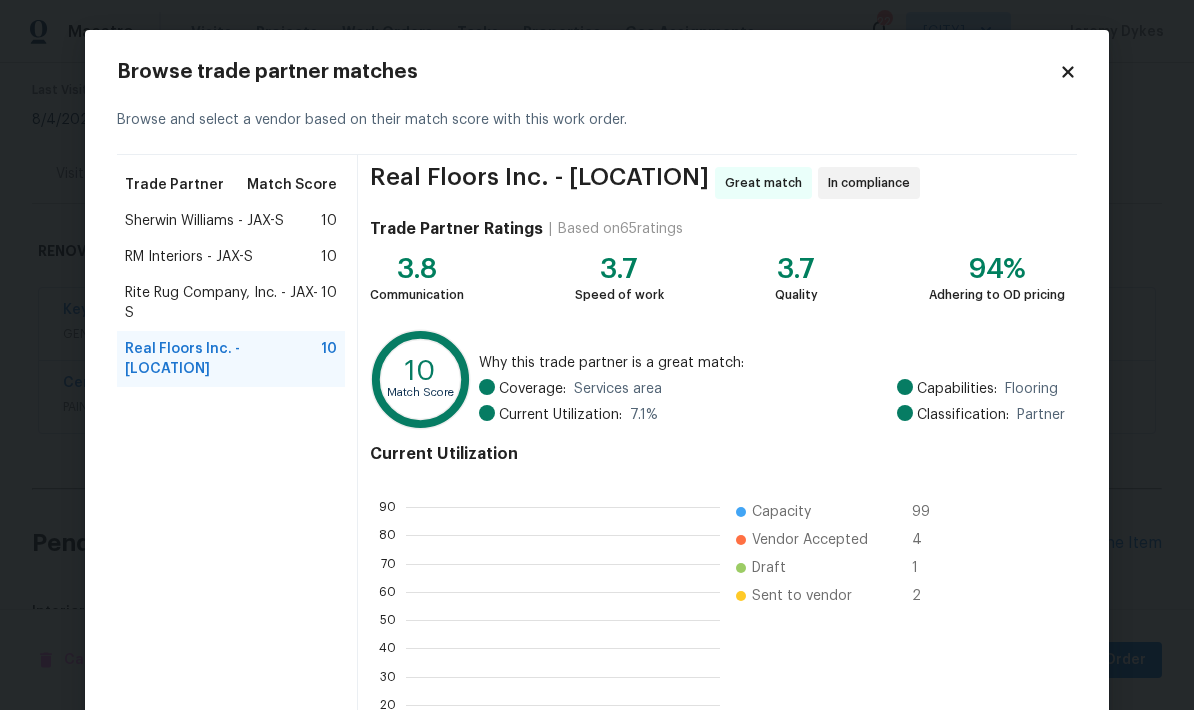 scroll, scrollTop: 2, scrollLeft: 2, axis: both 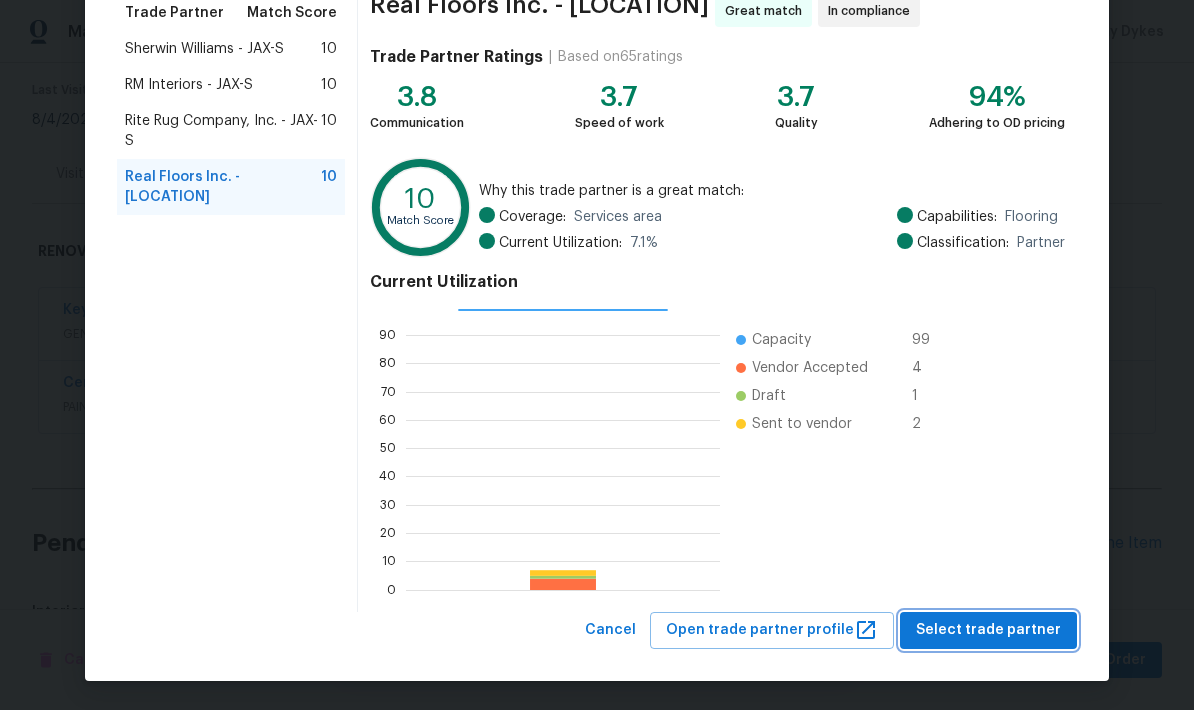click on "Select trade partner" at bounding box center [988, 630] 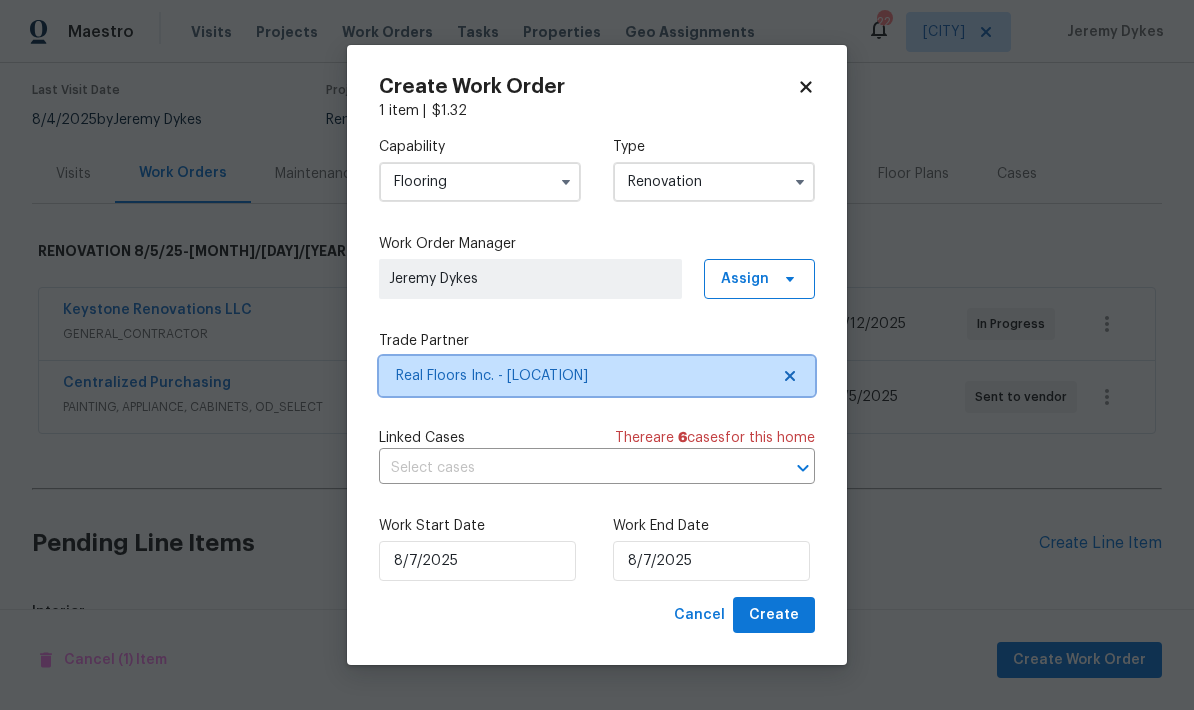 scroll, scrollTop: 0, scrollLeft: 0, axis: both 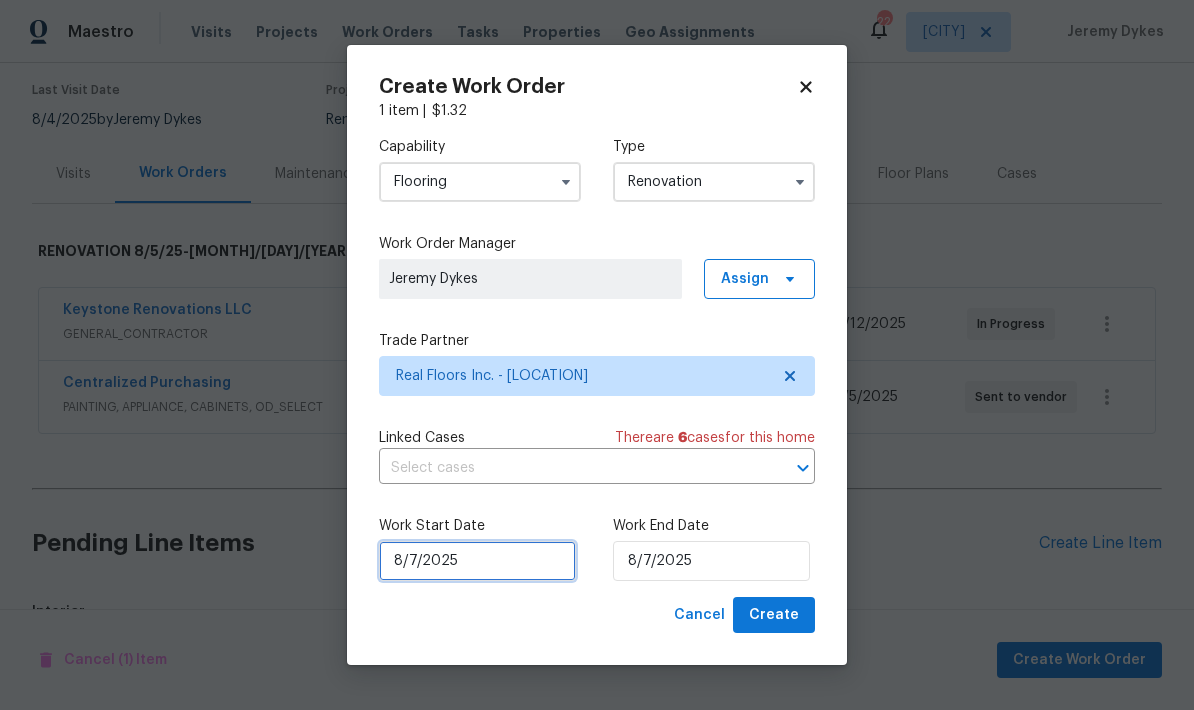 click on "8/7/2025" at bounding box center (477, 561) 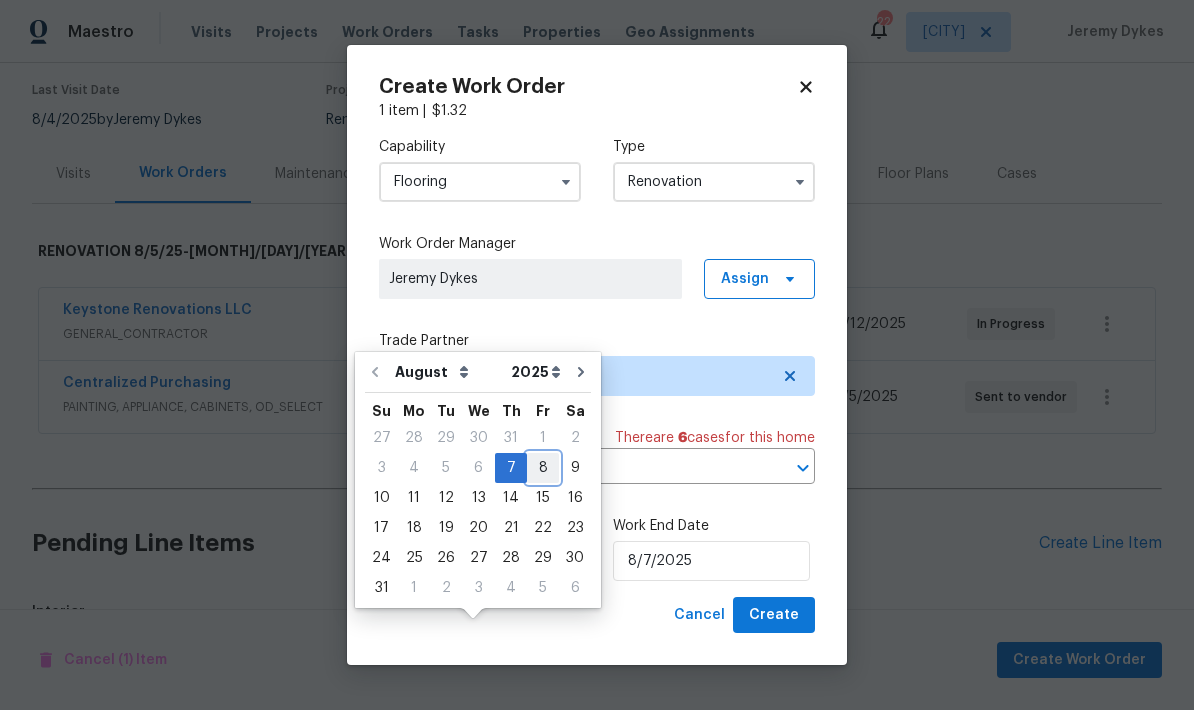 click on "8" at bounding box center (543, 468) 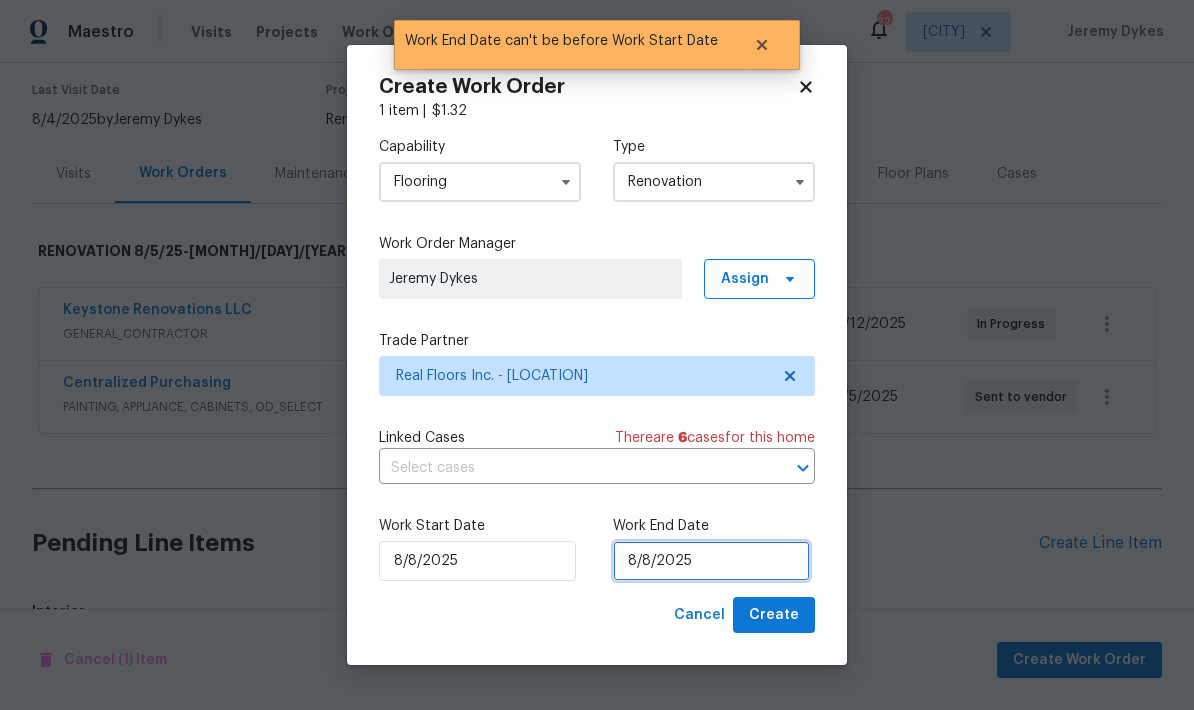 click on "8/8/2025" at bounding box center (711, 561) 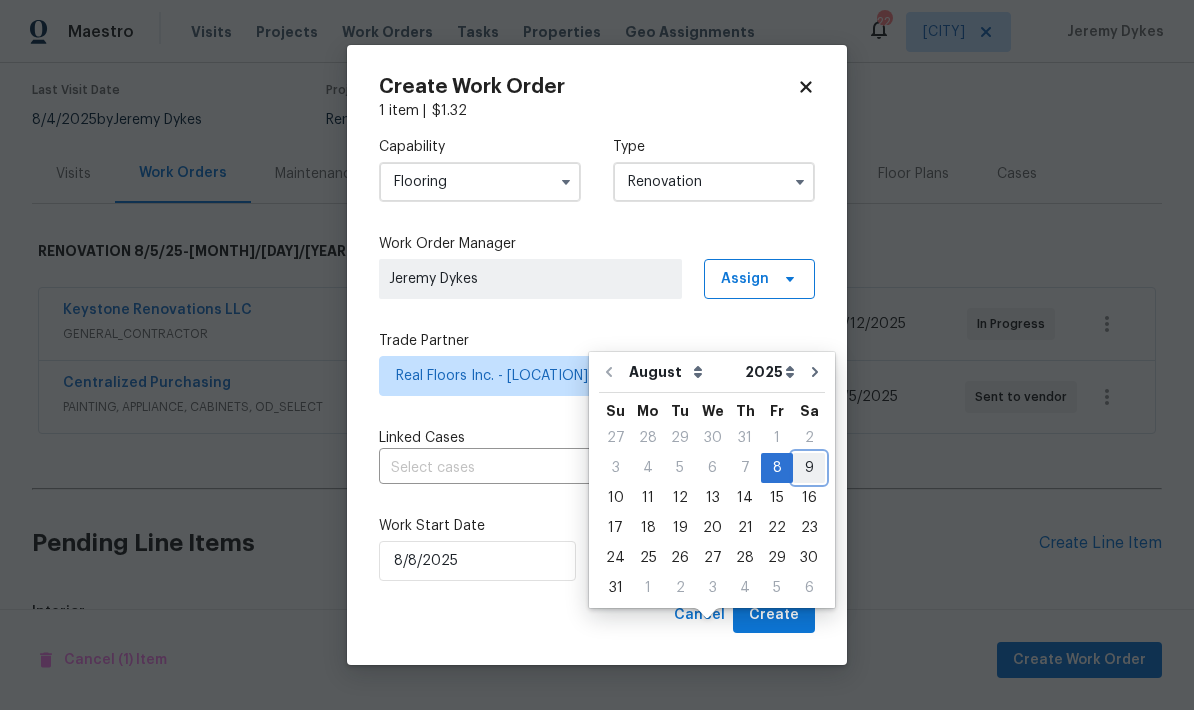 click on "9" at bounding box center [809, 468] 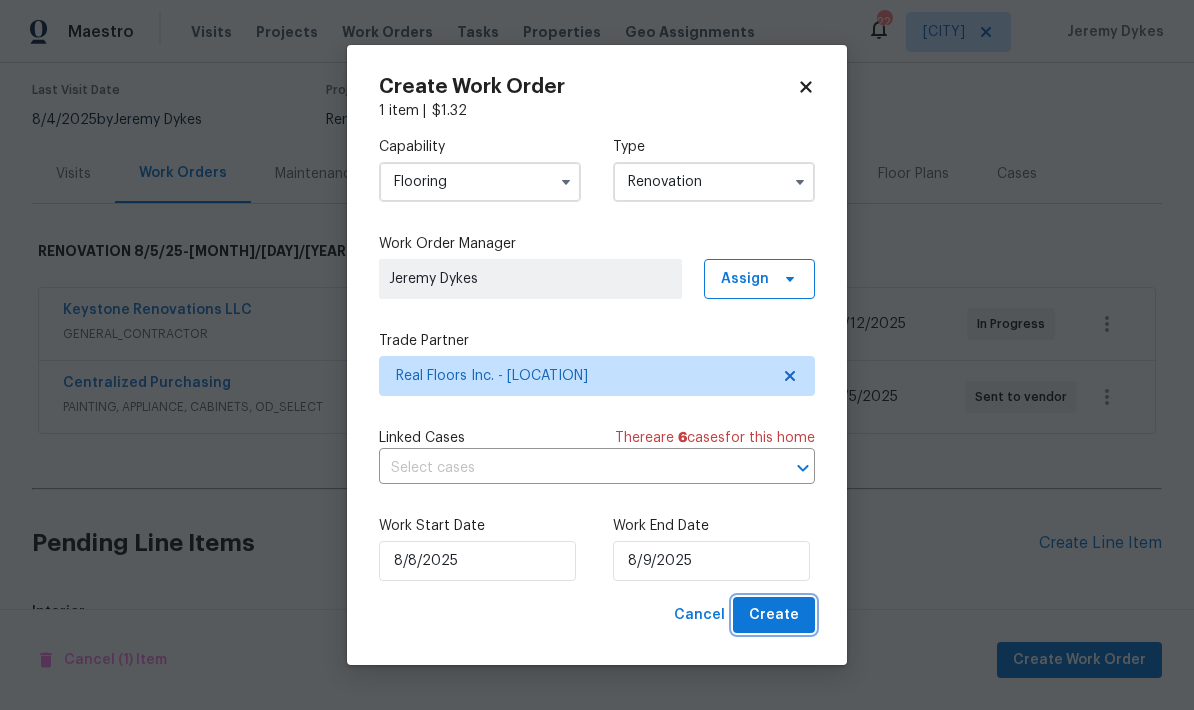 click on "Create" at bounding box center [774, 615] 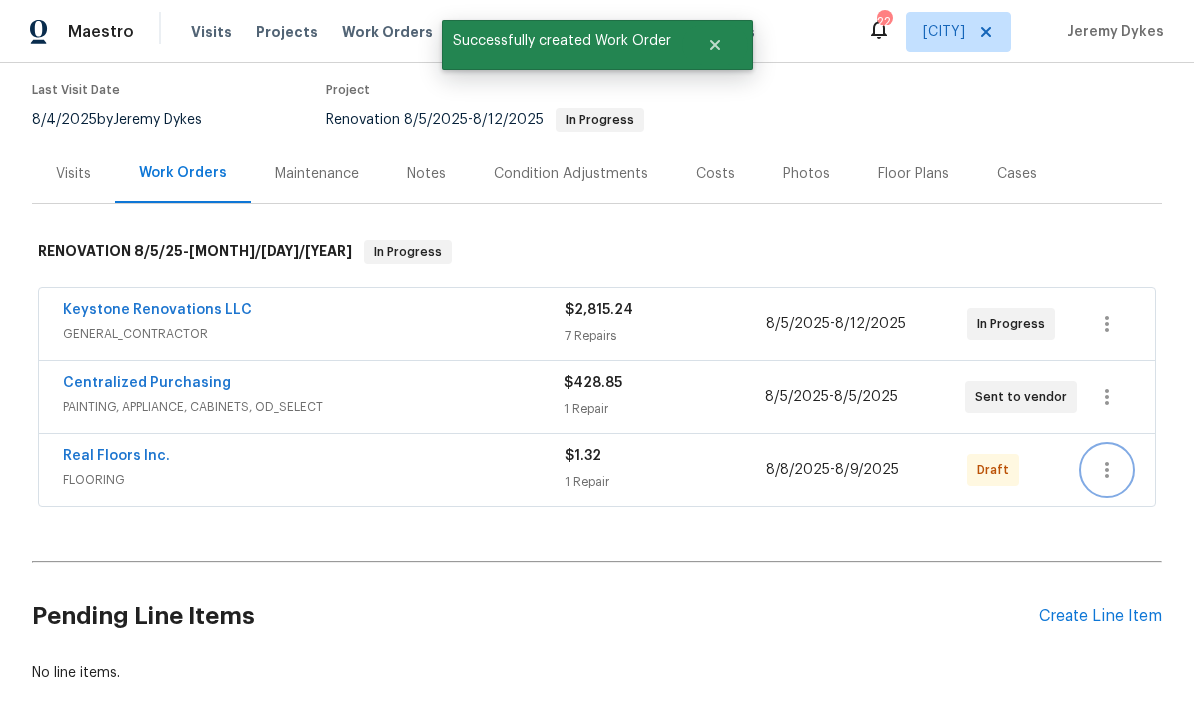 click 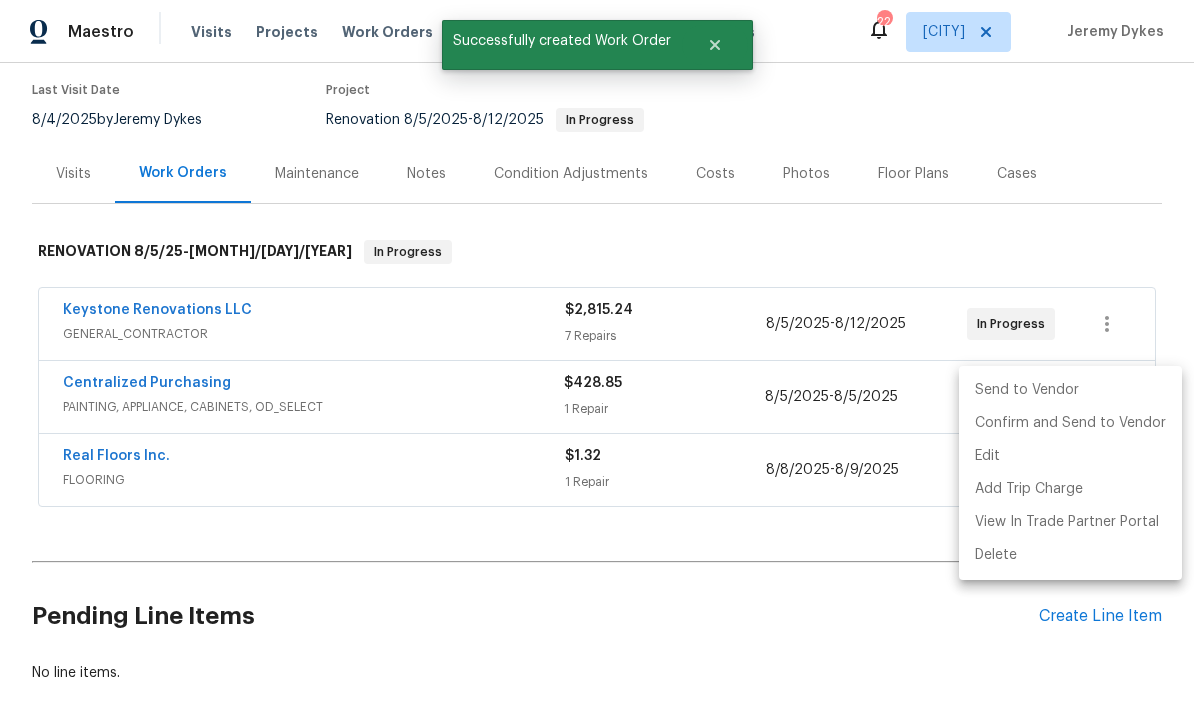 click on "Send to Vendor" at bounding box center [1070, 390] 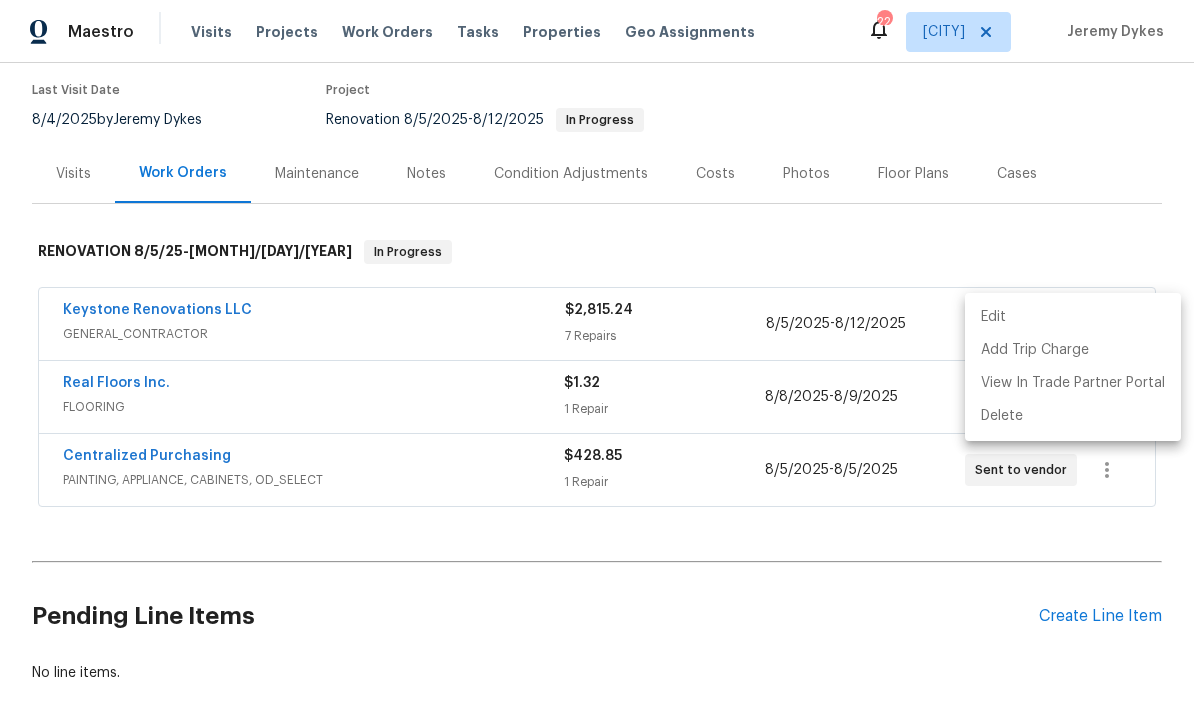 click at bounding box center (597, 355) 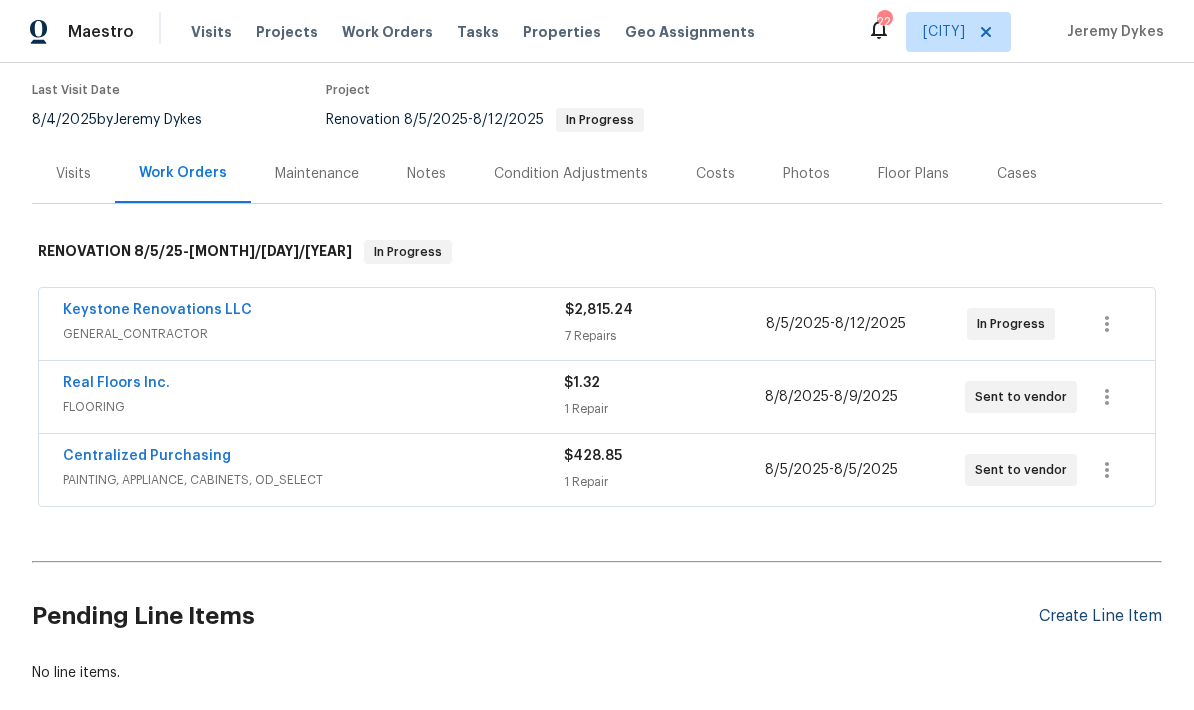 click on "Create Line Item" at bounding box center [1100, 616] 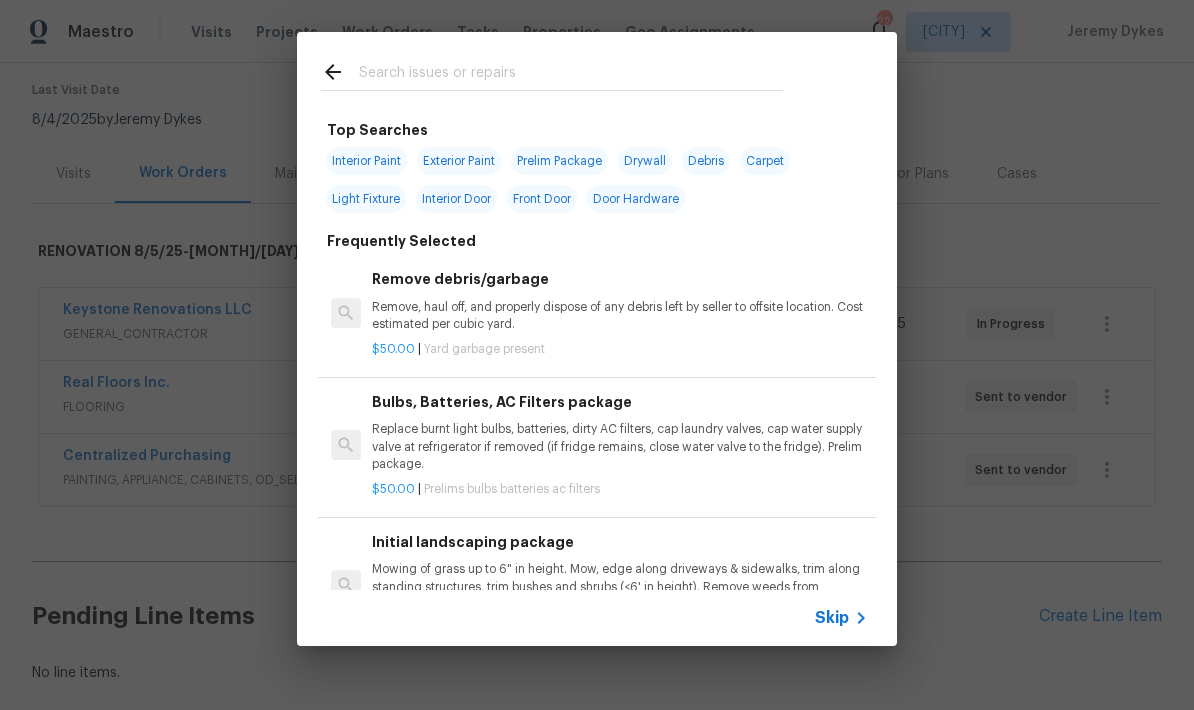 click at bounding box center [571, 75] 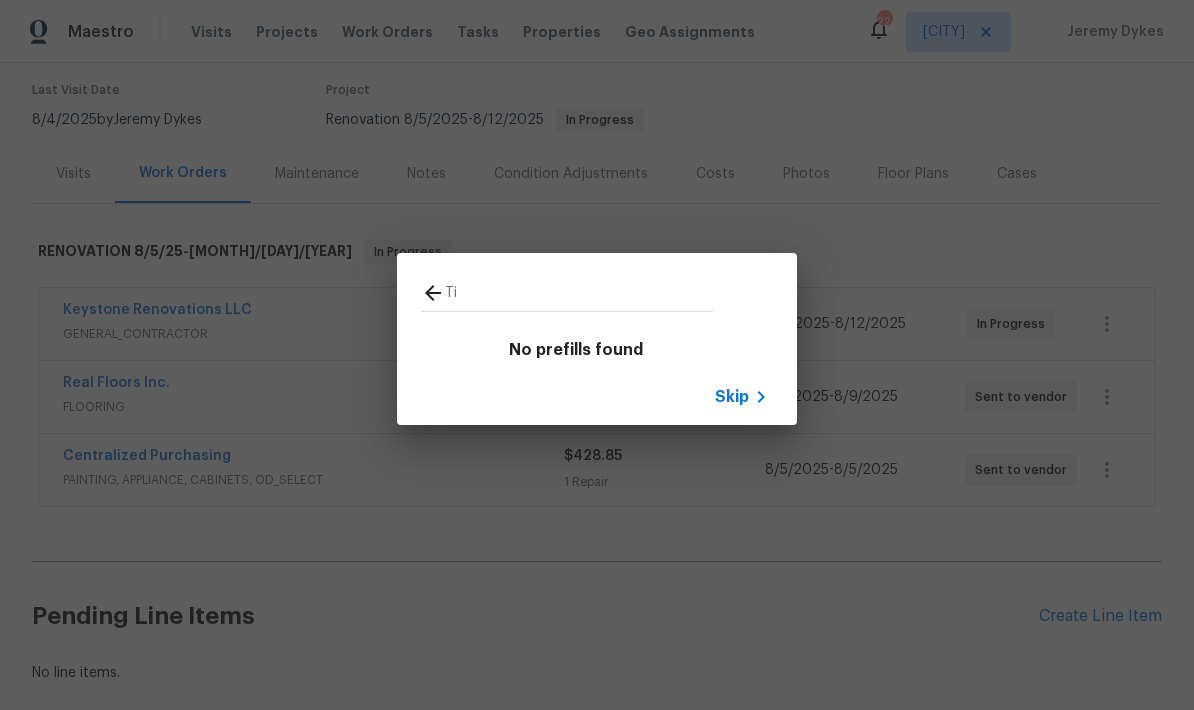type on "T" 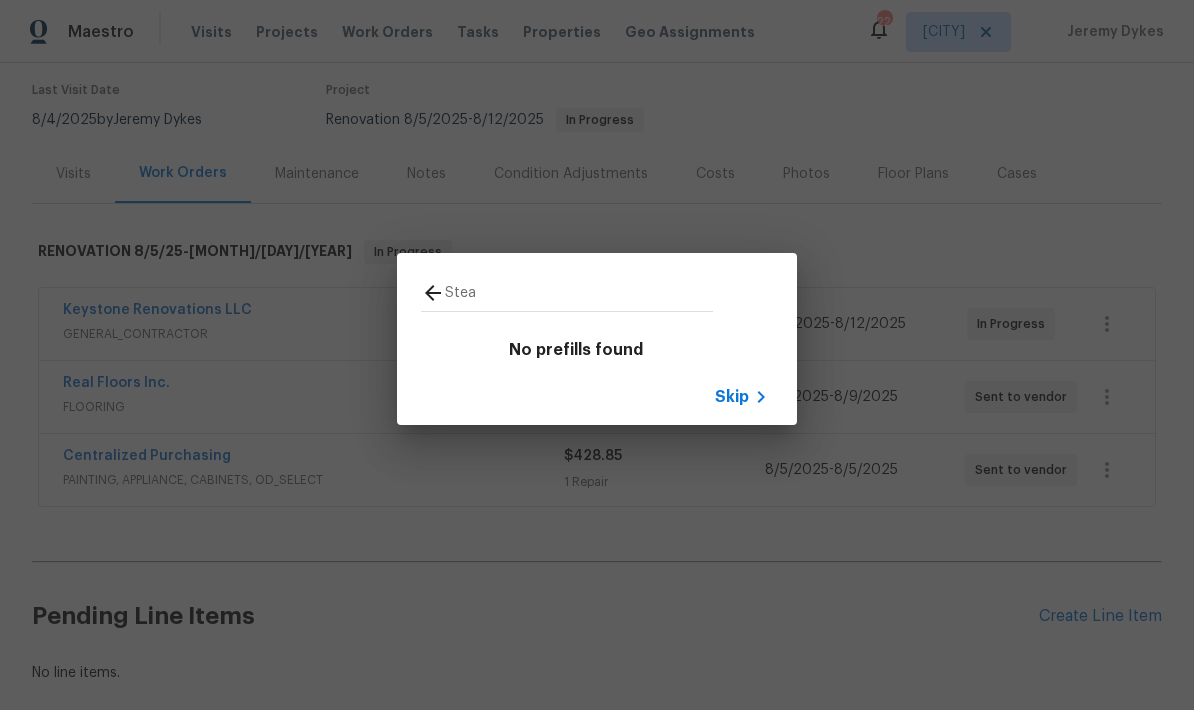 type on "Steam" 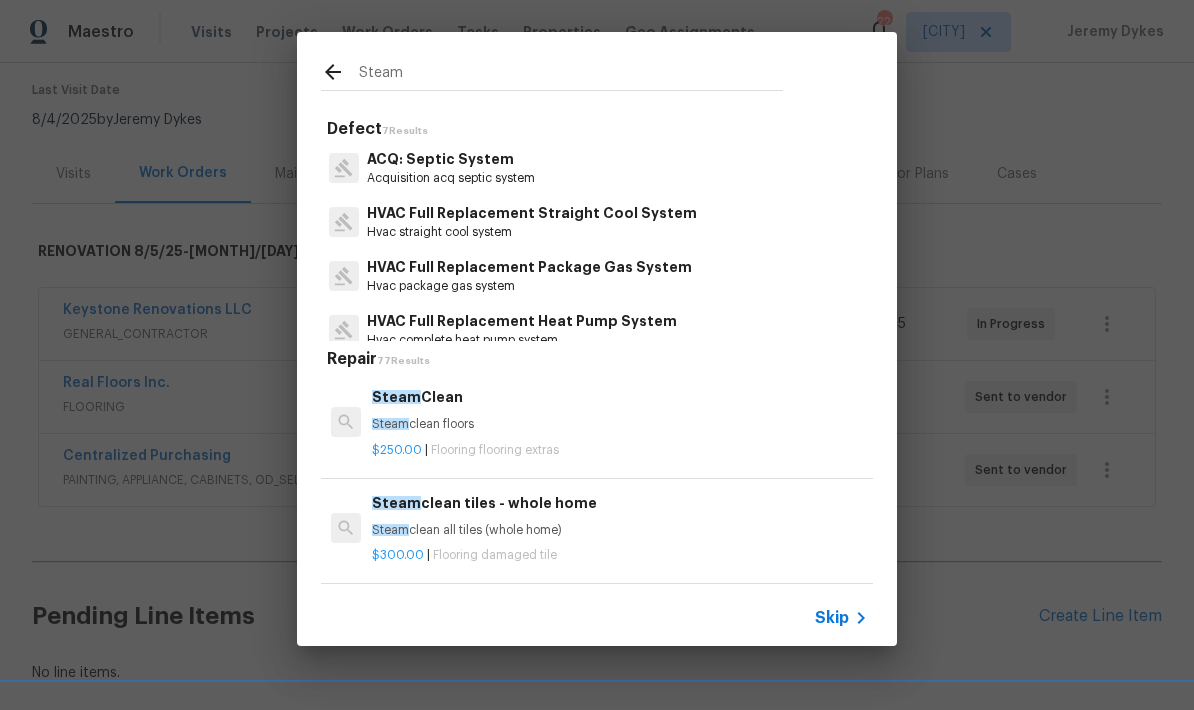 click on "Steam  clean all tiles (whole home)" at bounding box center [620, 530] 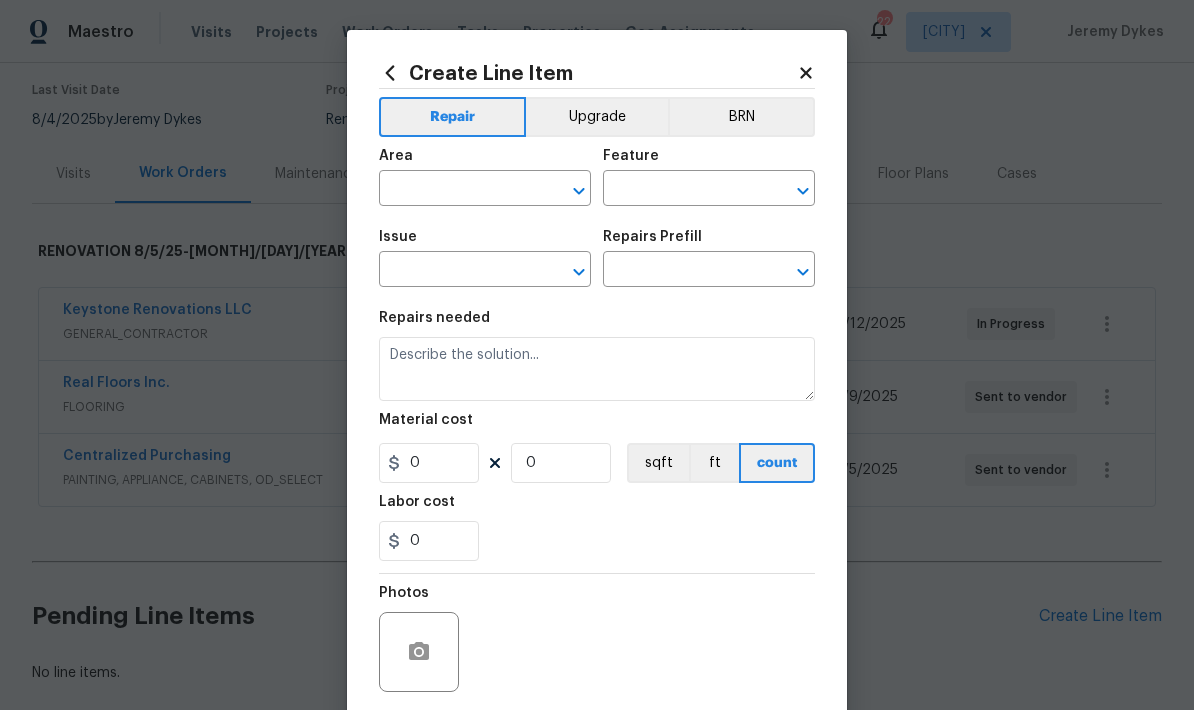 type on "Overall Flooring" 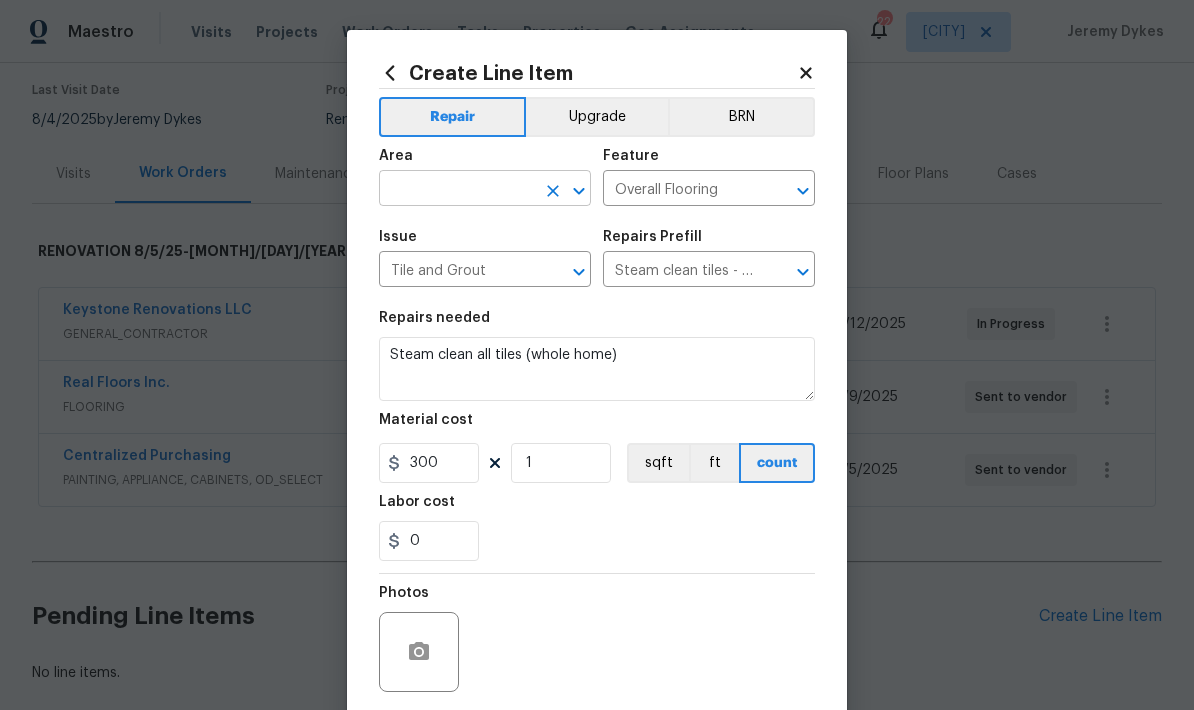 click at bounding box center [457, 190] 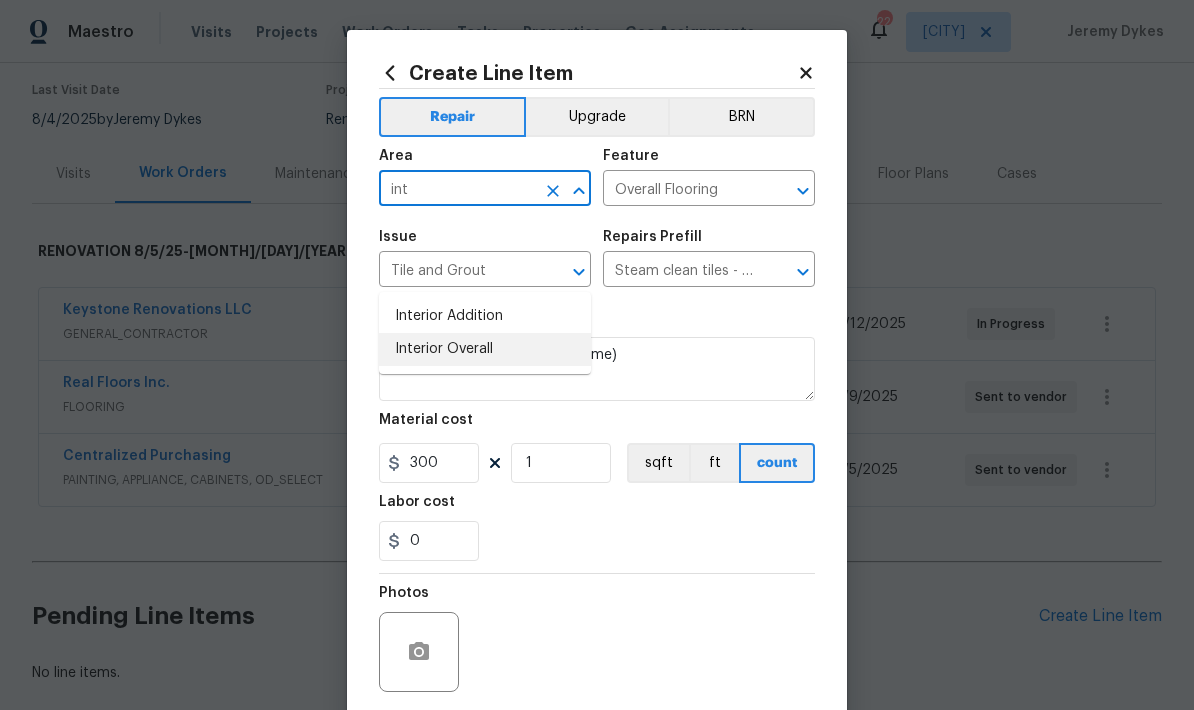 click on "Interior Overall" at bounding box center [485, 349] 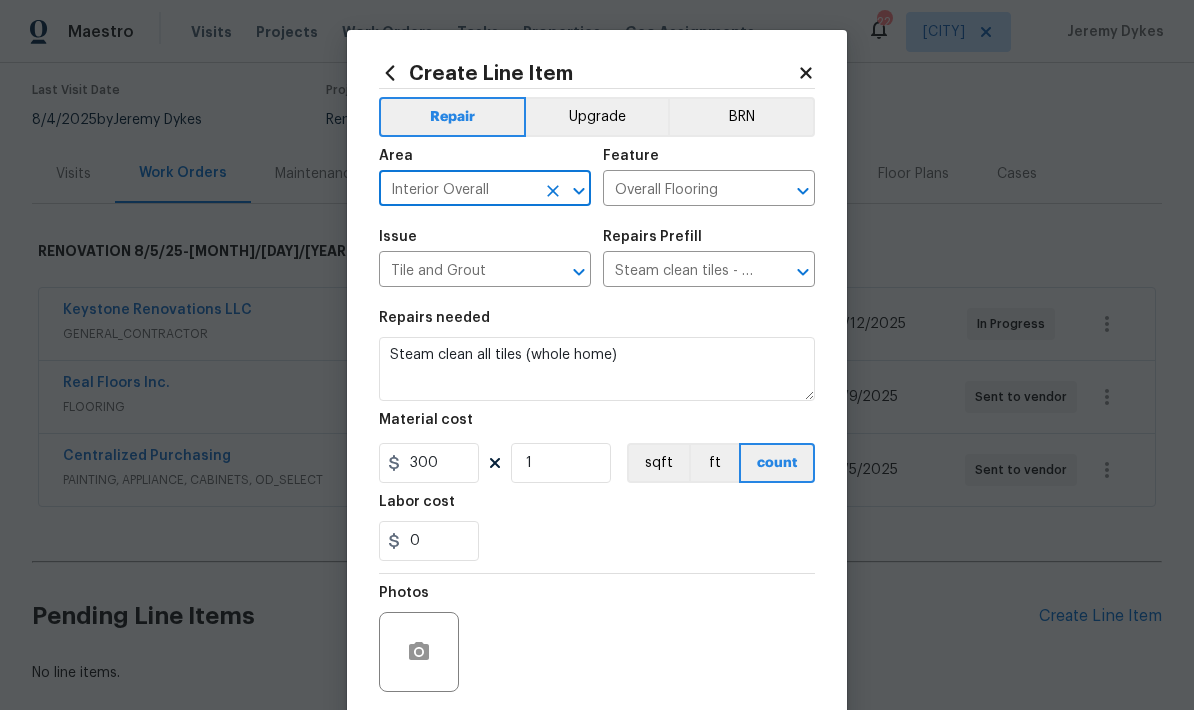 click on "0" at bounding box center [597, 541] 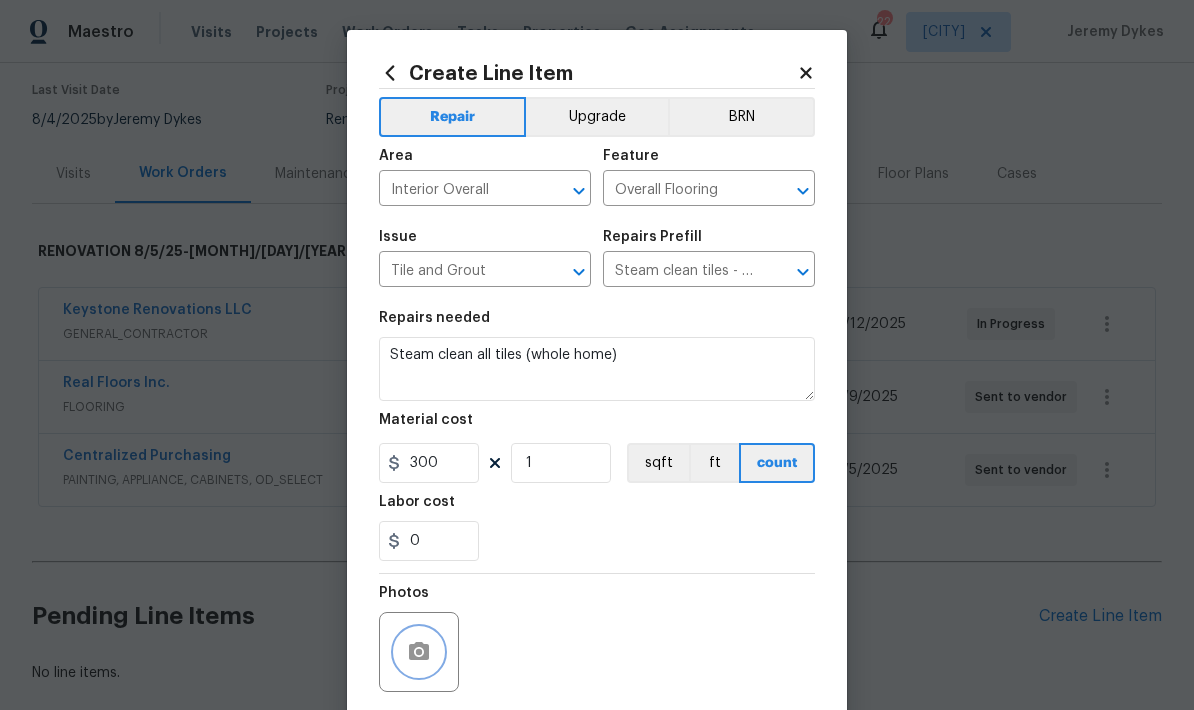 click at bounding box center (419, 652) 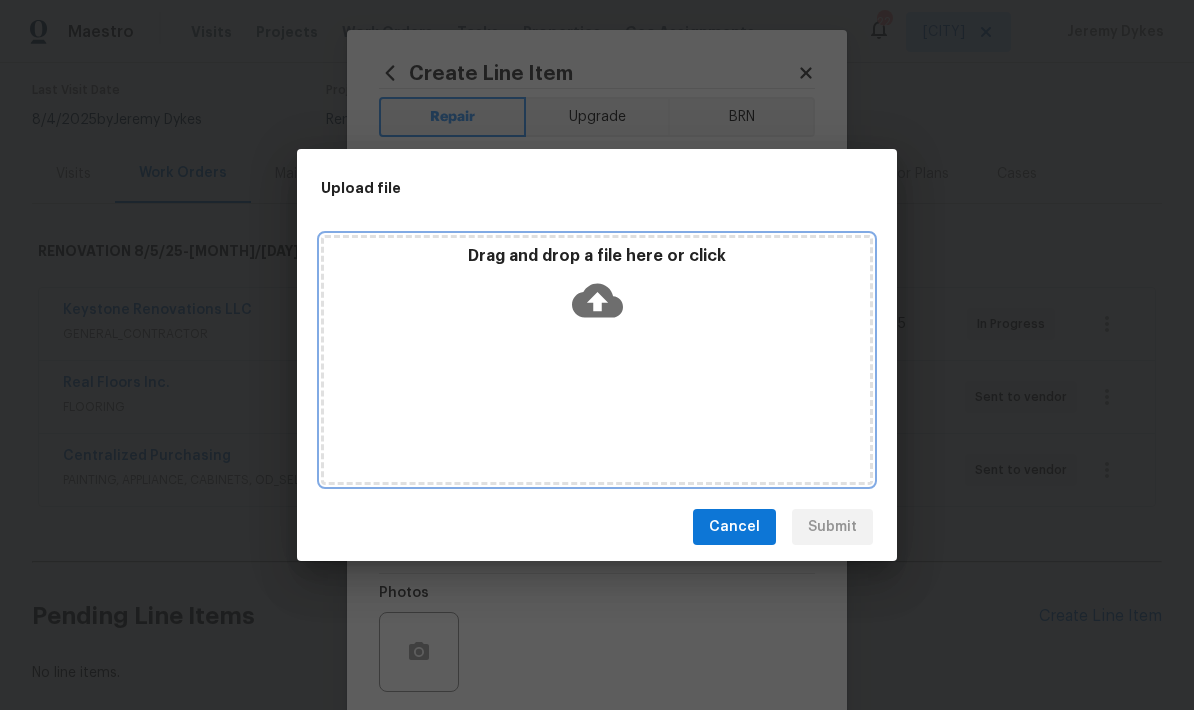 click 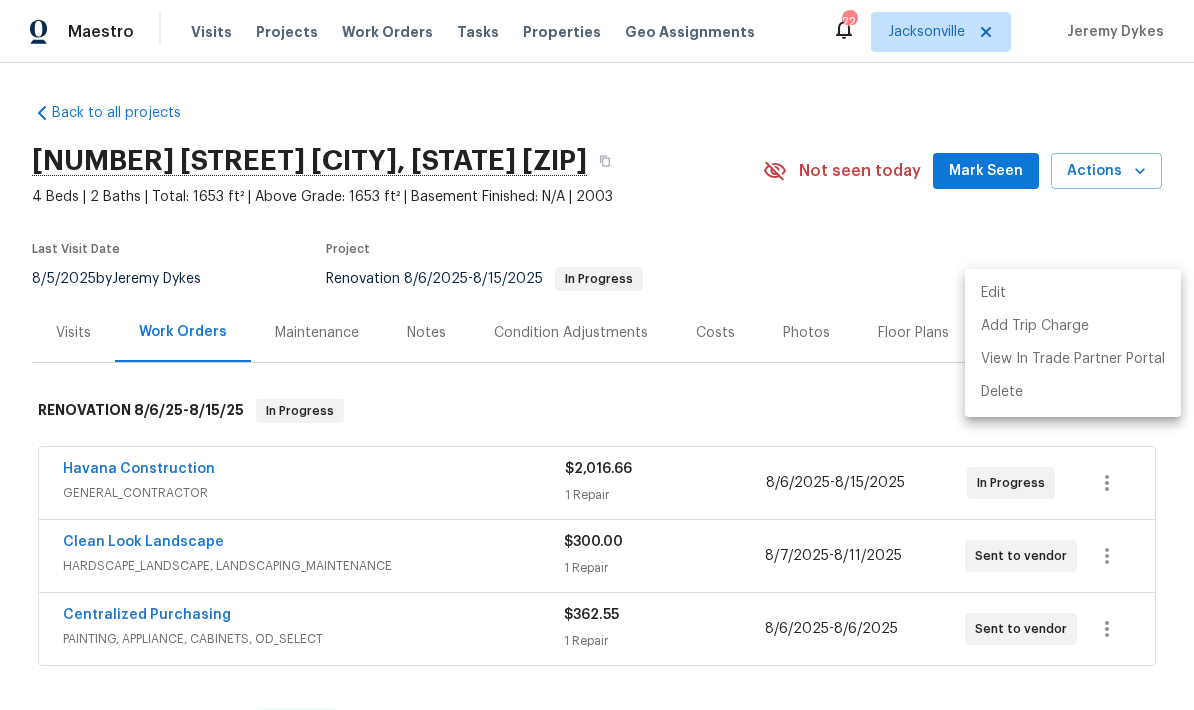 scroll, scrollTop: 0, scrollLeft: 0, axis: both 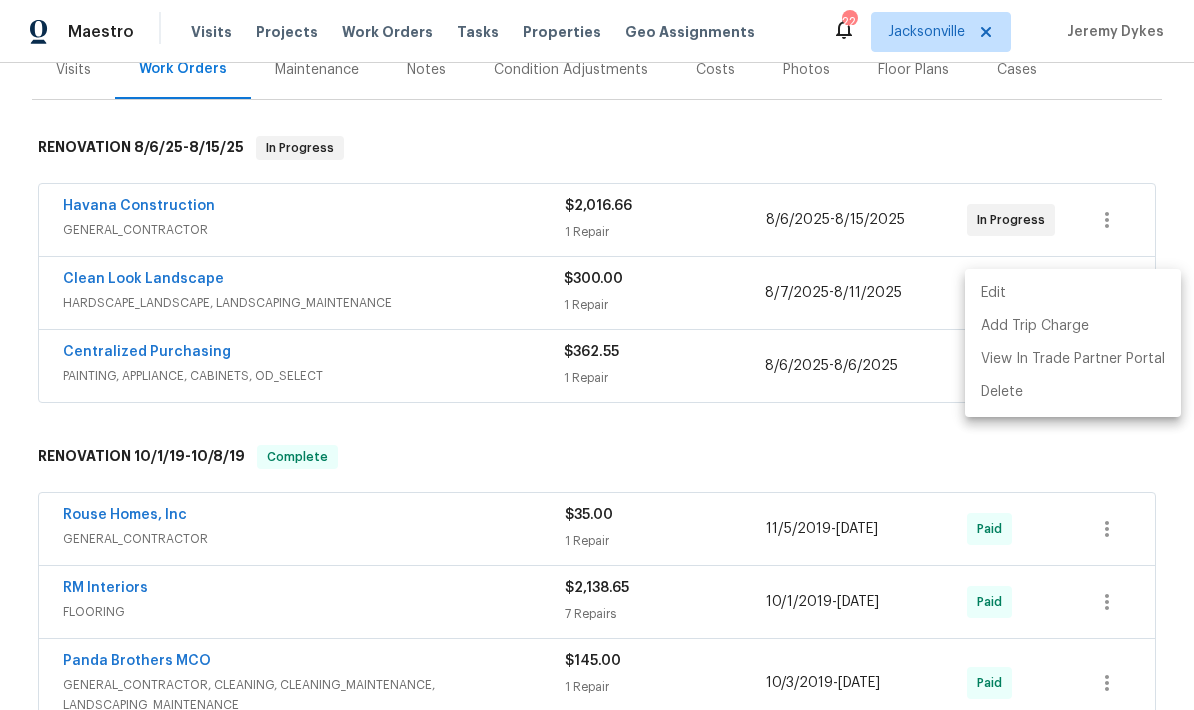 click at bounding box center [597, 355] 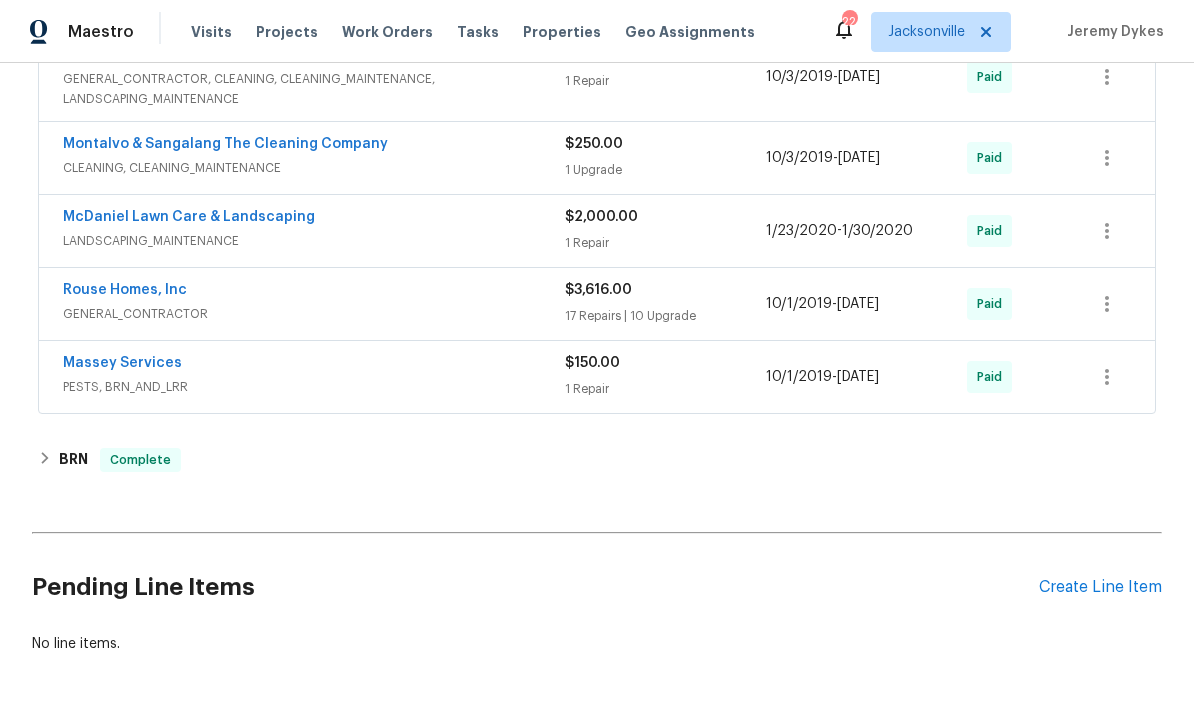 scroll, scrollTop: 868, scrollLeft: 0, axis: vertical 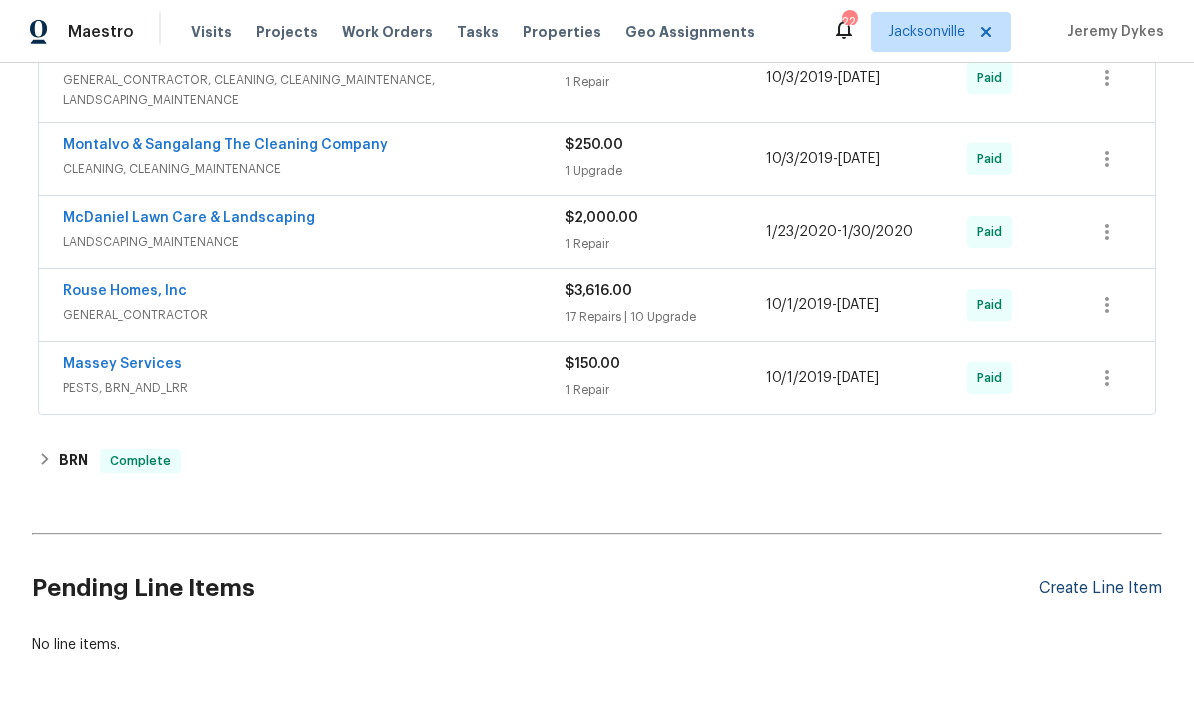click on "Create Line Item" at bounding box center (1100, 588) 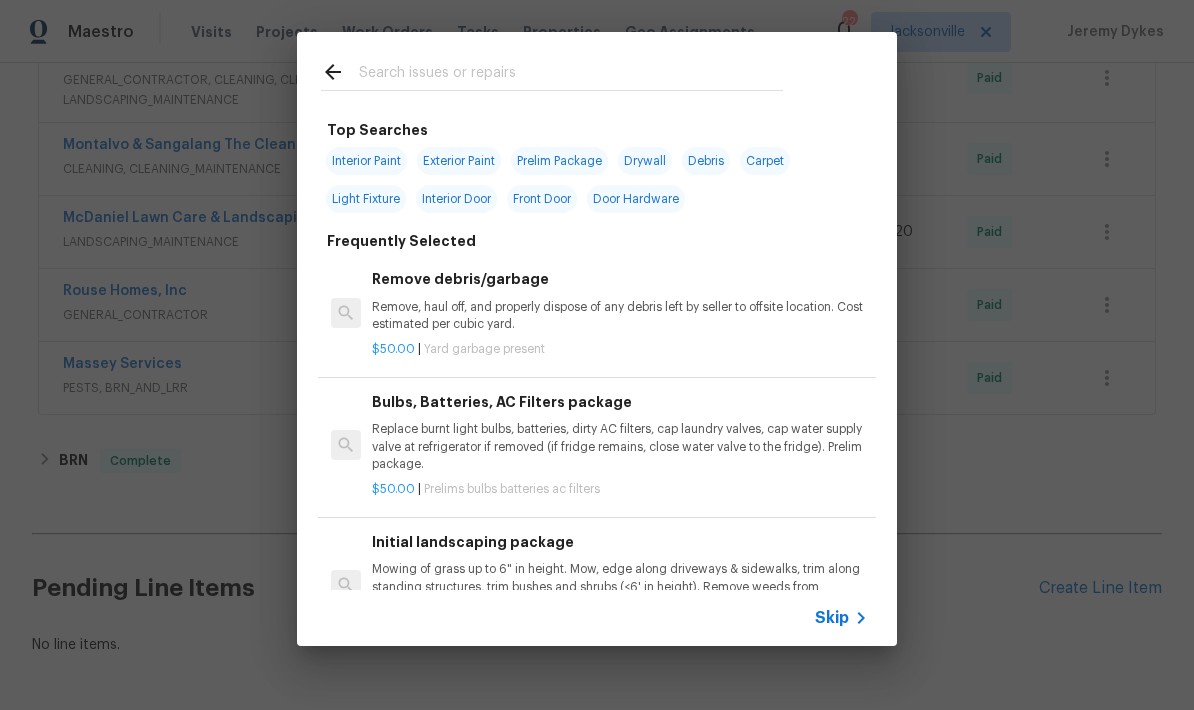 click at bounding box center (571, 75) 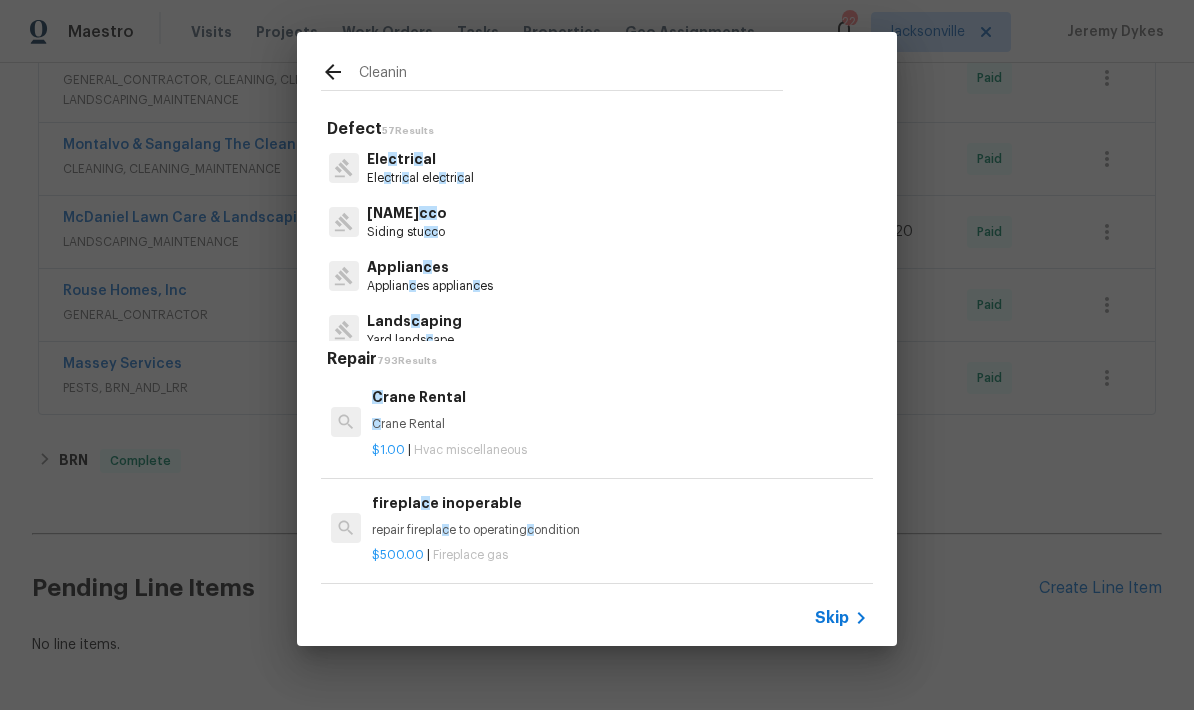 type on "Cleaning" 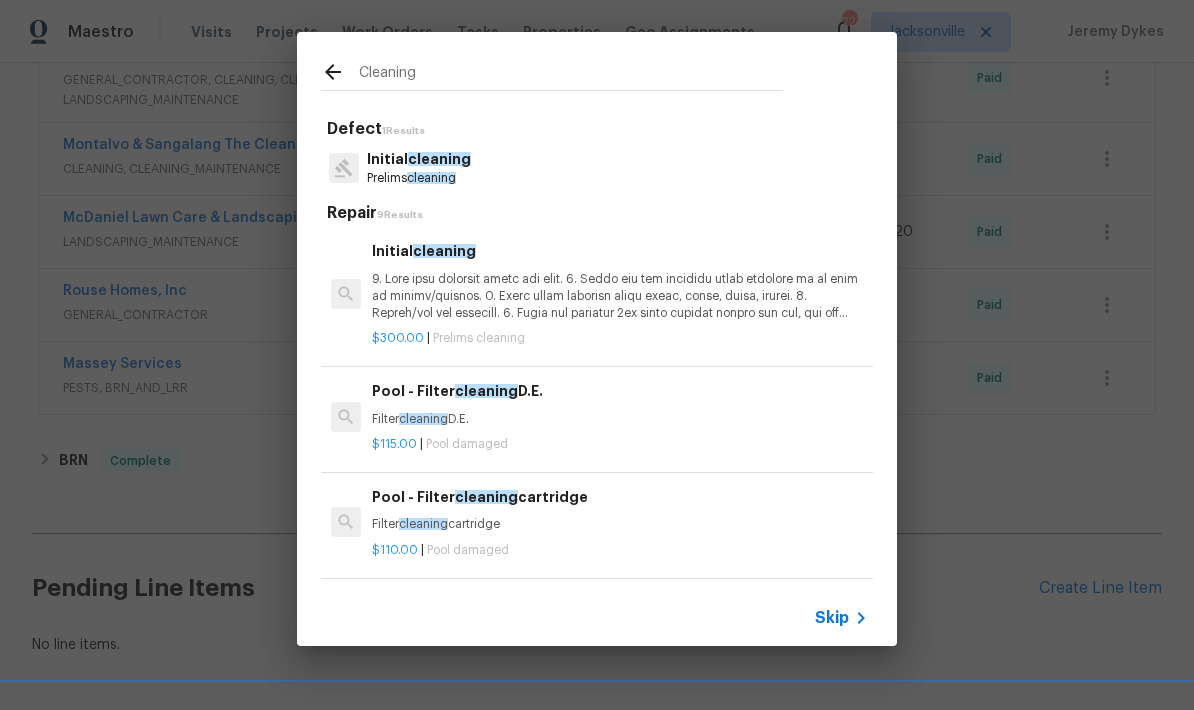 click at bounding box center [620, 296] 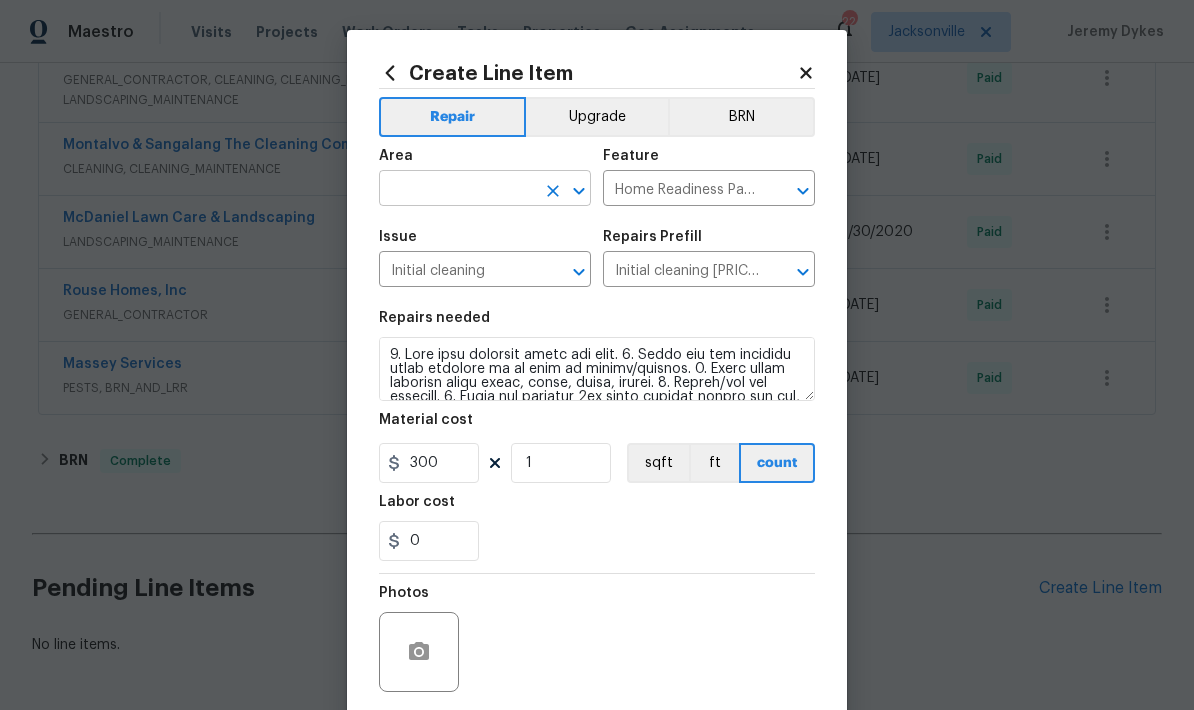 click at bounding box center (457, 190) 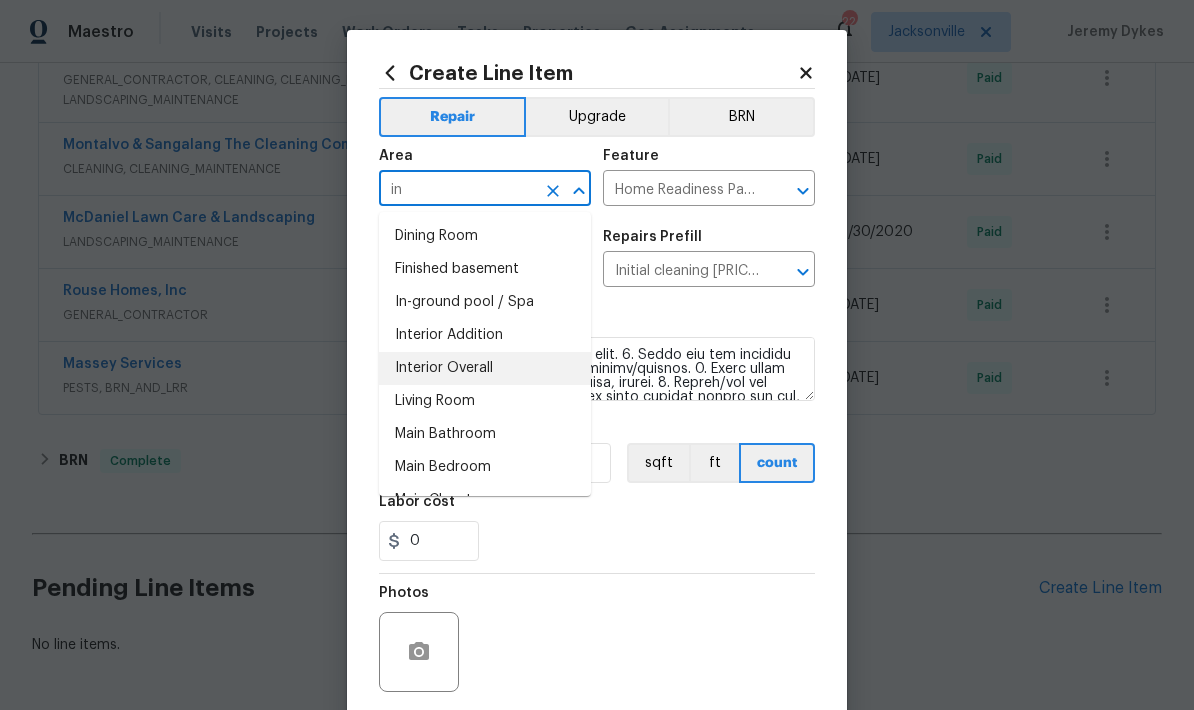 click on "Interior Overall" at bounding box center (485, 368) 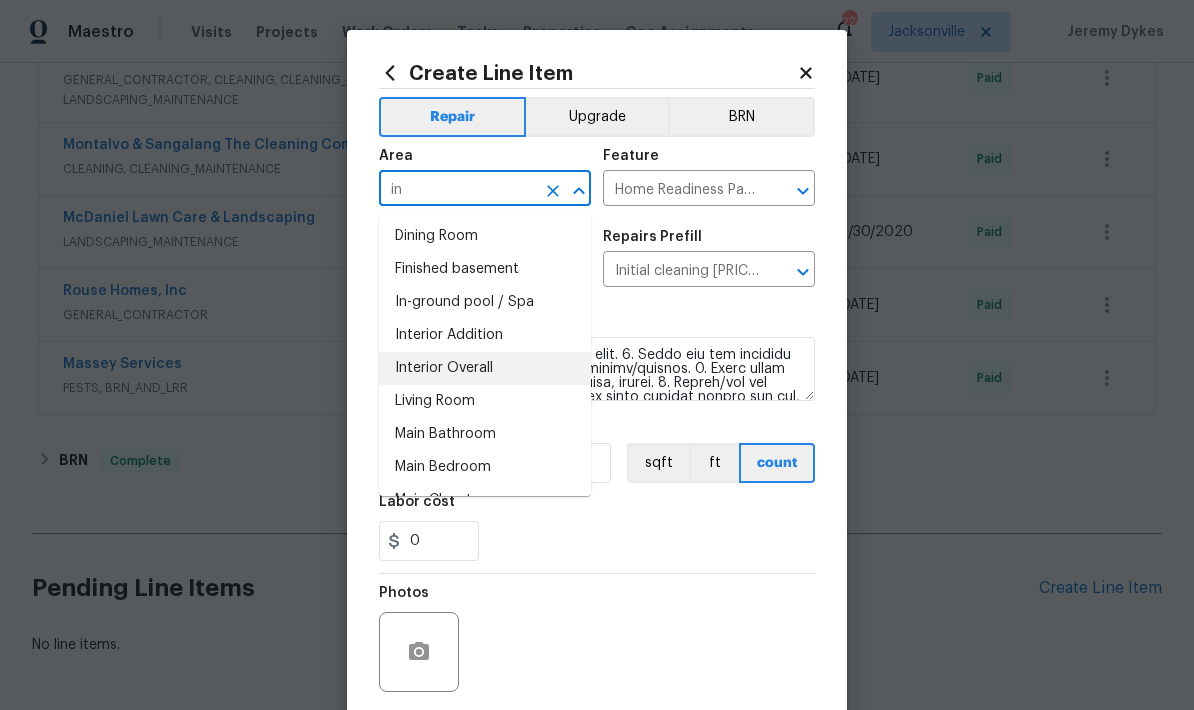 type on "Interior Overall" 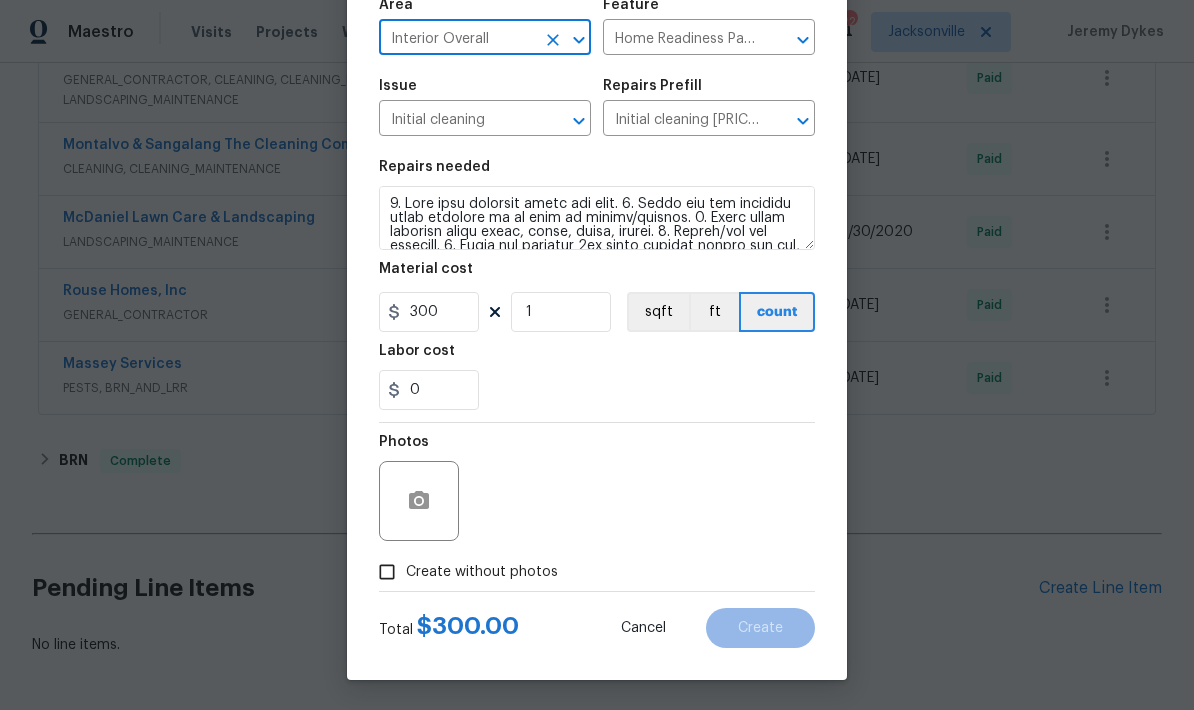 scroll, scrollTop: 155, scrollLeft: 0, axis: vertical 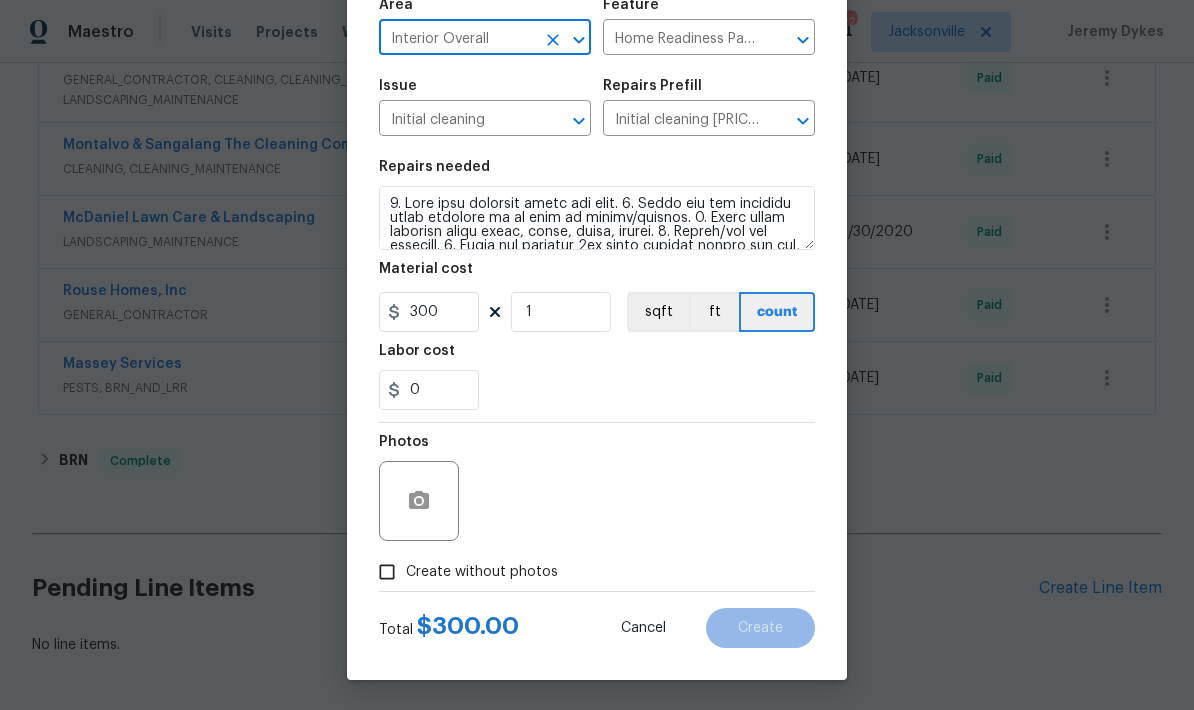 click on "Create without photos" at bounding box center (387, 572) 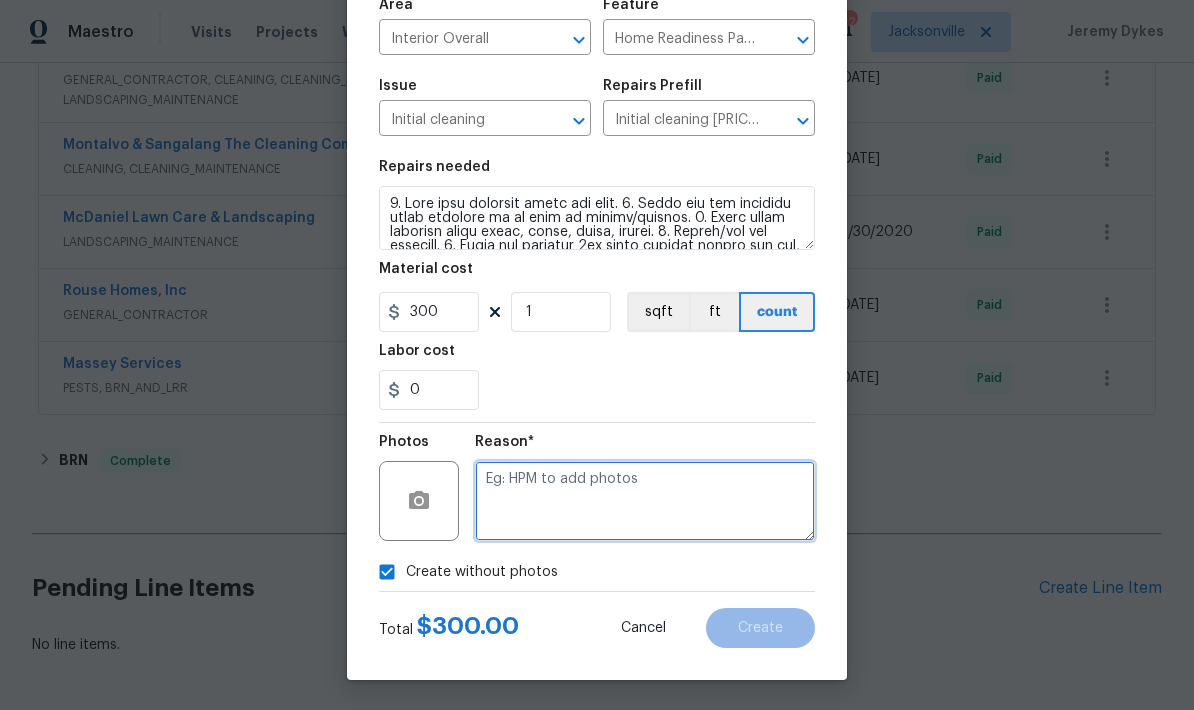 click at bounding box center [645, 501] 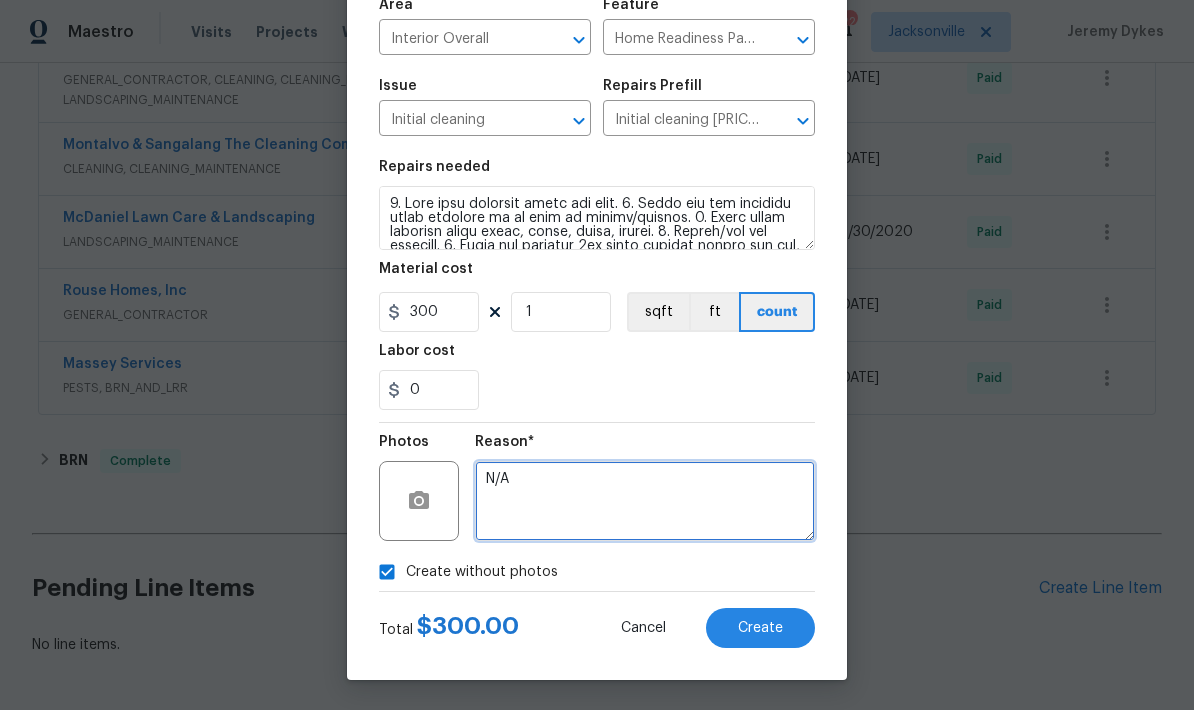 type on "N/A" 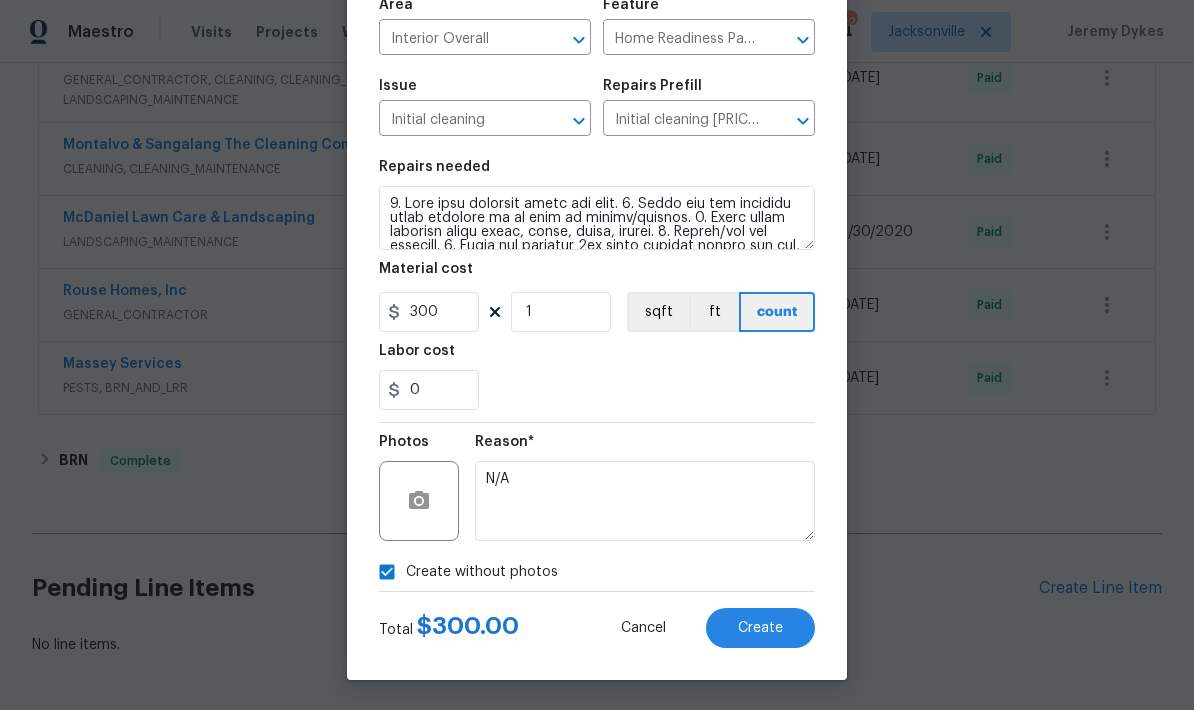 click on "Repairs needed Material cost 300 1 sqft ft count Labor cost 0" at bounding box center (597, 285) 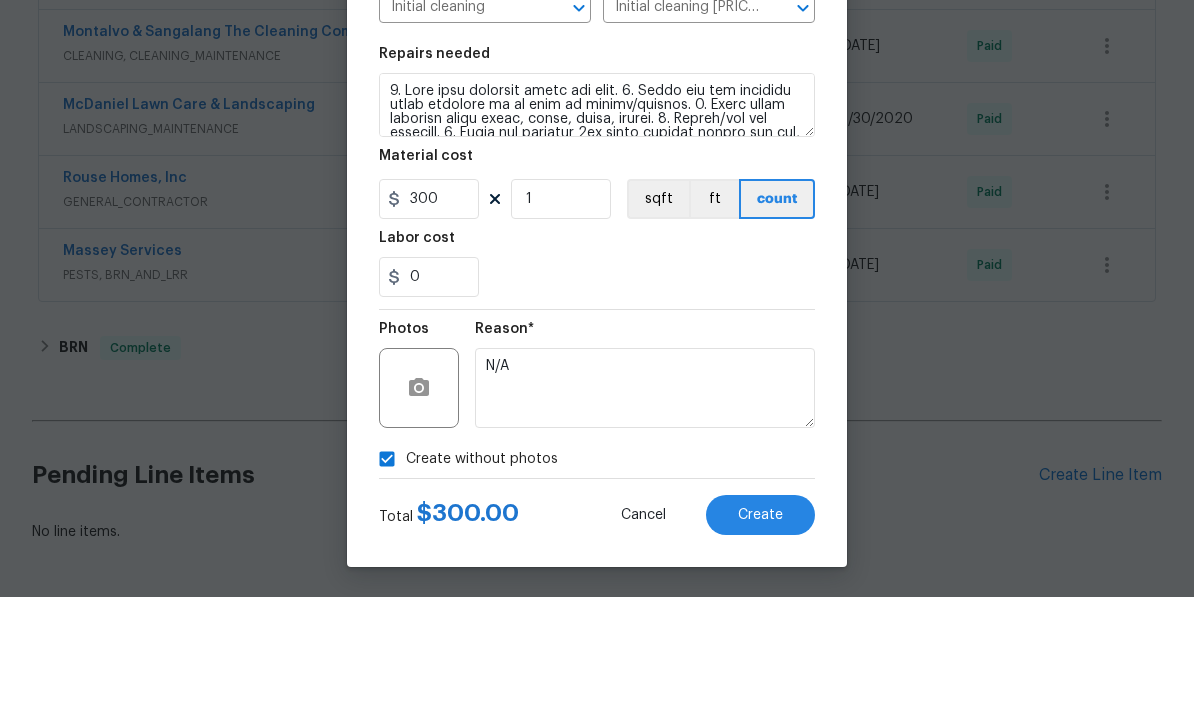 scroll, scrollTop: 80, scrollLeft: 0, axis: vertical 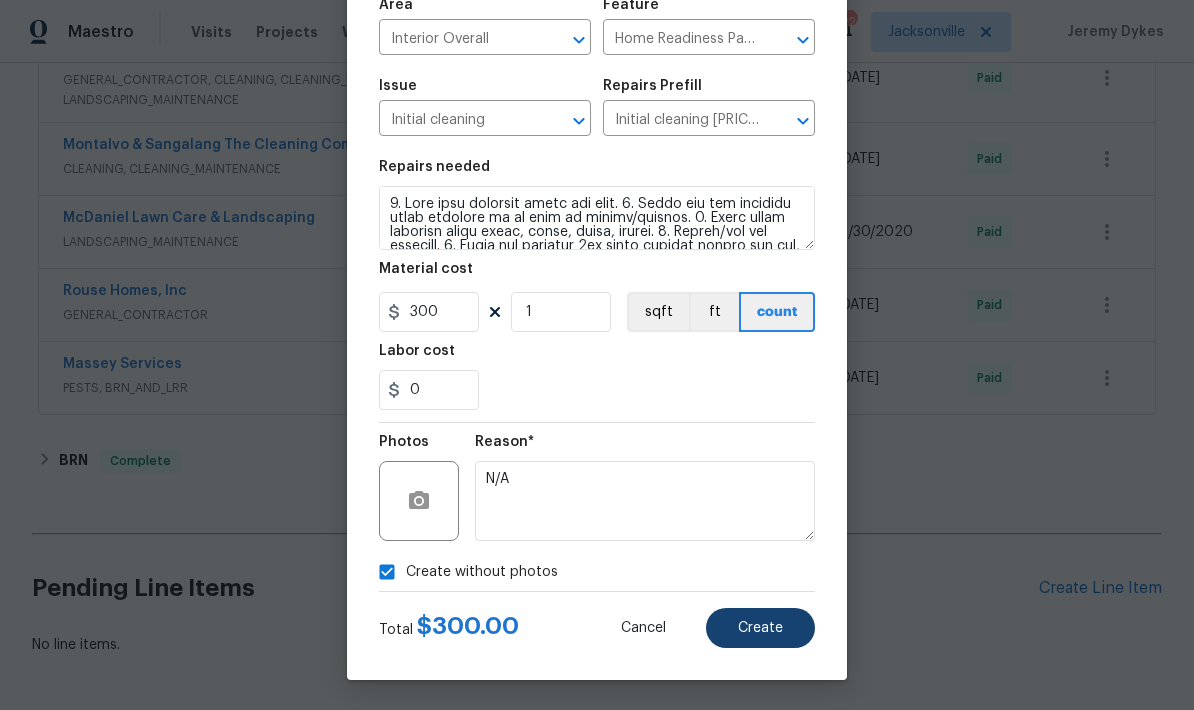 click on "Create" at bounding box center [760, 628] 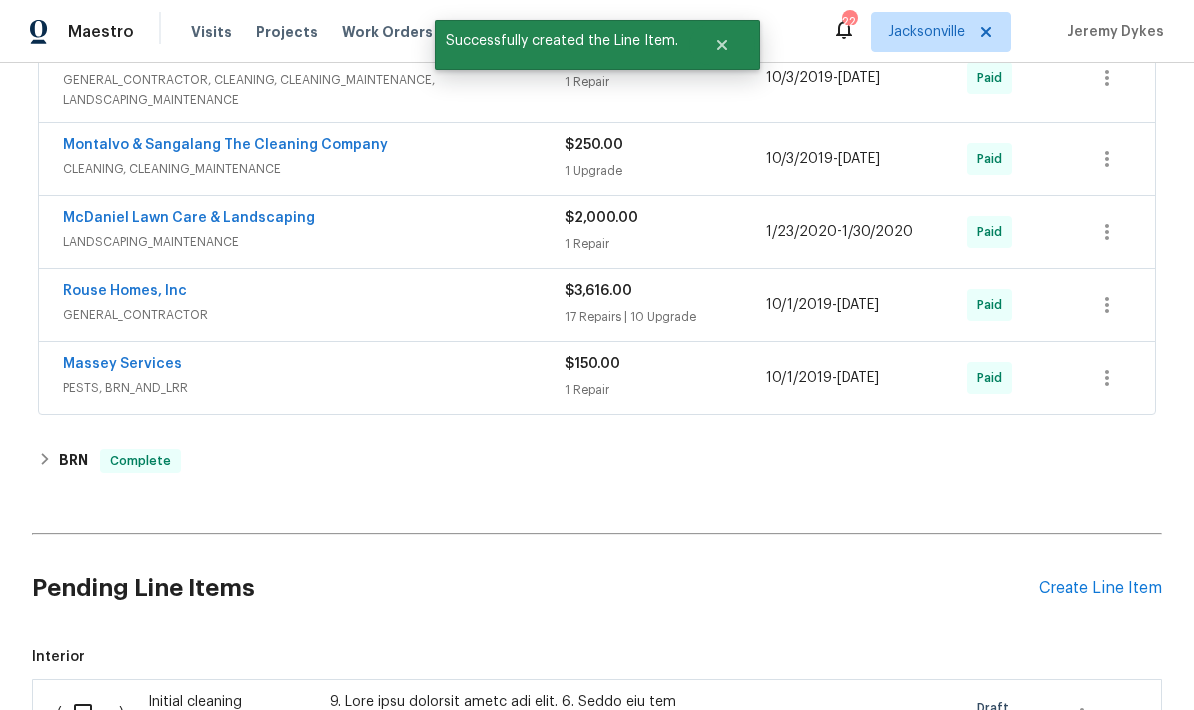 click at bounding box center (90, 713) 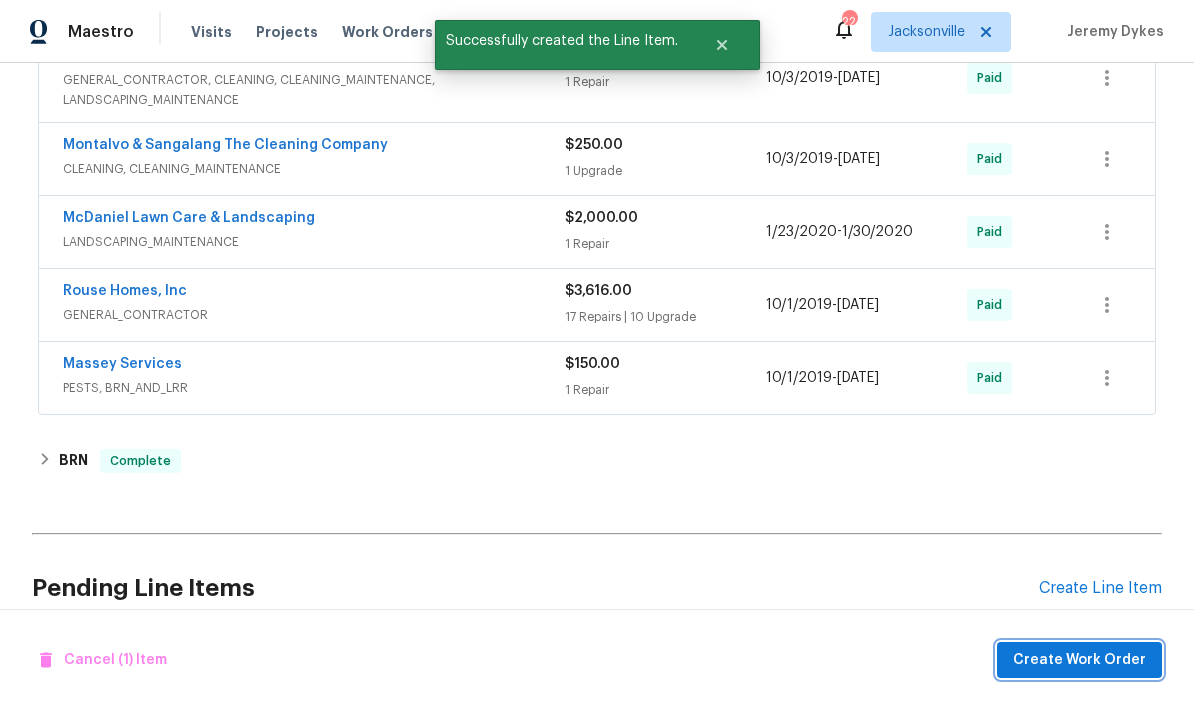 click on "Create Work Order" at bounding box center [1079, 660] 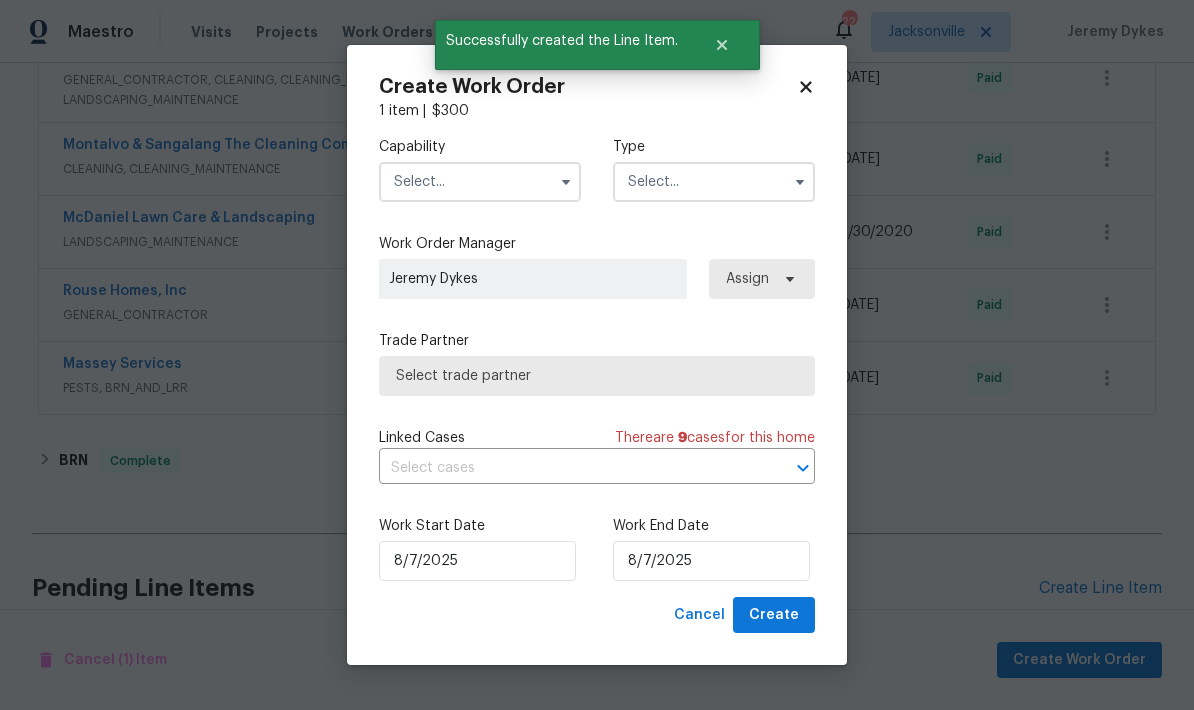 click at bounding box center [480, 182] 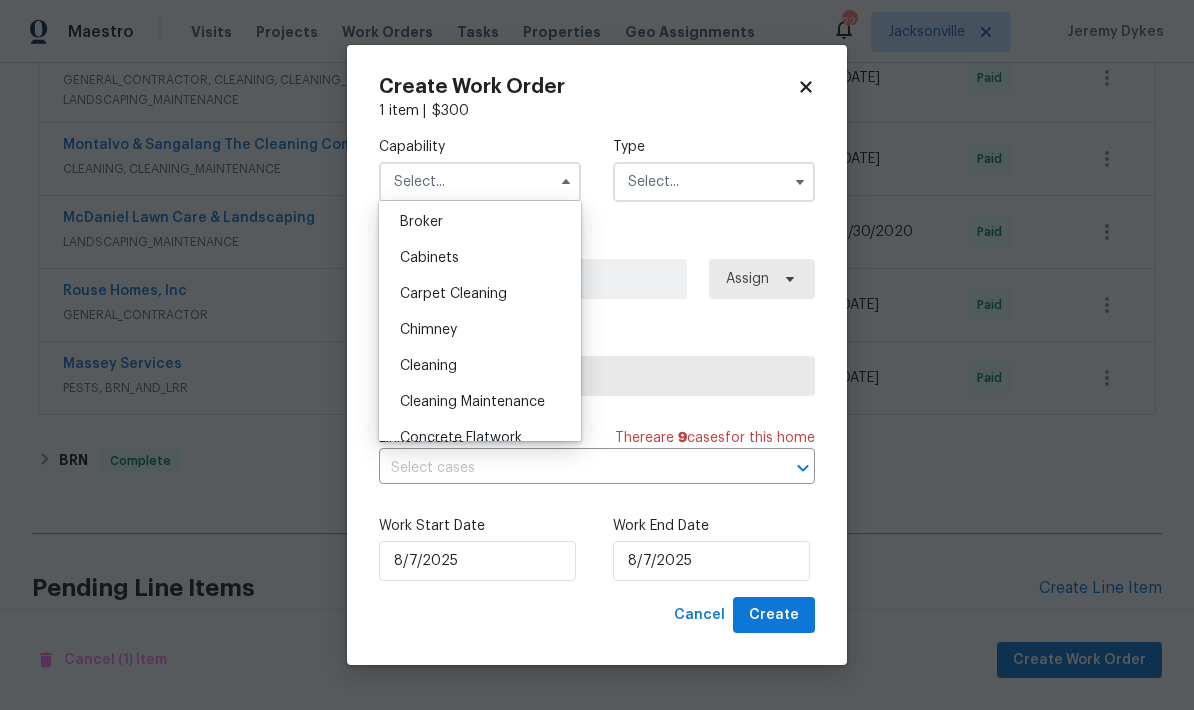 scroll, scrollTop: 147, scrollLeft: 0, axis: vertical 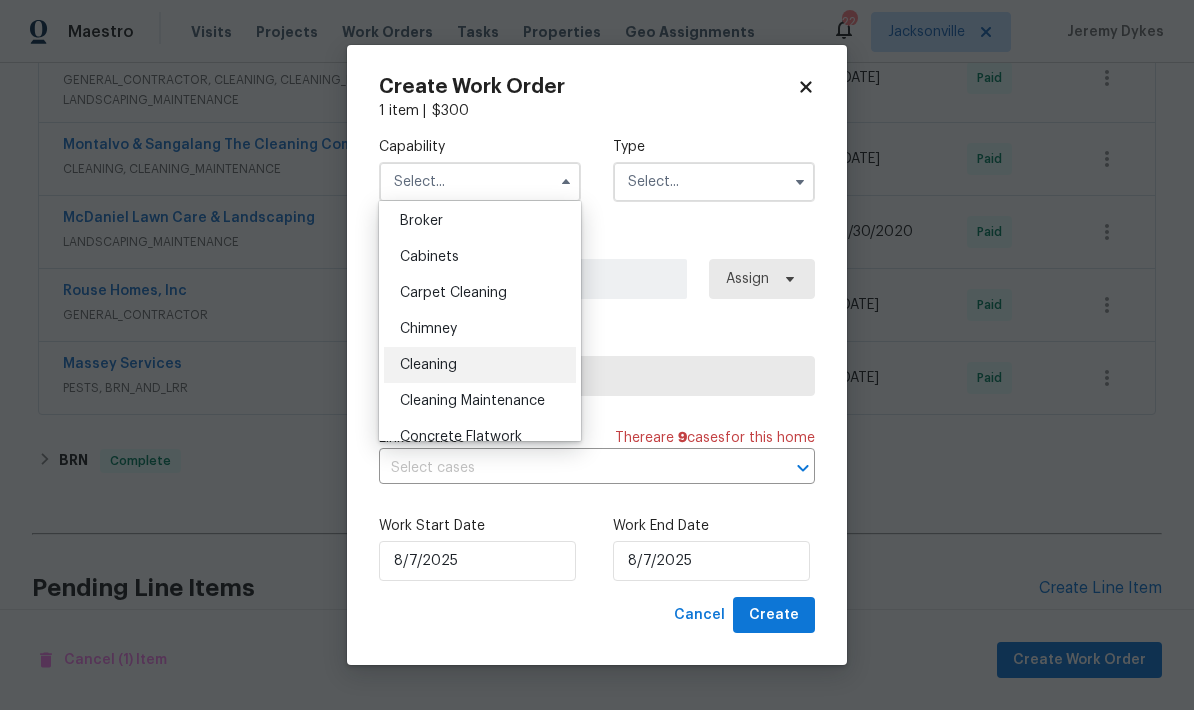 click on "Cleaning" at bounding box center (480, 365) 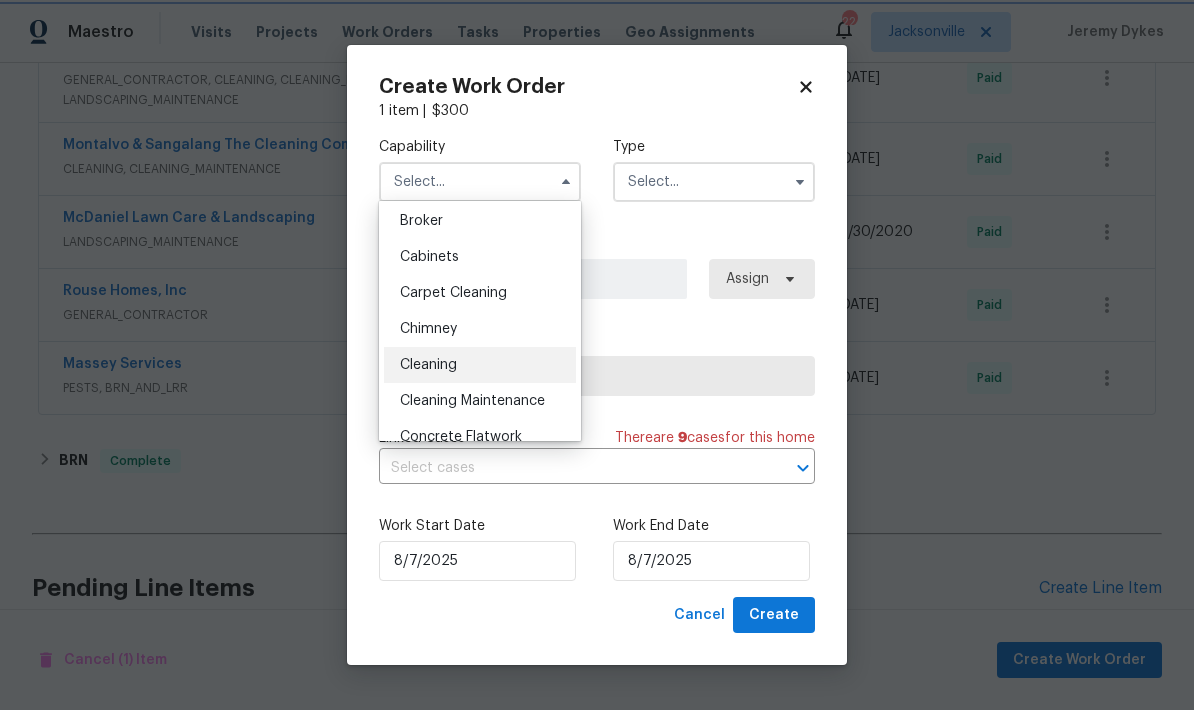 type on "Cleaning" 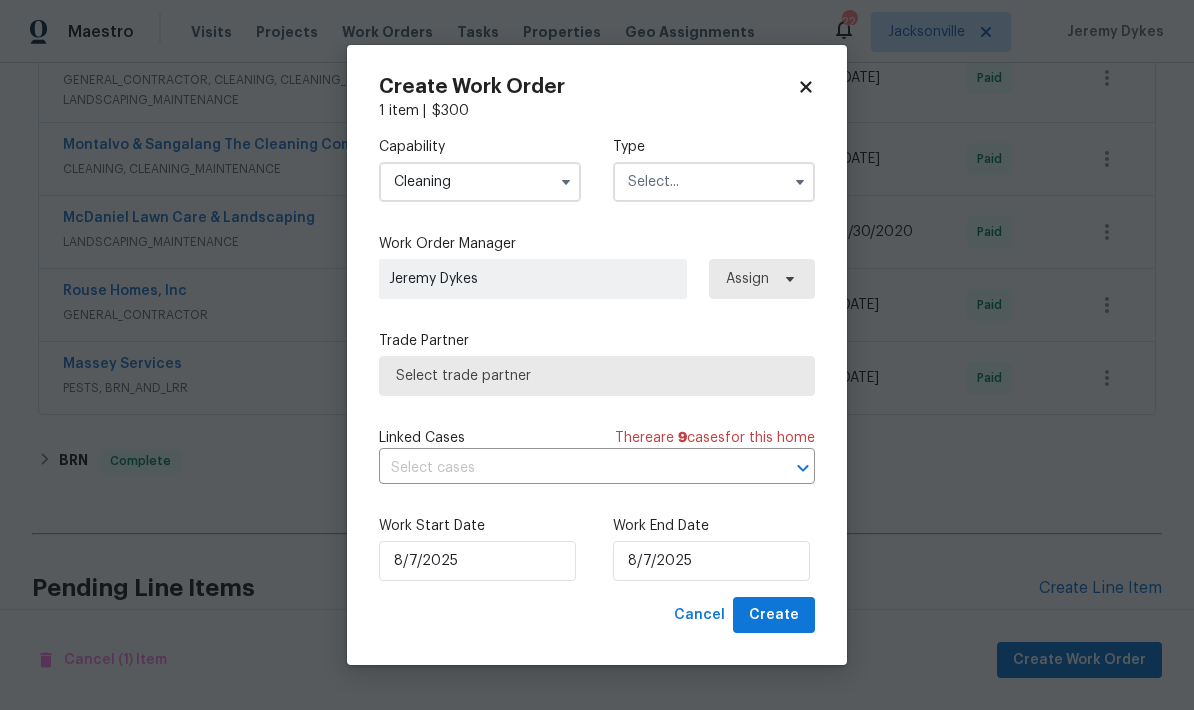 click at bounding box center [714, 182] 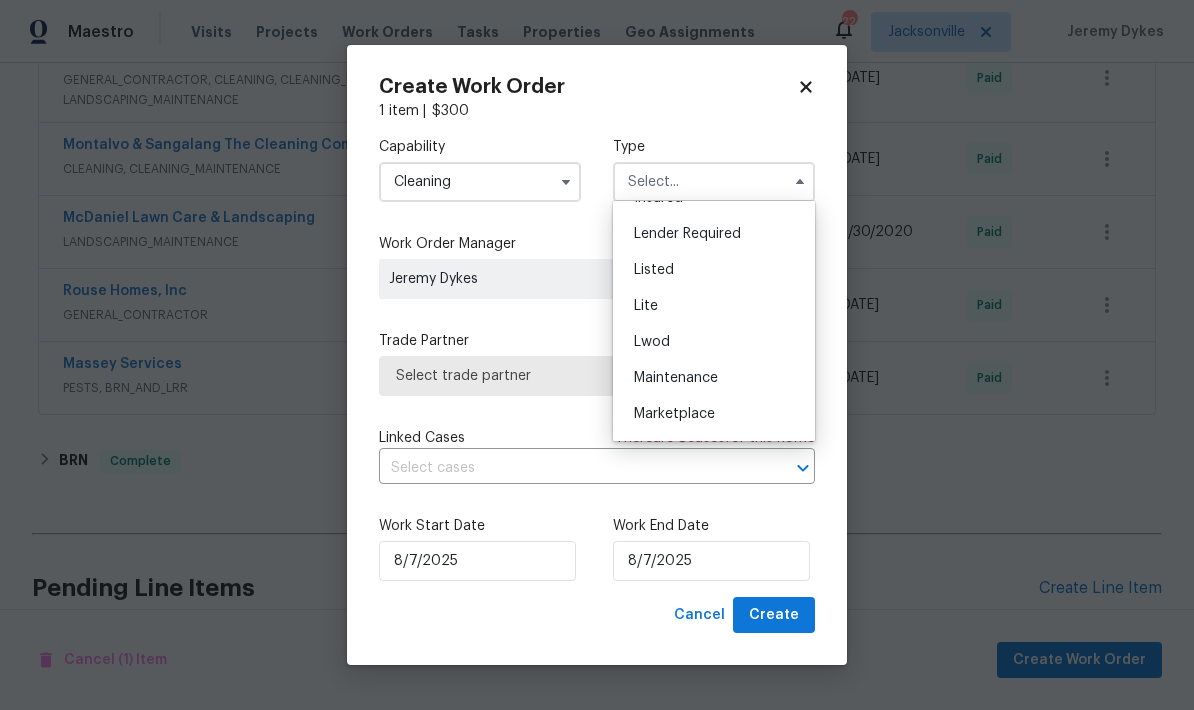 scroll, scrollTop: 338, scrollLeft: 0, axis: vertical 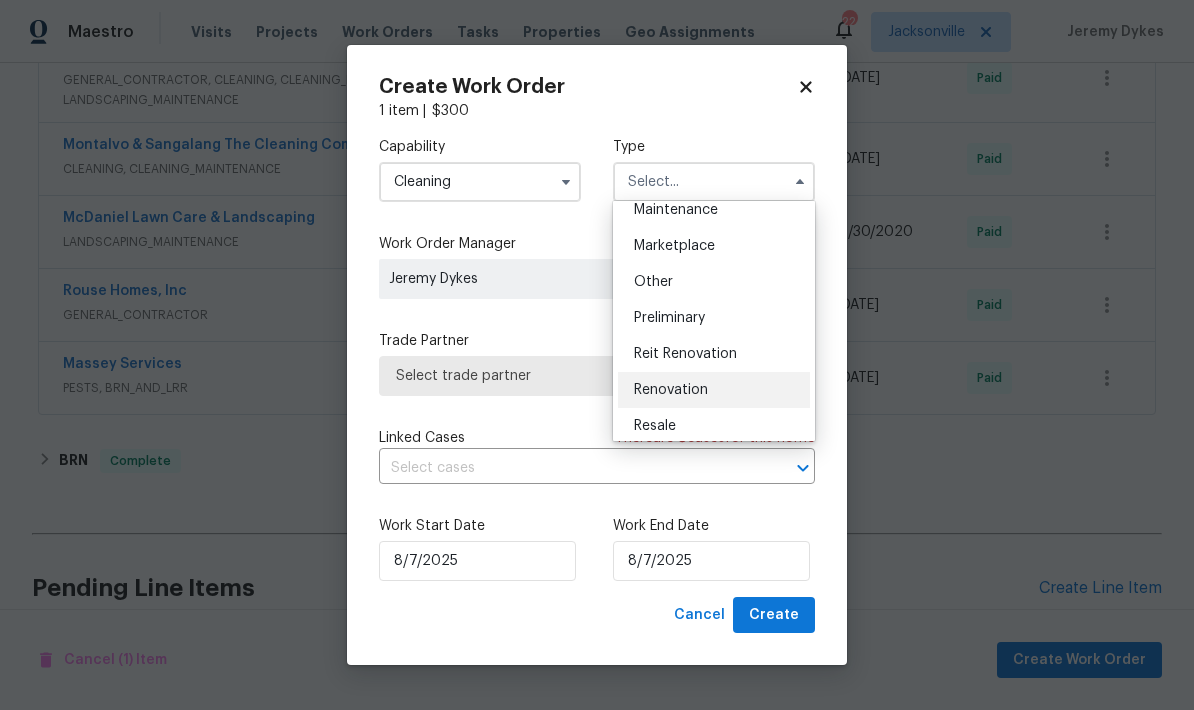 click on "Renovation" at bounding box center (714, 390) 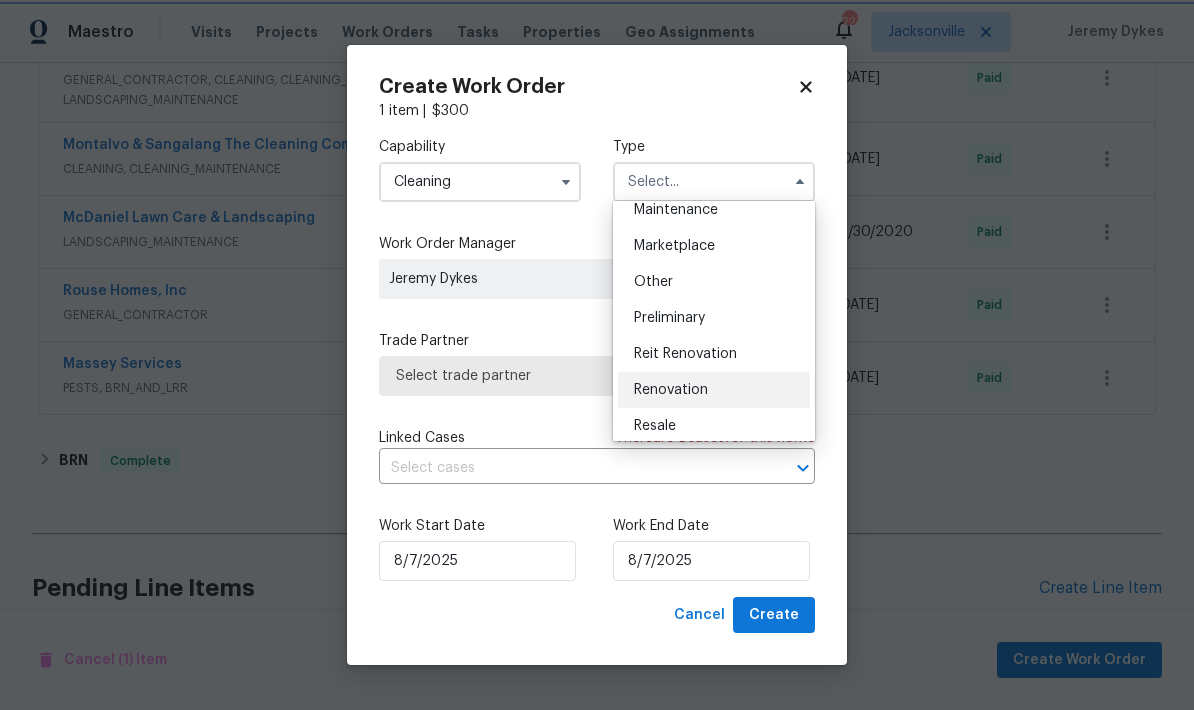 type on "Renovation" 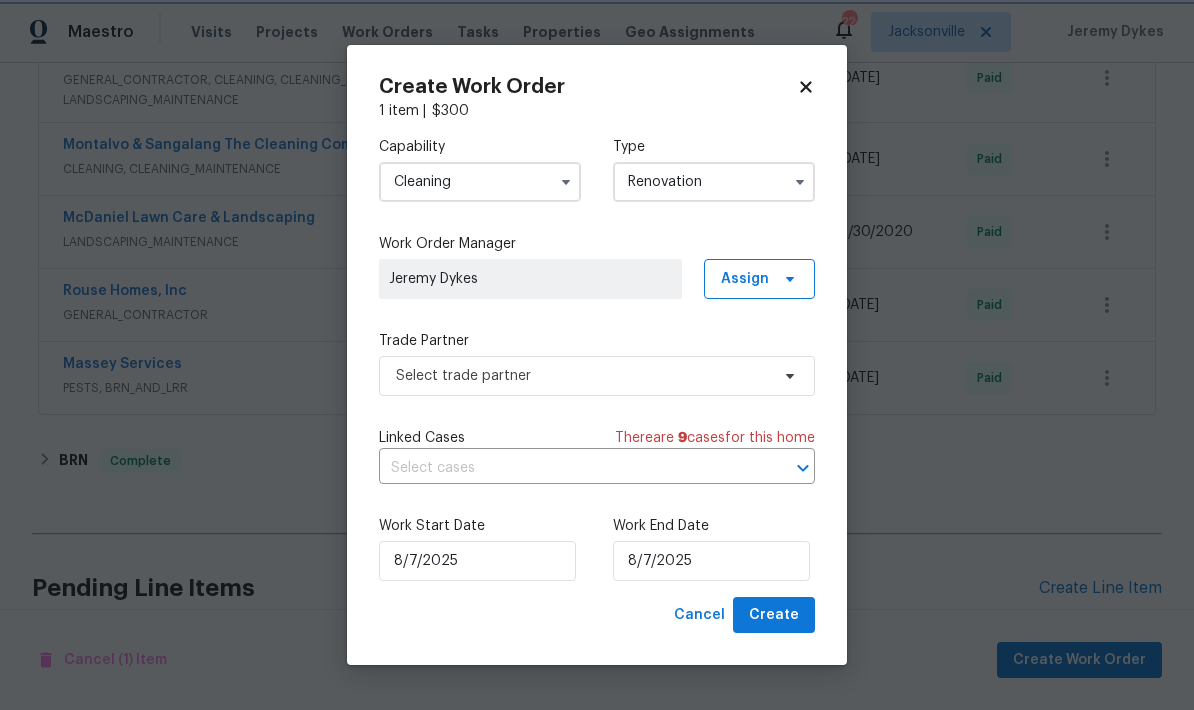 scroll, scrollTop: 0, scrollLeft: 0, axis: both 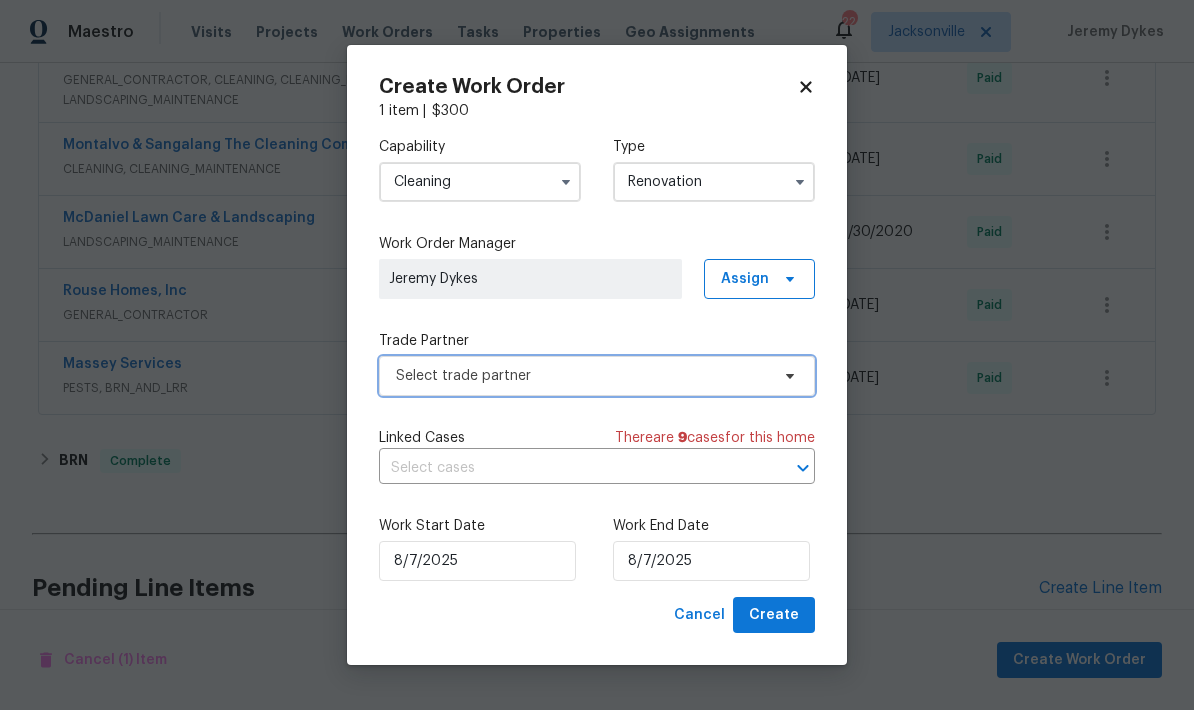 click on "Select trade partner" at bounding box center (582, 376) 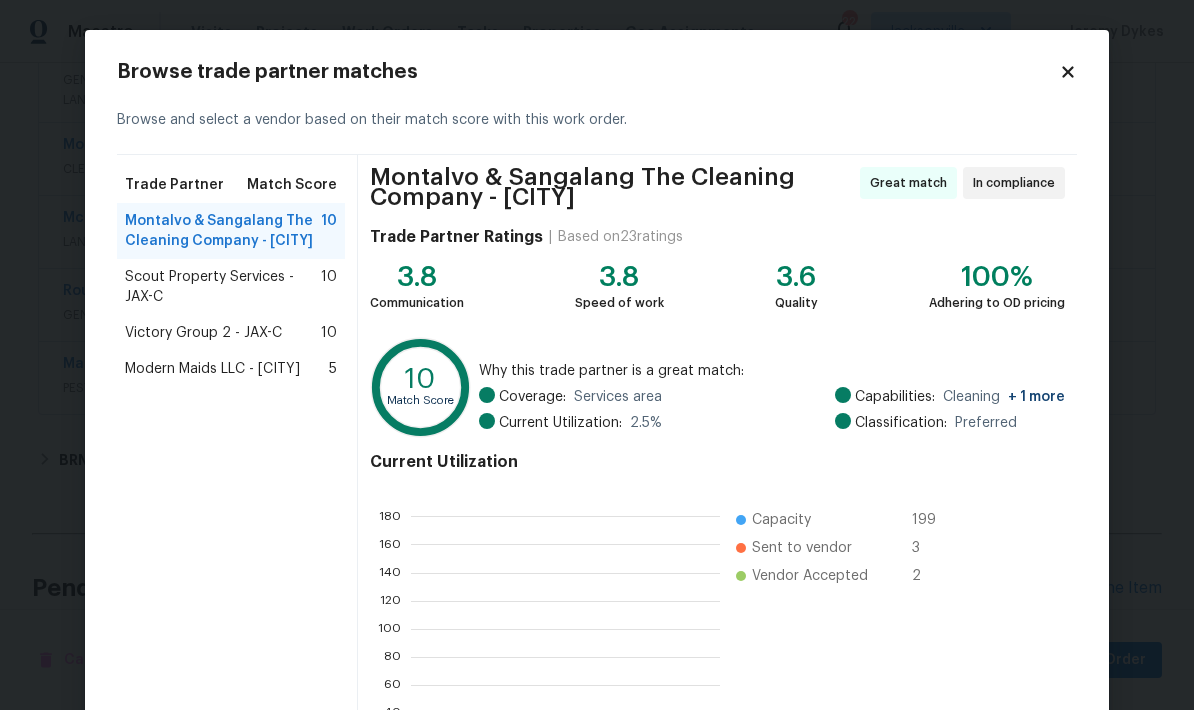 scroll, scrollTop: 2, scrollLeft: 2, axis: both 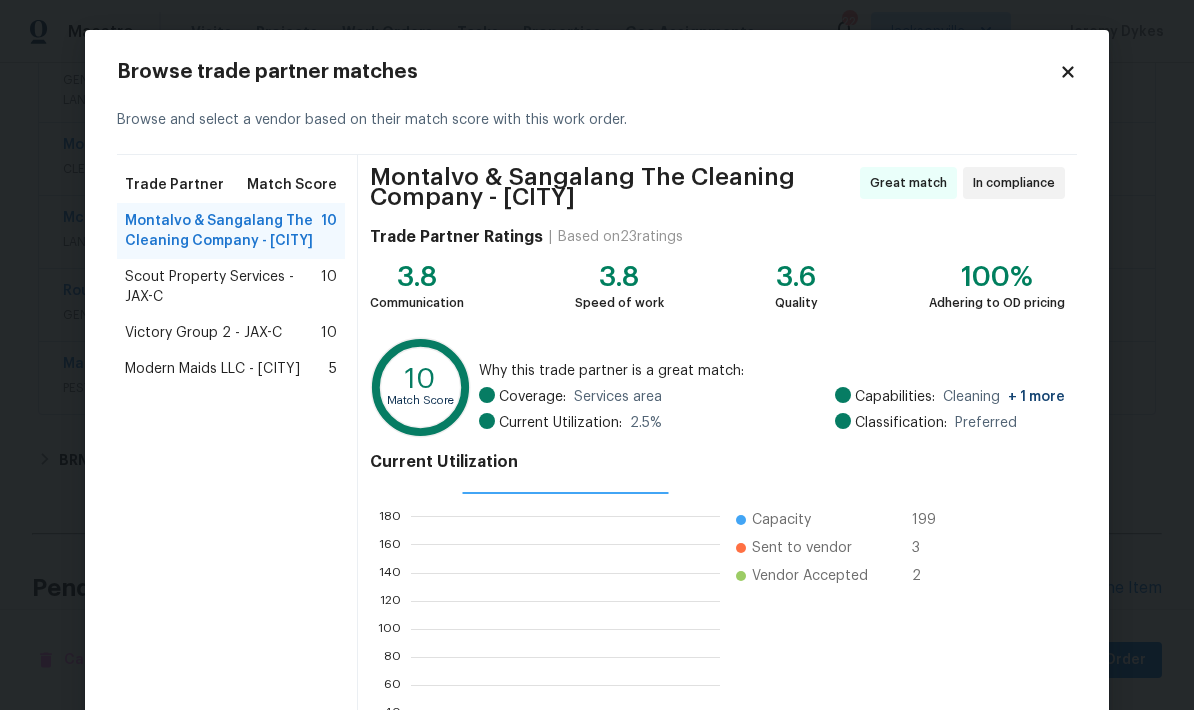 click on "Montalvo & Sangalang The Cleaning Company - [CITY]" at bounding box center [223, 231] 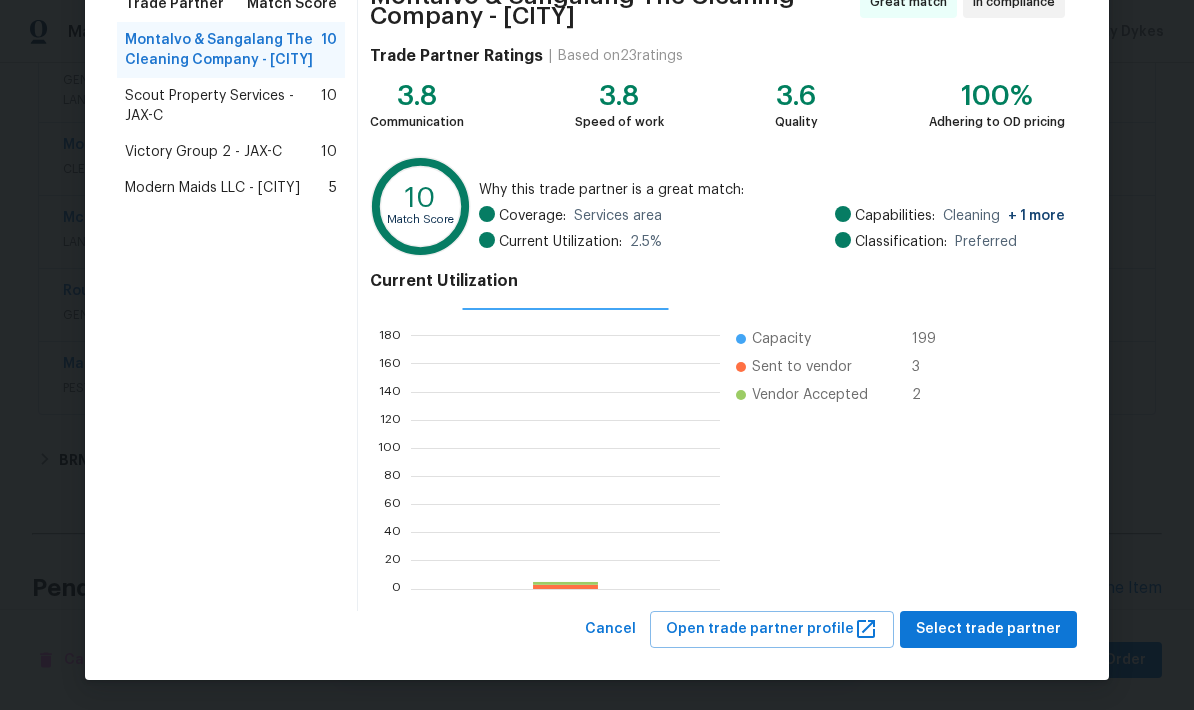 scroll, scrollTop: 180, scrollLeft: 0, axis: vertical 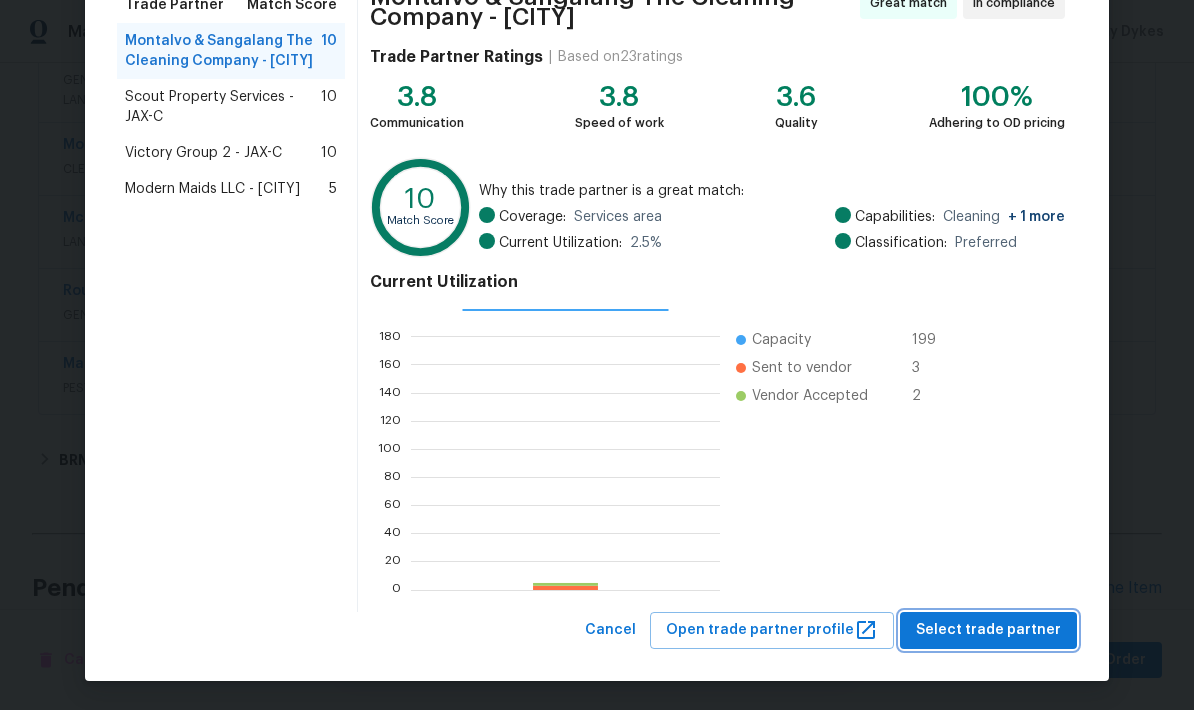 click on "Select trade partner" at bounding box center (988, 630) 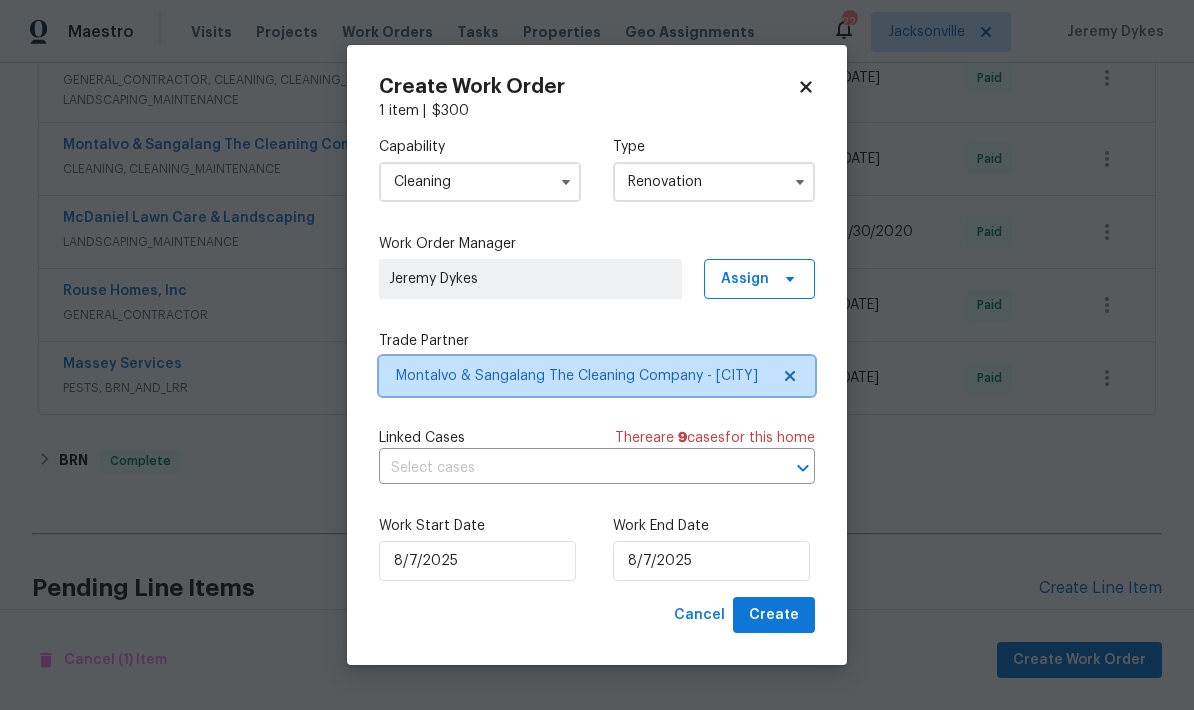 scroll, scrollTop: 0, scrollLeft: 0, axis: both 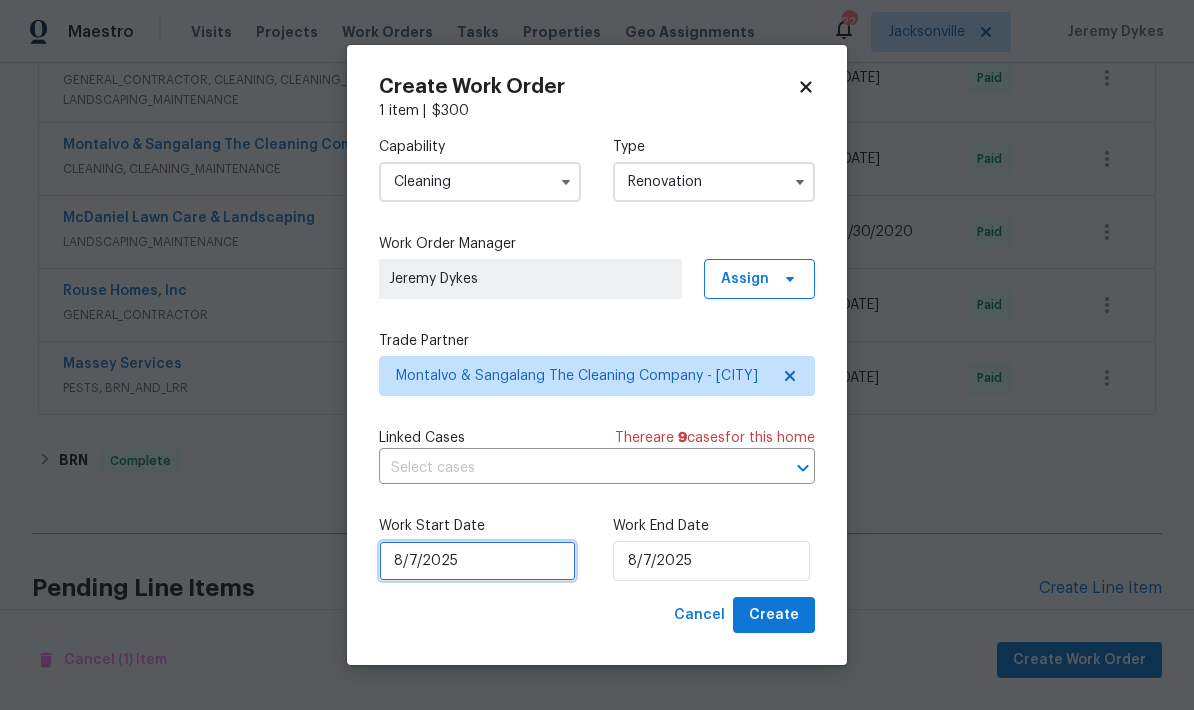 click on "8/7/2025" at bounding box center [477, 561] 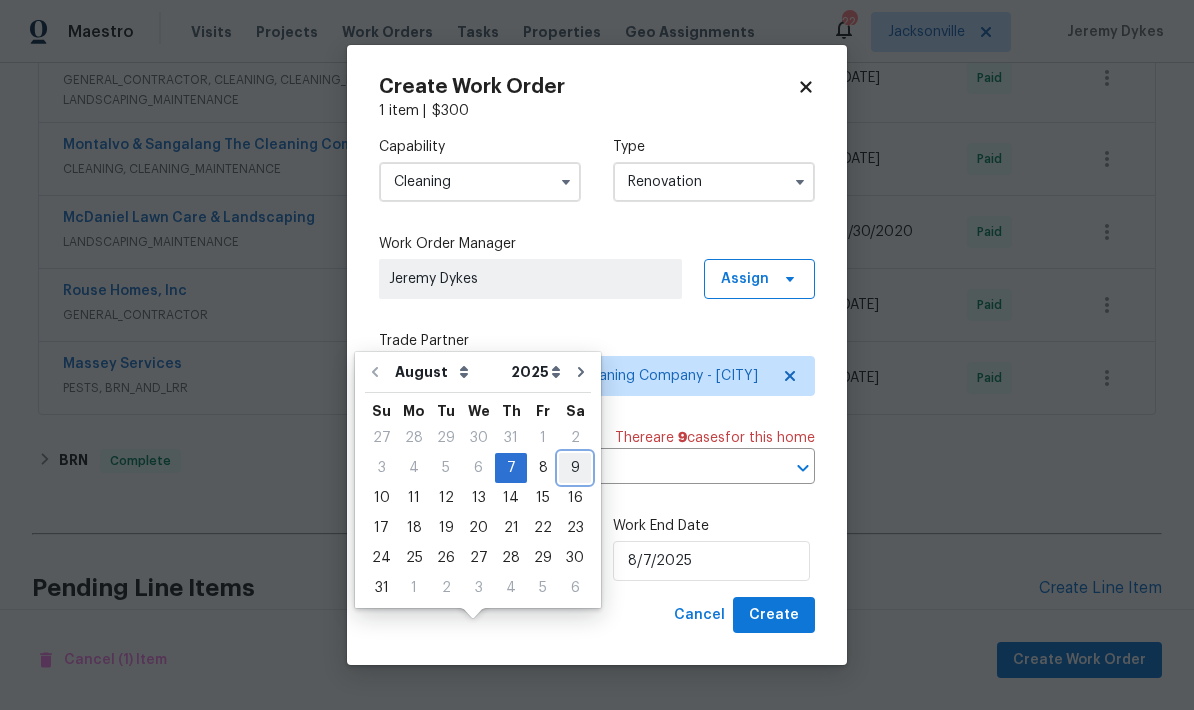 click on "9" at bounding box center [575, 468] 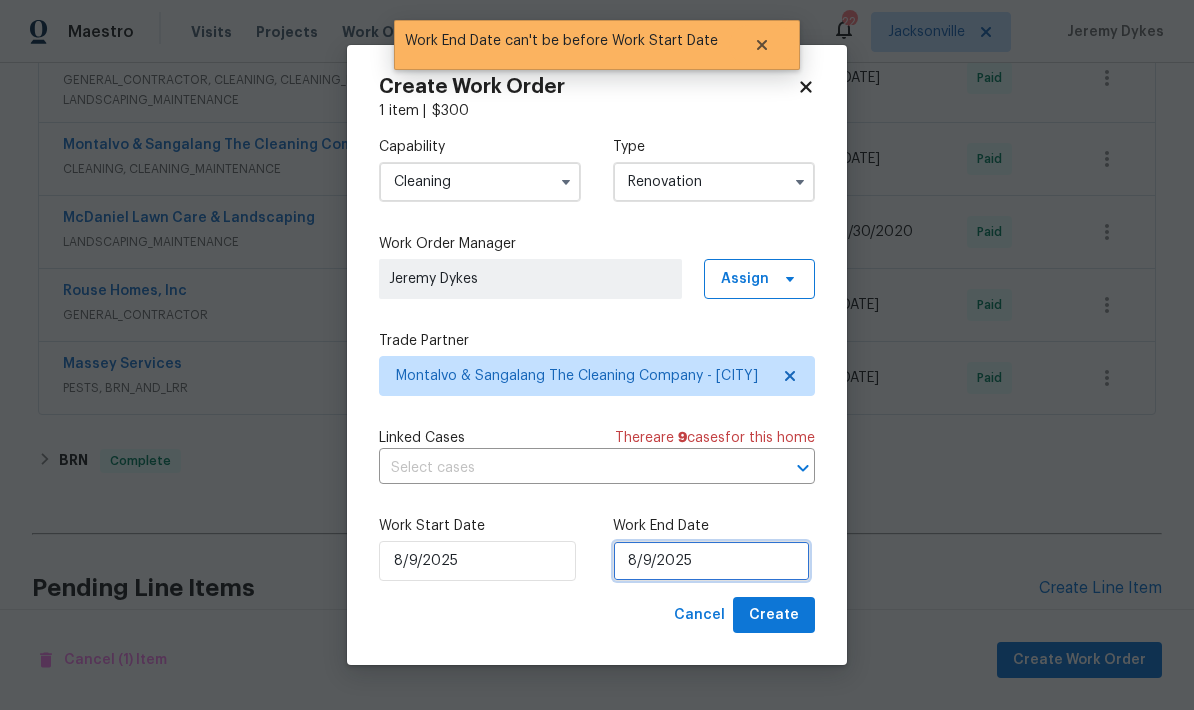 click on "8/9/2025" at bounding box center [711, 561] 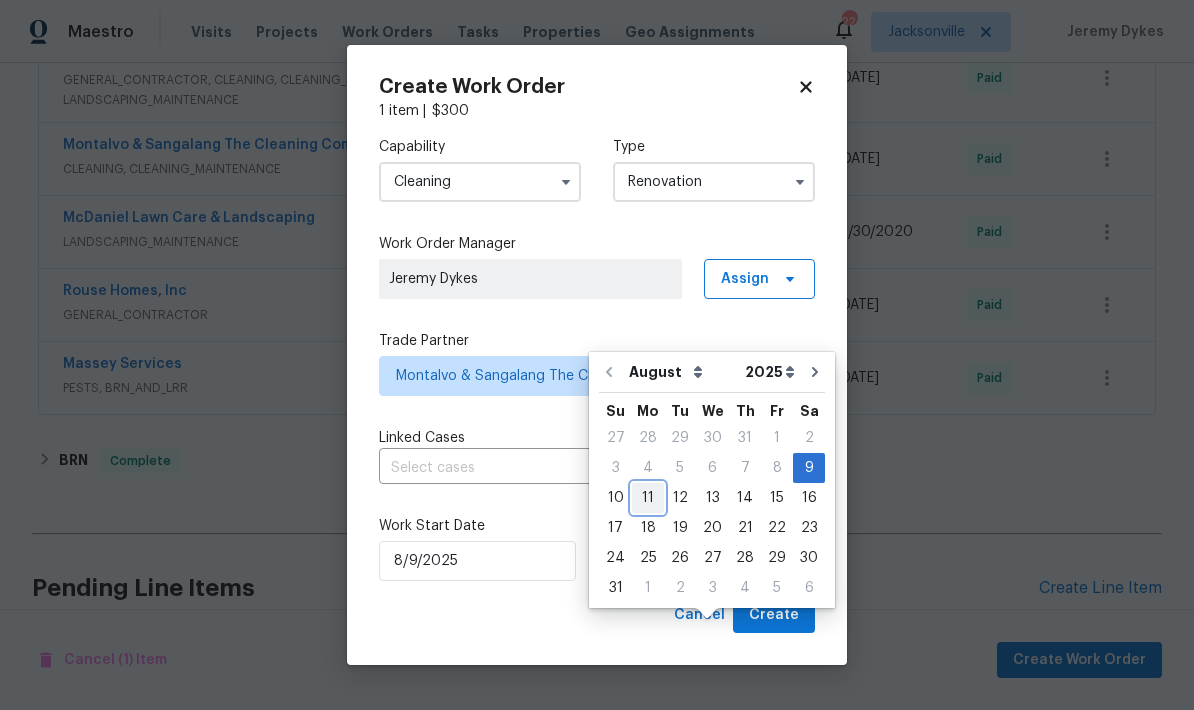 click on "11" at bounding box center (648, 498) 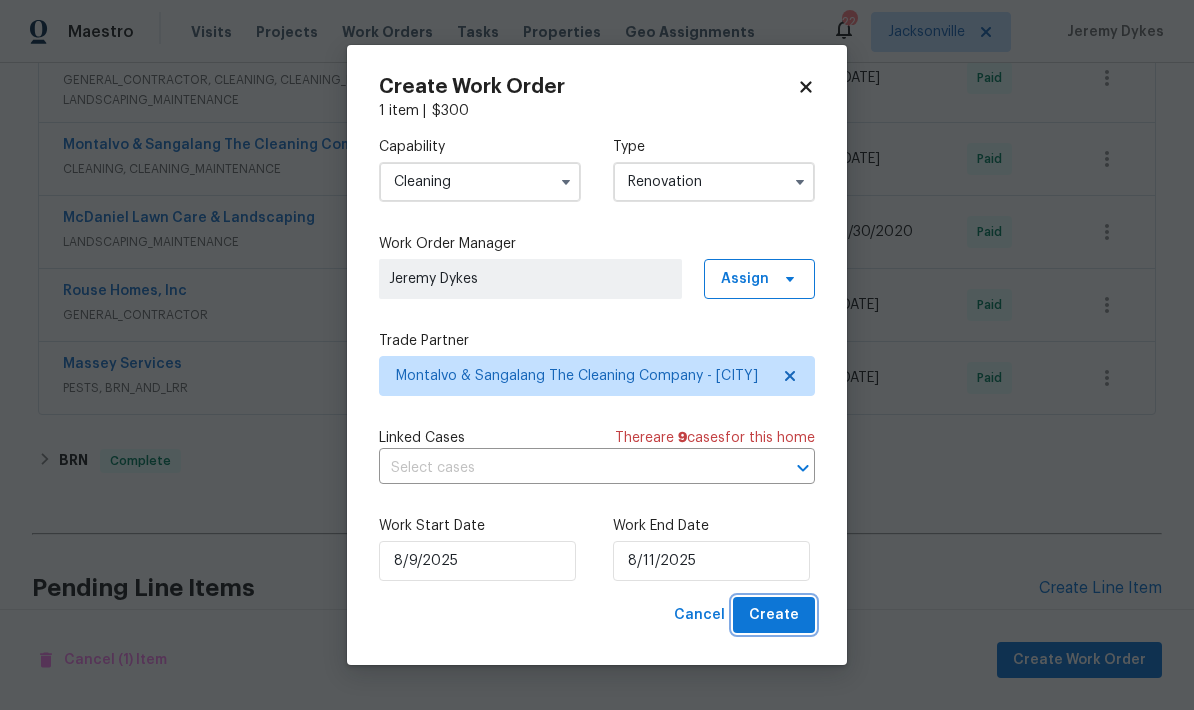 click on "Create" at bounding box center (774, 615) 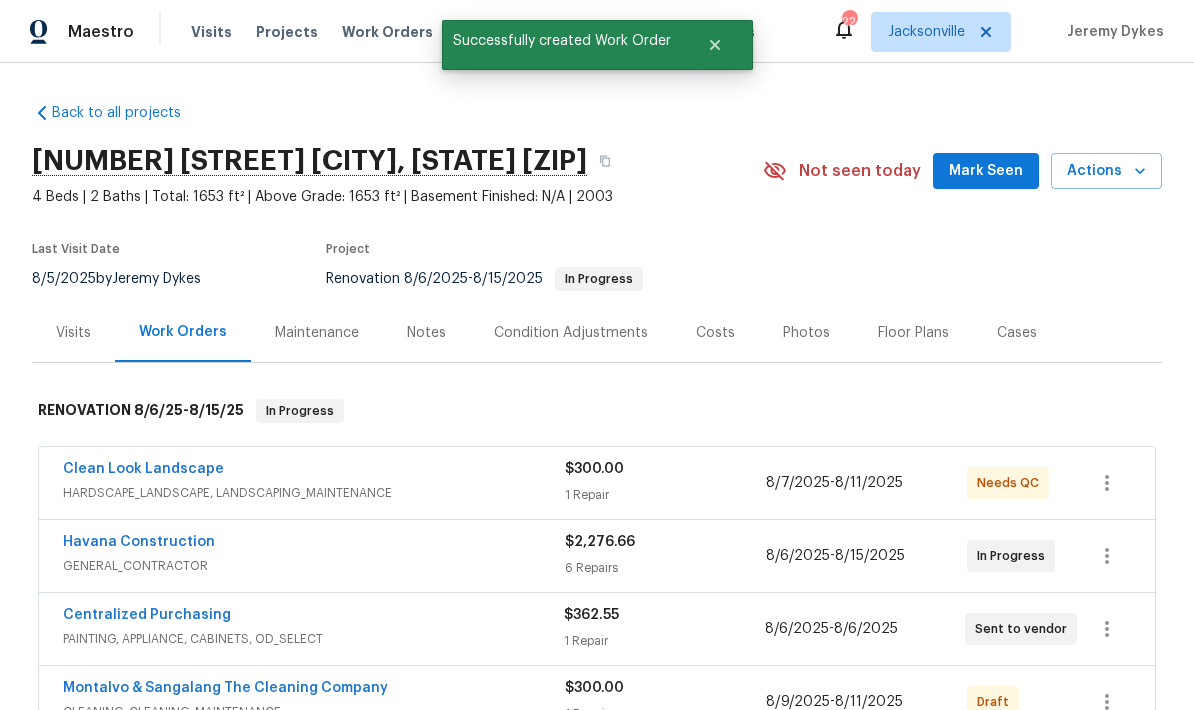 scroll, scrollTop: 0, scrollLeft: 0, axis: both 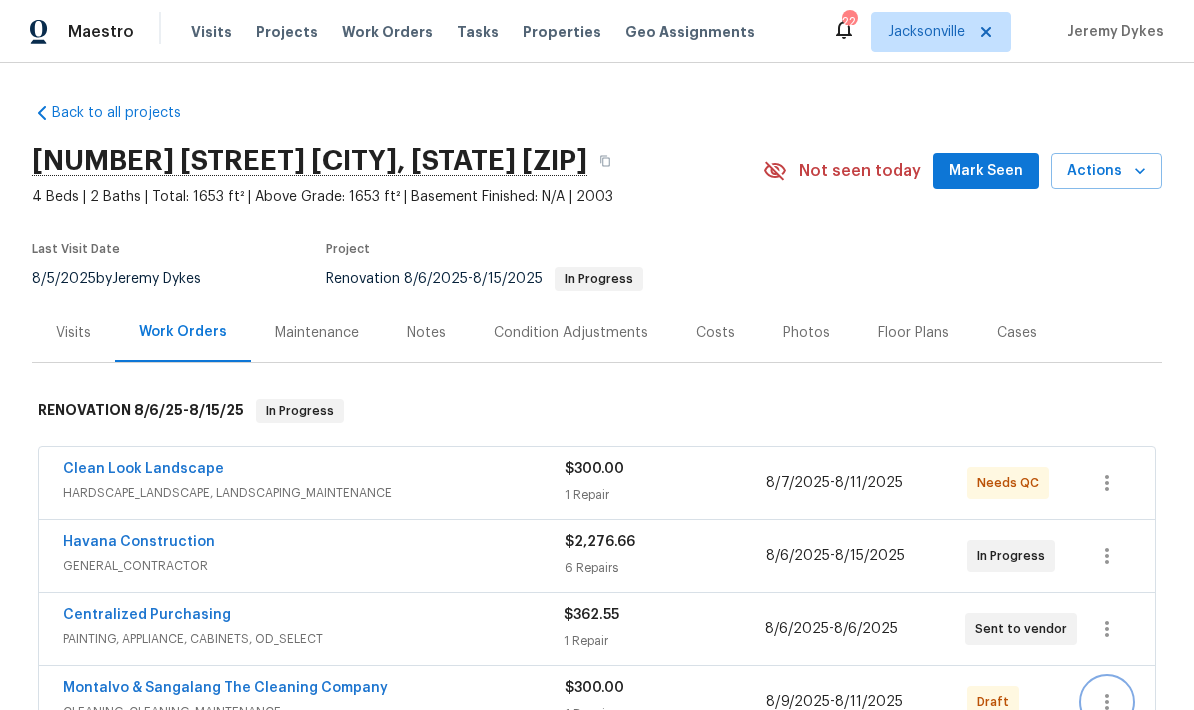 click 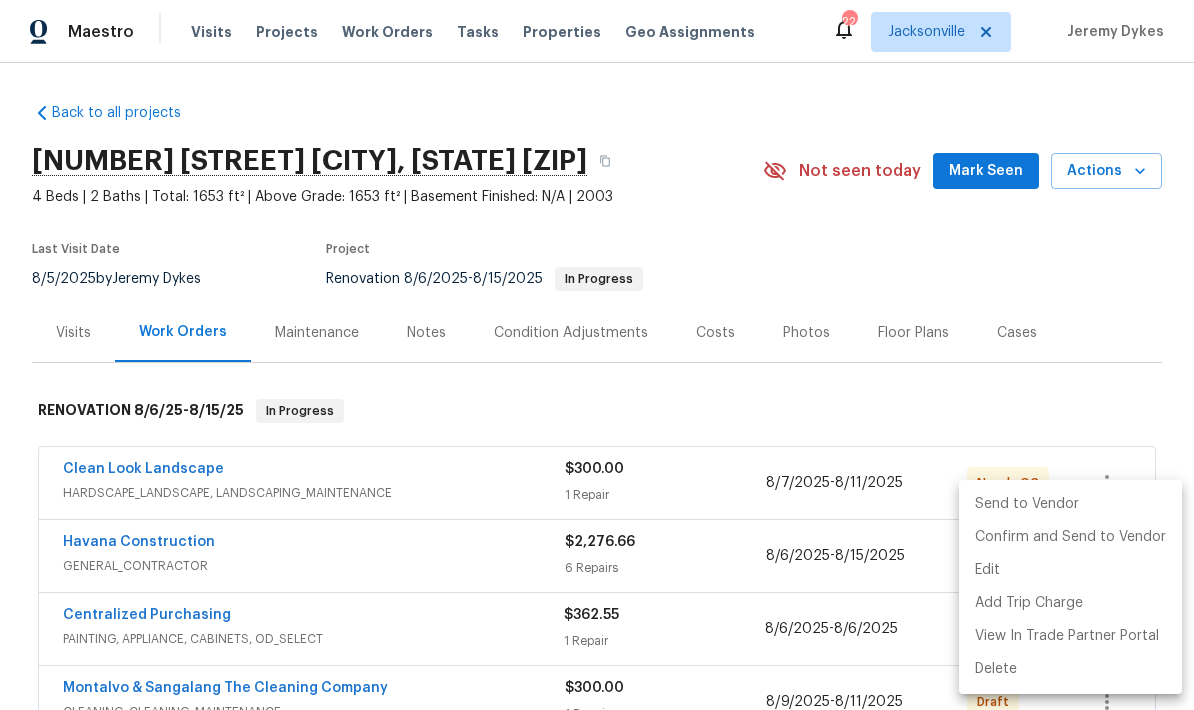 click on "Send to Vendor" at bounding box center [1070, 504] 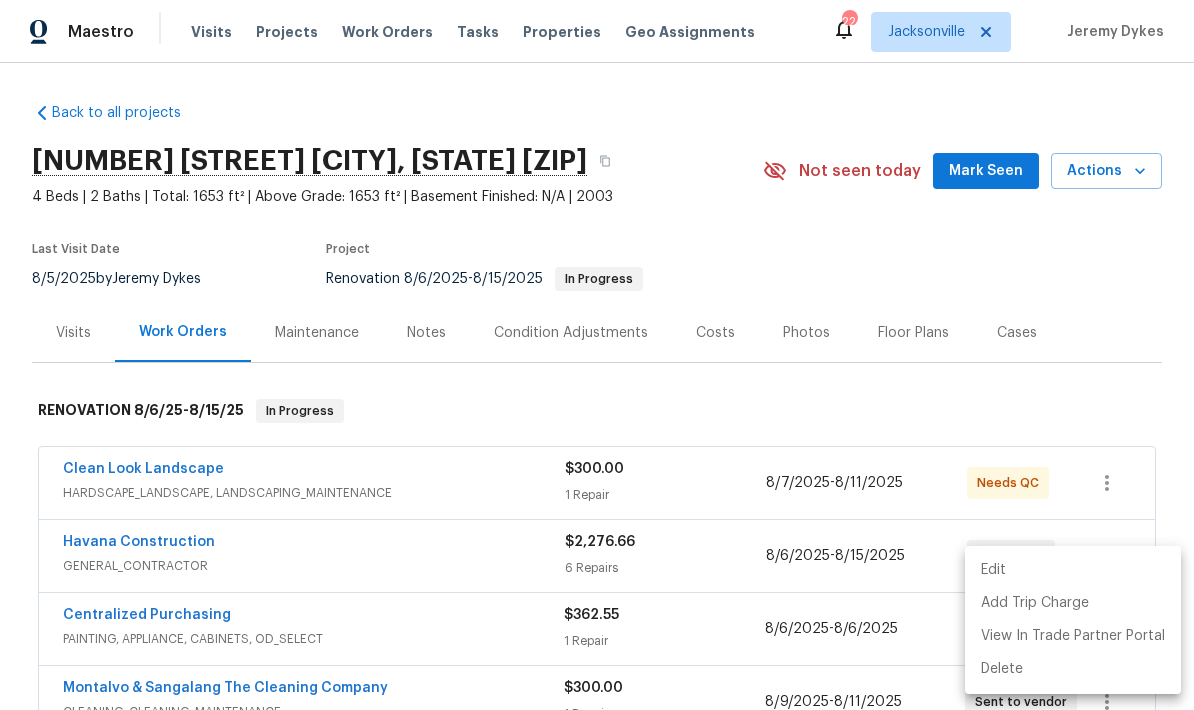 click at bounding box center (597, 355) 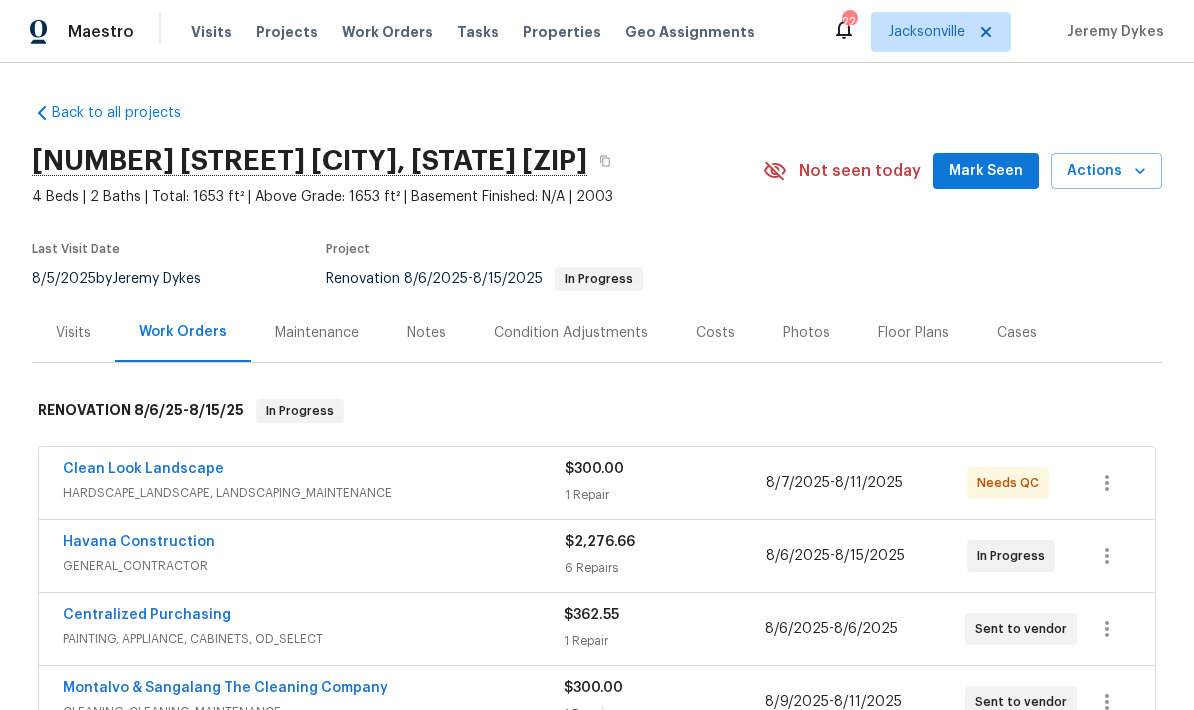 scroll, scrollTop: 0, scrollLeft: 0, axis: both 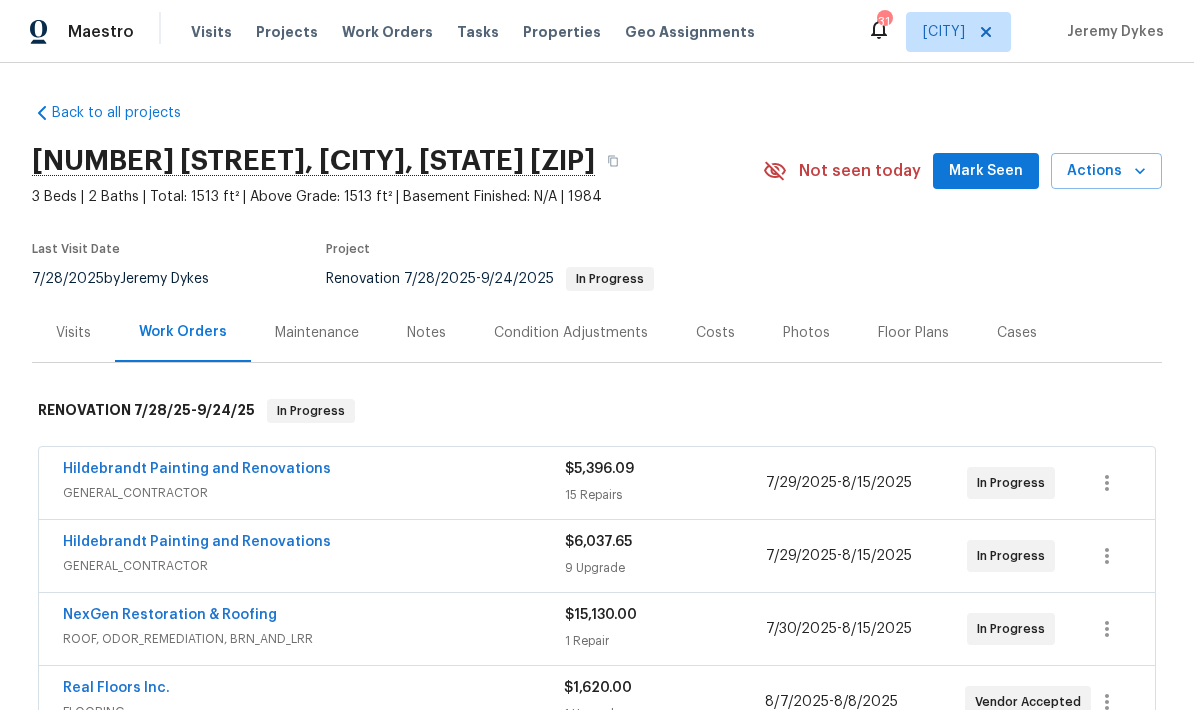 click on "[NUMBER] [STREET], [CITY], [STATE] [ZIP] [BEDS] | [BATHS] | Total: [AREA] ft² | Above Grade: [AREA] ft² | Basement Finished: N/A | [YEAR] Not seen today Mark Seen Actions Last Visit Date [DATE]  by  [FIRST] [LAST]   Project Renovation   [DATE]  -  [DATE] In Progress" at bounding box center (597, 219) 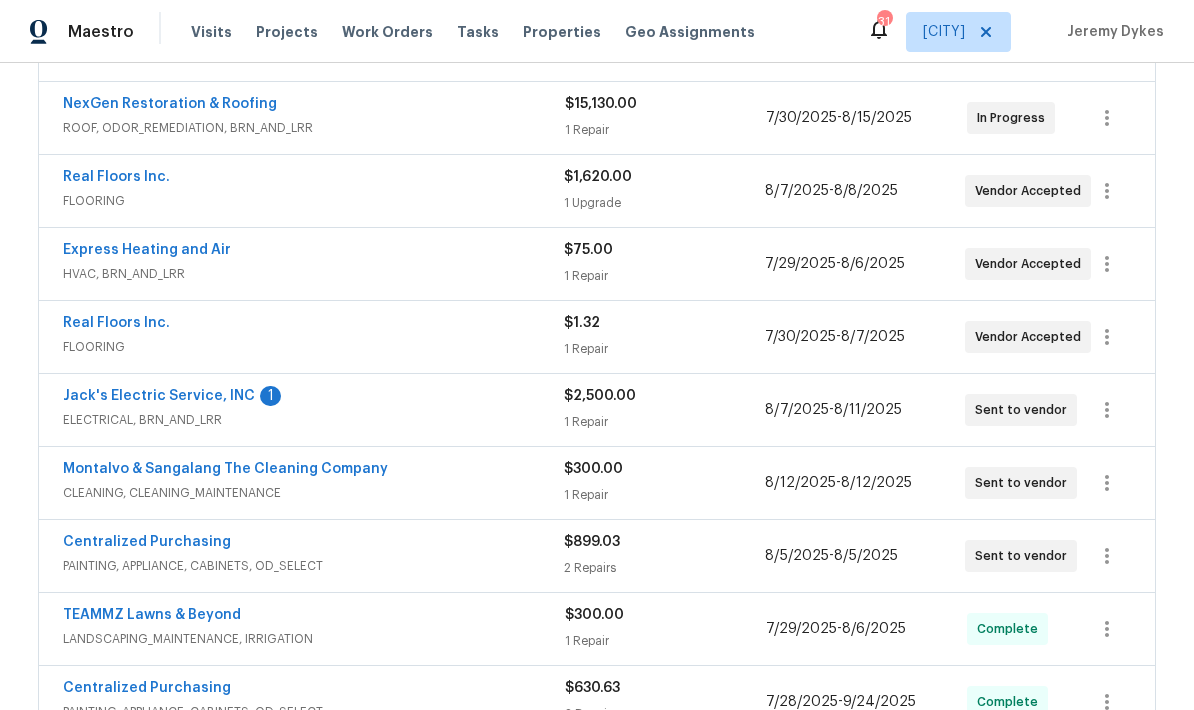 scroll, scrollTop: 507, scrollLeft: 0, axis: vertical 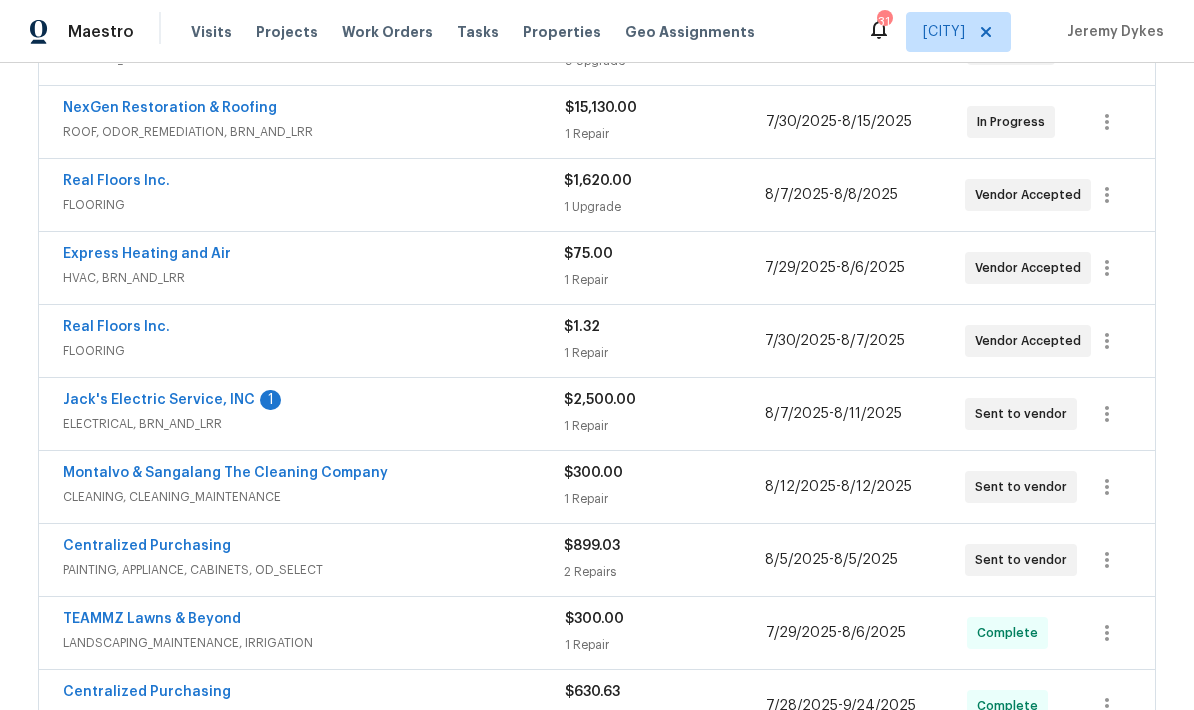 click on "ELECTRICAL, BRN_AND_LRR" at bounding box center (313, 424) 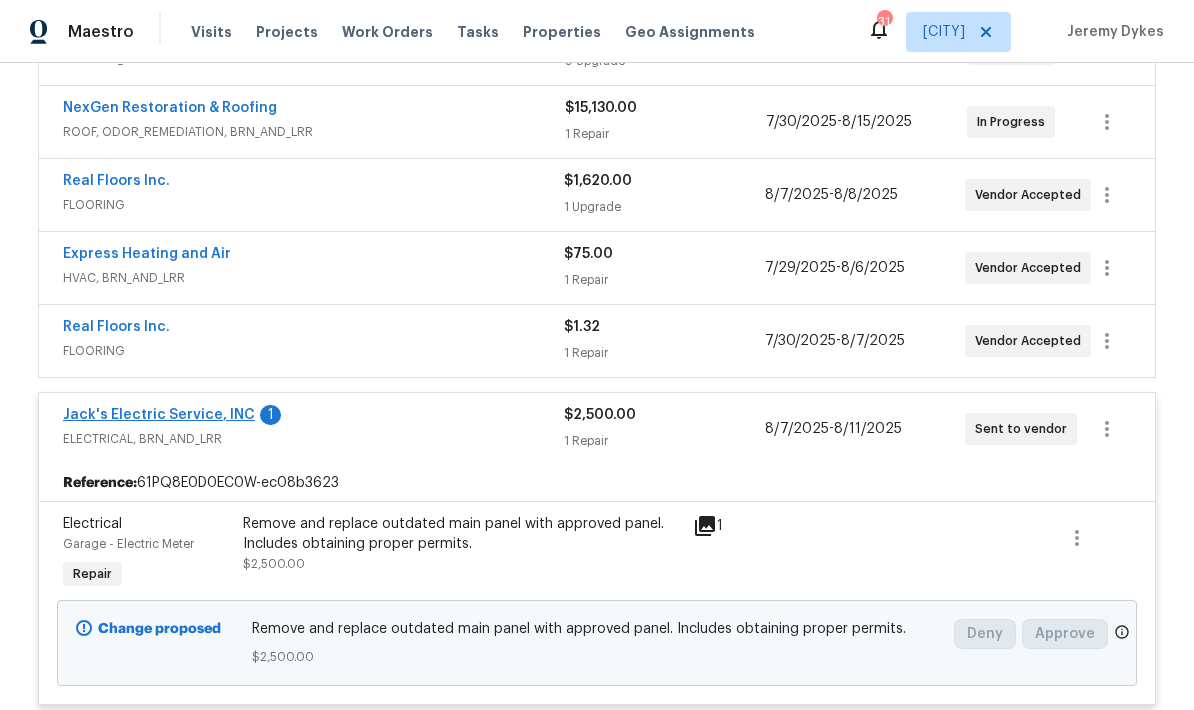 click on "Jack's Electric Service, INC" at bounding box center (159, 415) 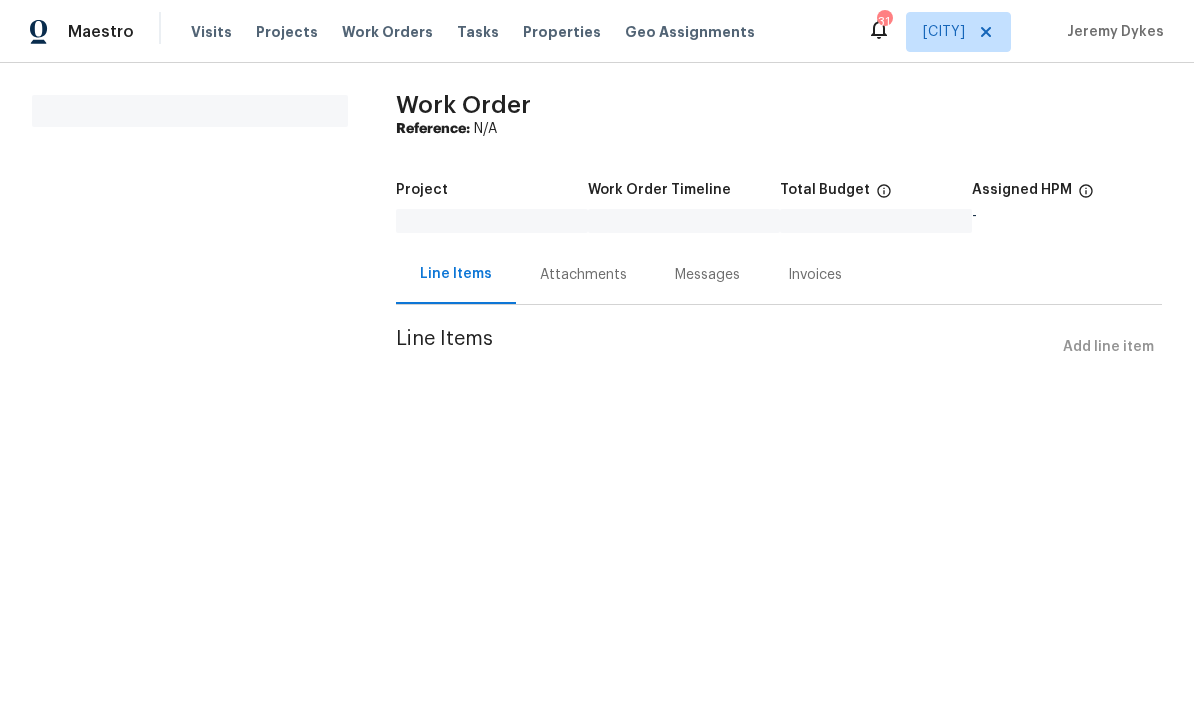 scroll, scrollTop: 0, scrollLeft: 0, axis: both 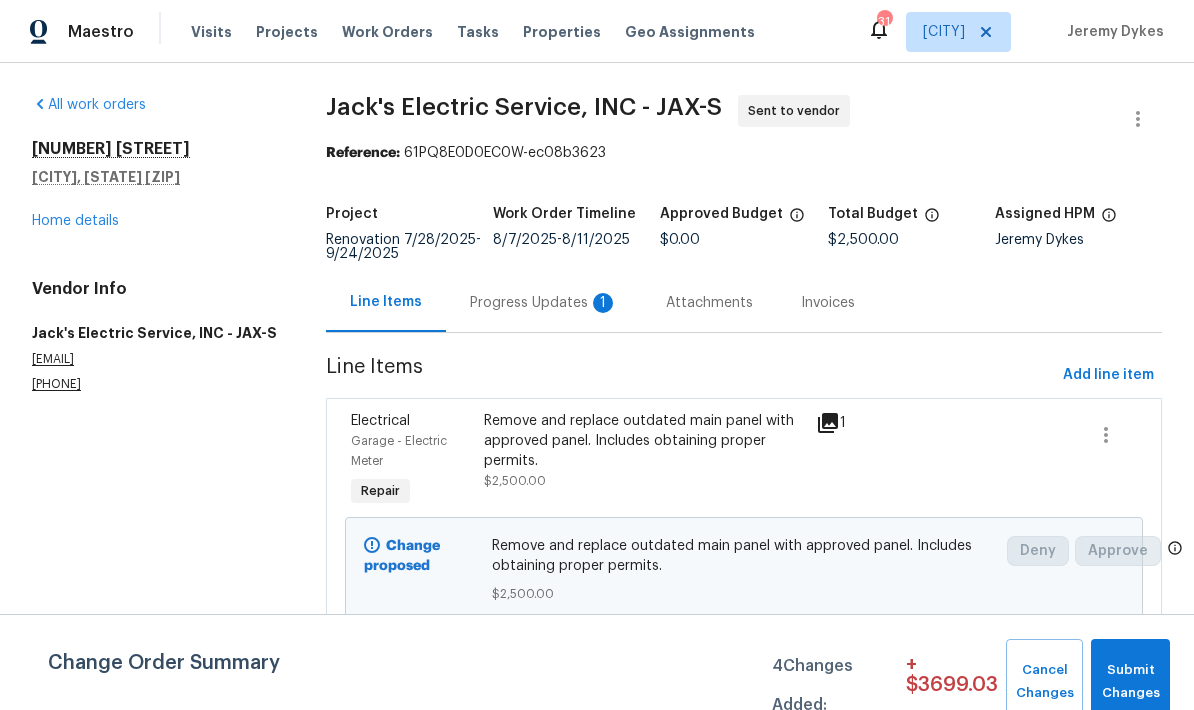click on "Progress Updates 1" at bounding box center [544, 302] 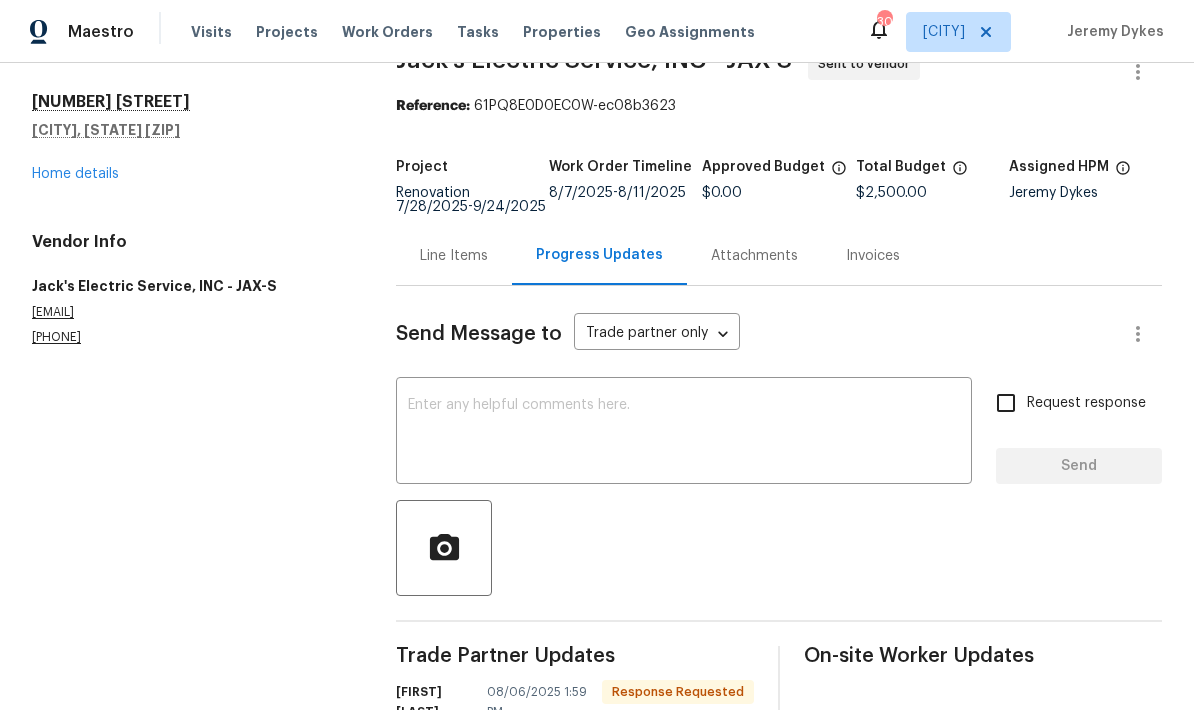 scroll, scrollTop: 46, scrollLeft: 0, axis: vertical 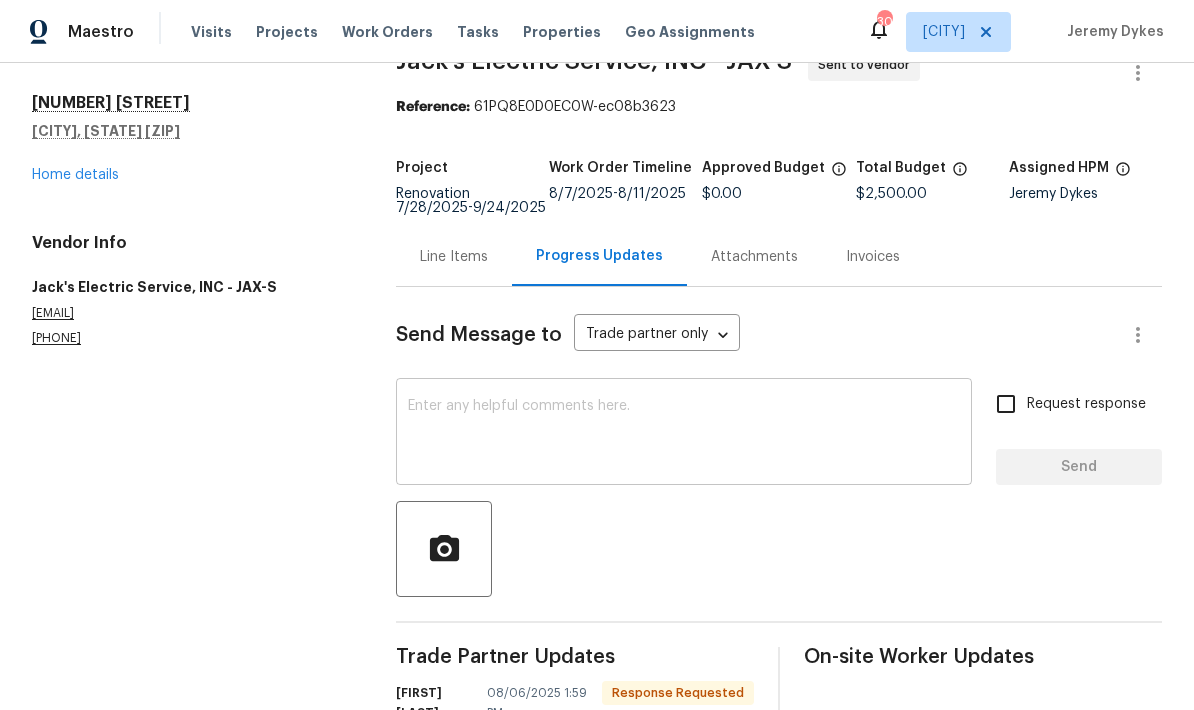 click at bounding box center (684, 434) 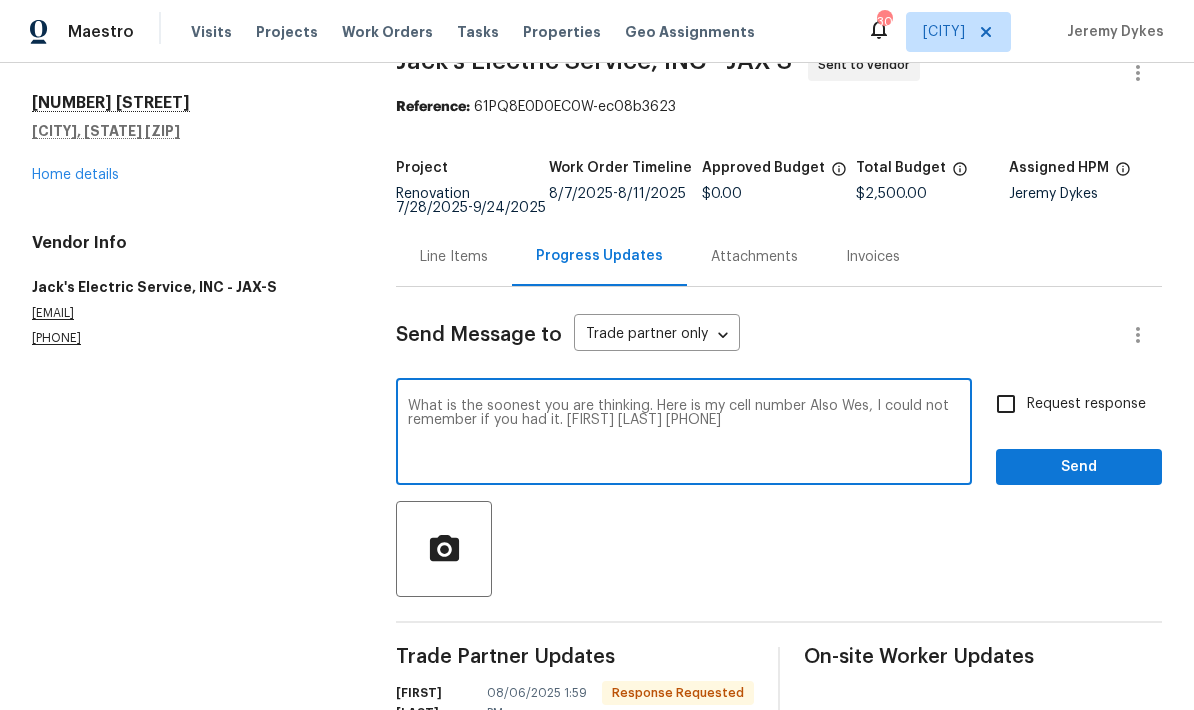 type on "What is the soonest you are thinking. Here is my cell number Also Wes, I could not remember if you had it. [FIRST] [LAST] [PHONE]" 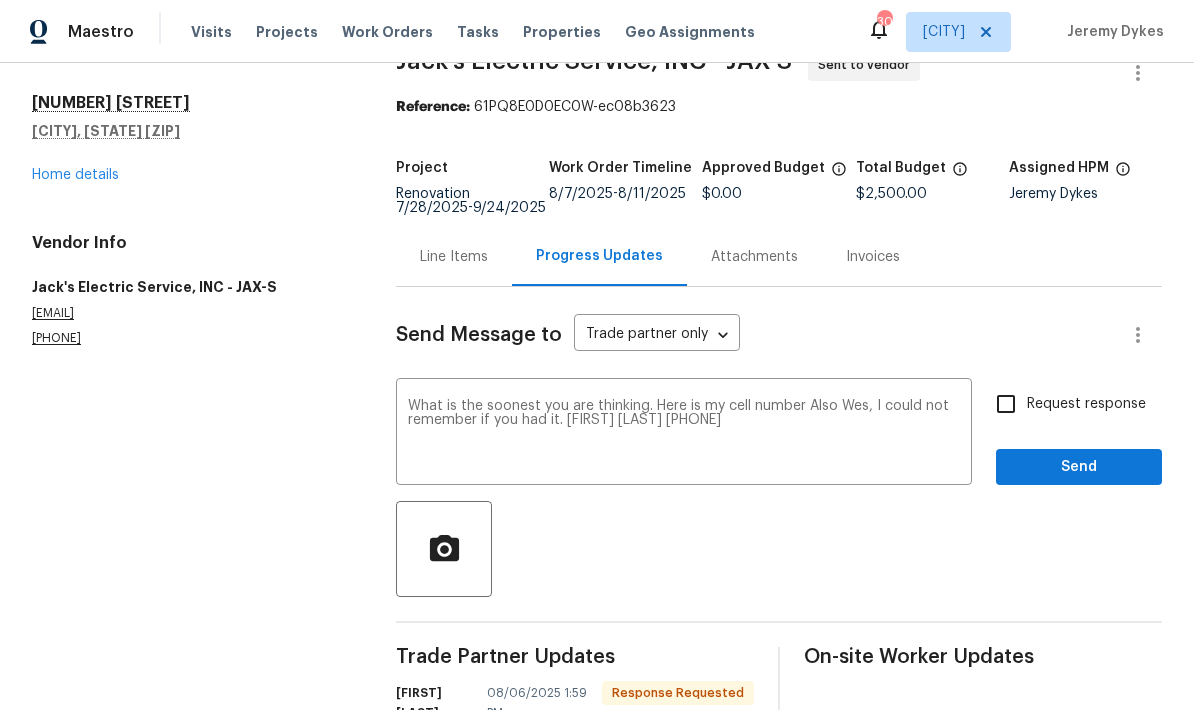 click on "Request response" at bounding box center [1006, 404] 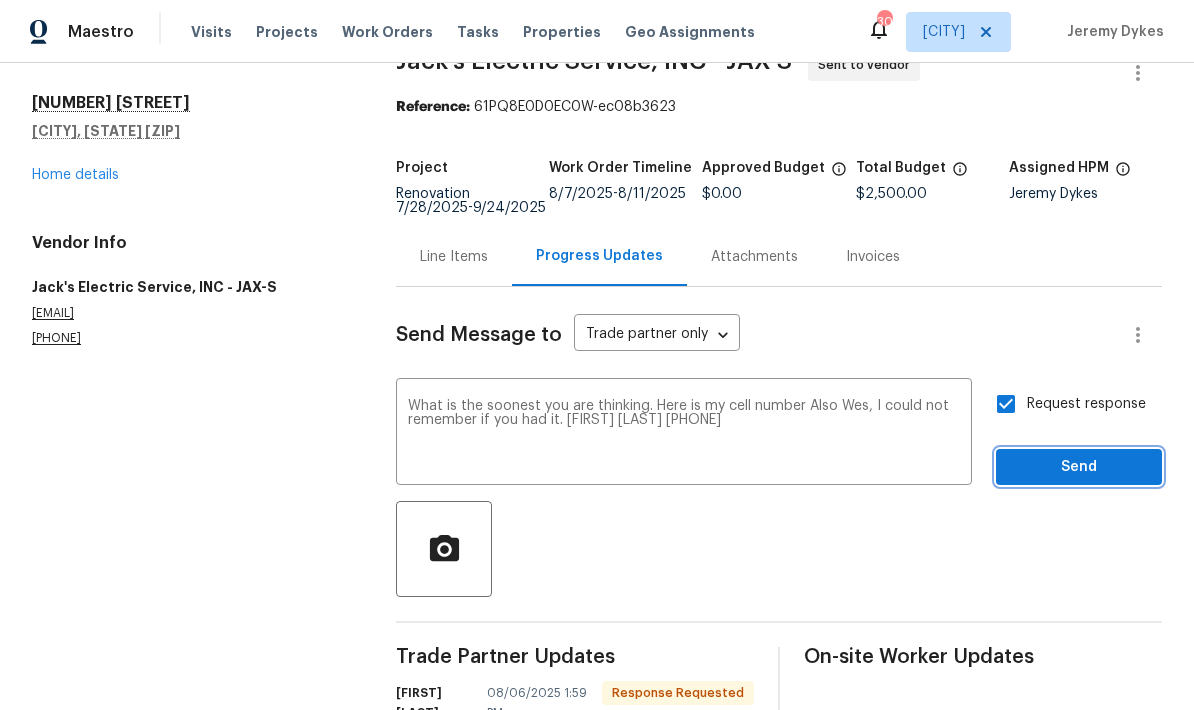 click on "Send" at bounding box center (1079, 467) 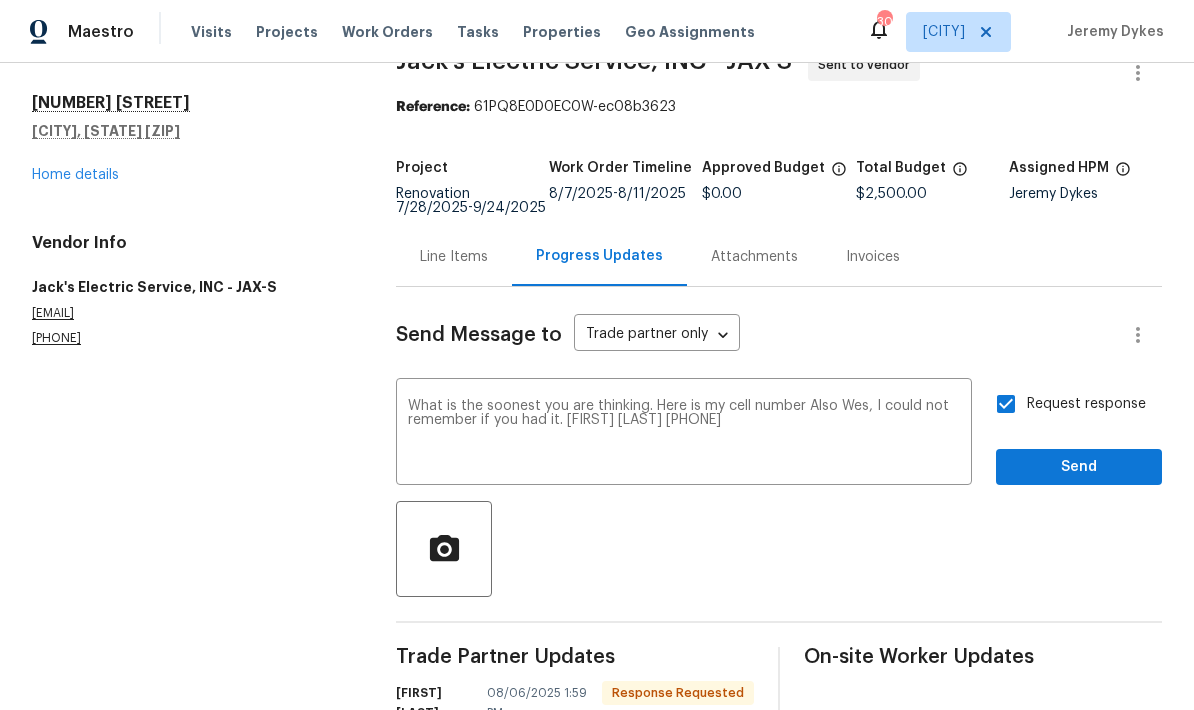 scroll, scrollTop: 52, scrollLeft: 0, axis: vertical 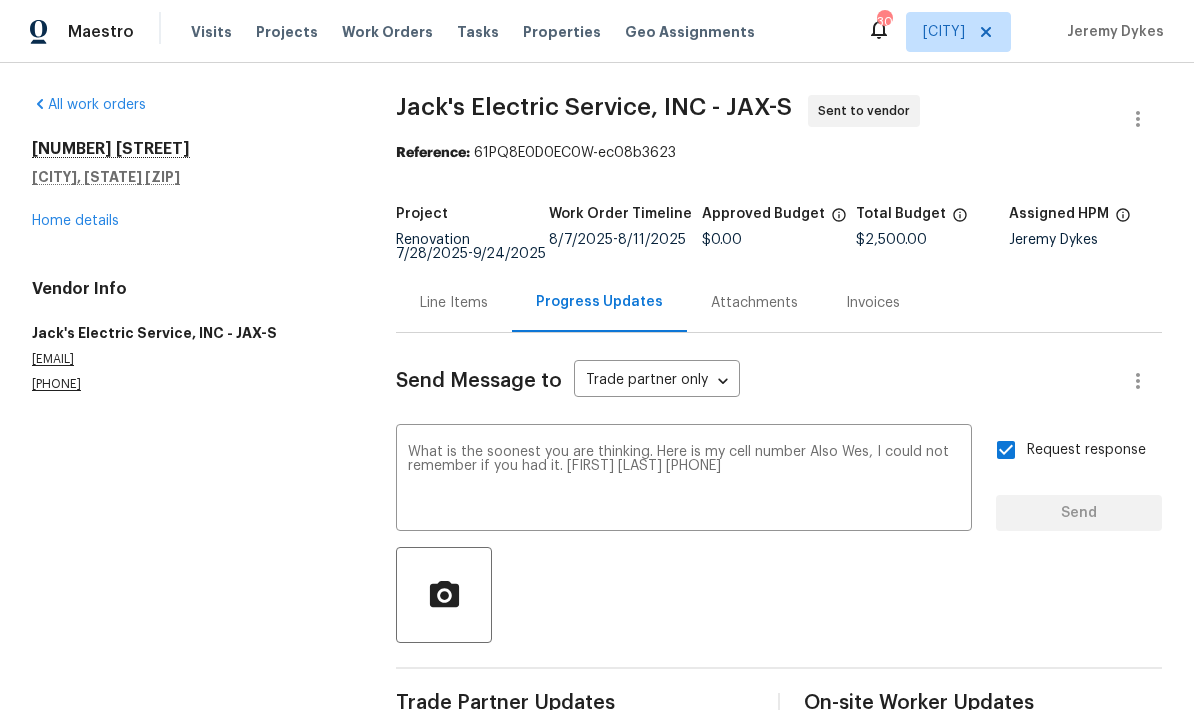type 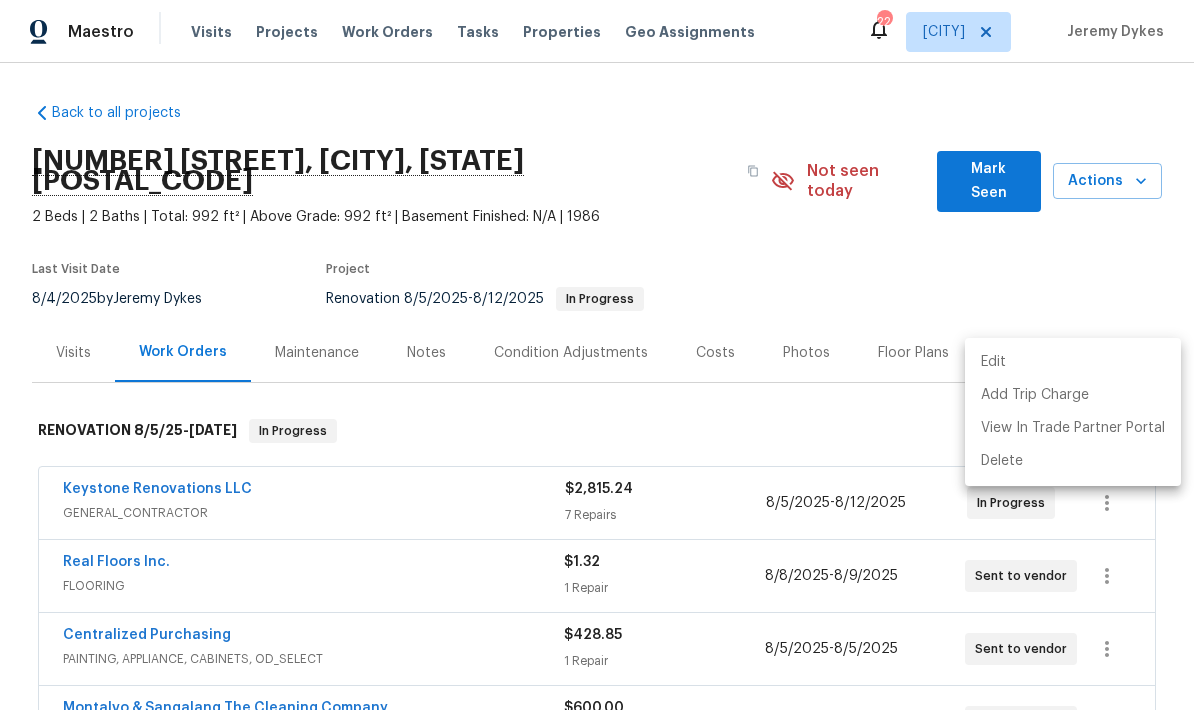 scroll, scrollTop: 80, scrollLeft: 0, axis: vertical 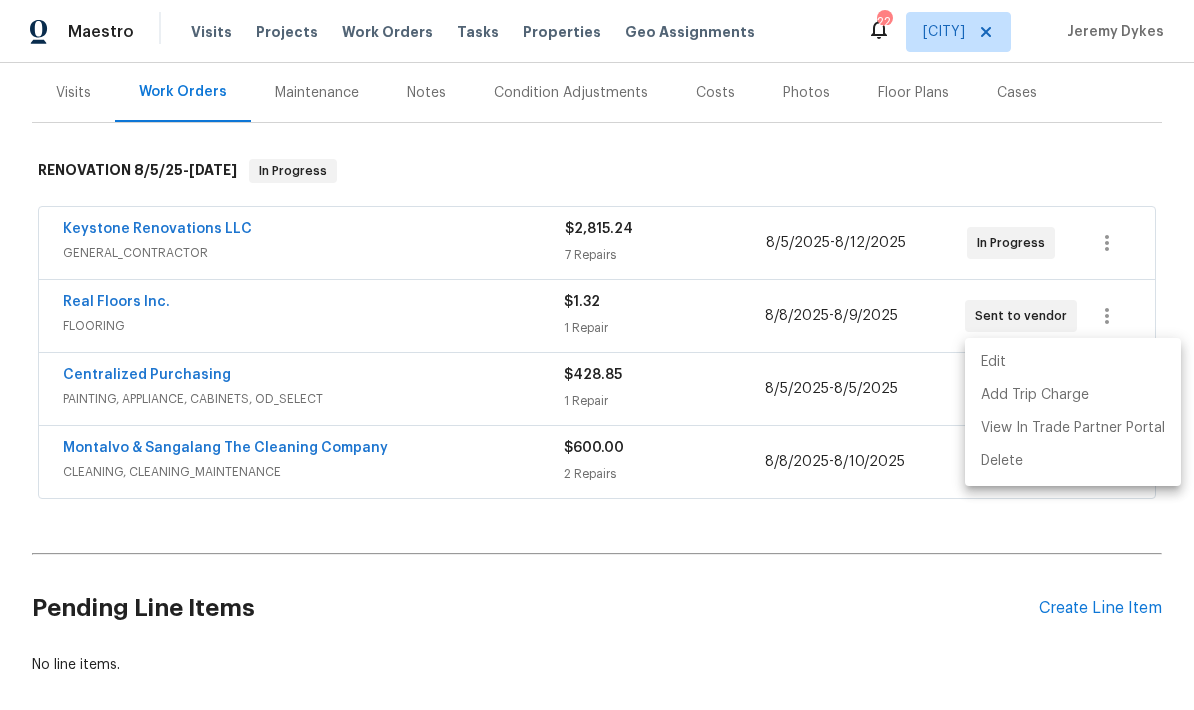 click at bounding box center (597, 355) 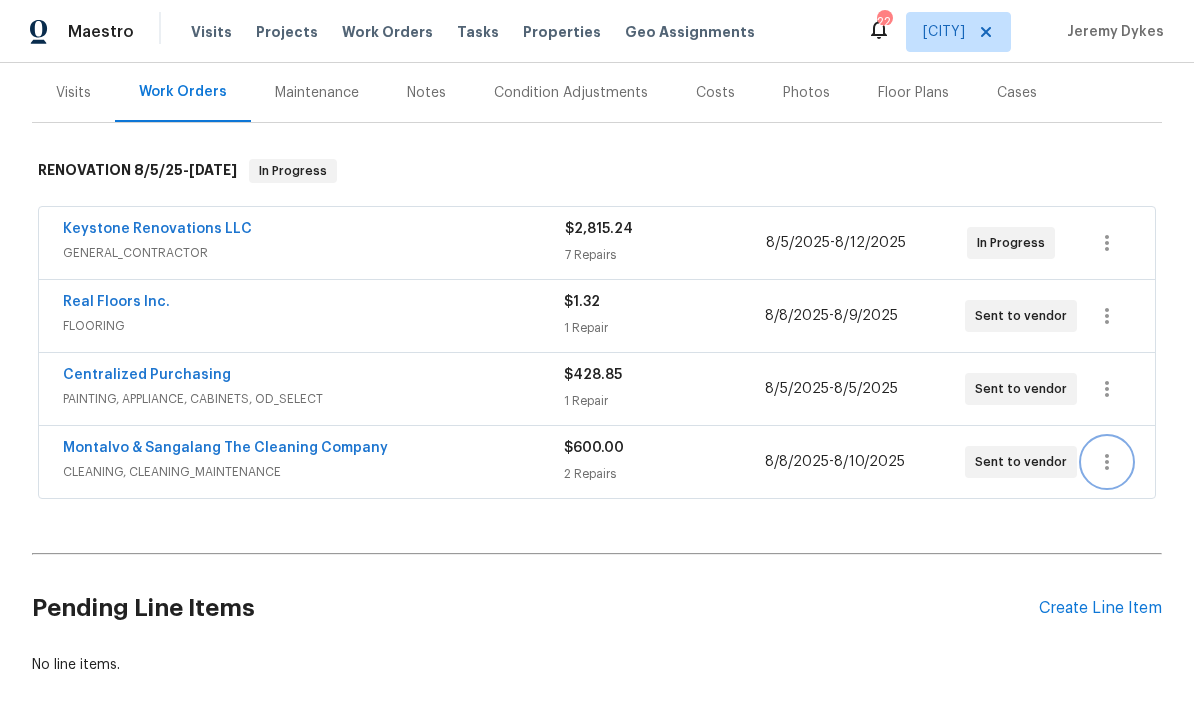 scroll, scrollTop: 0, scrollLeft: 0, axis: both 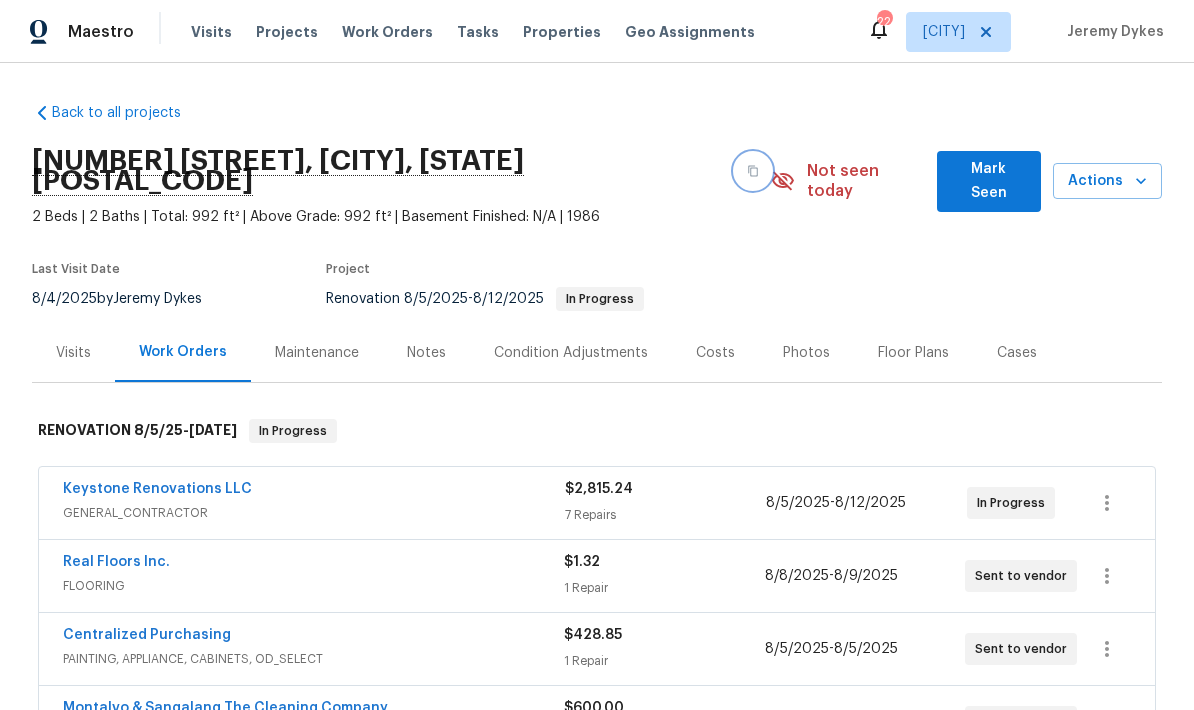 click at bounding box center [753, 171] 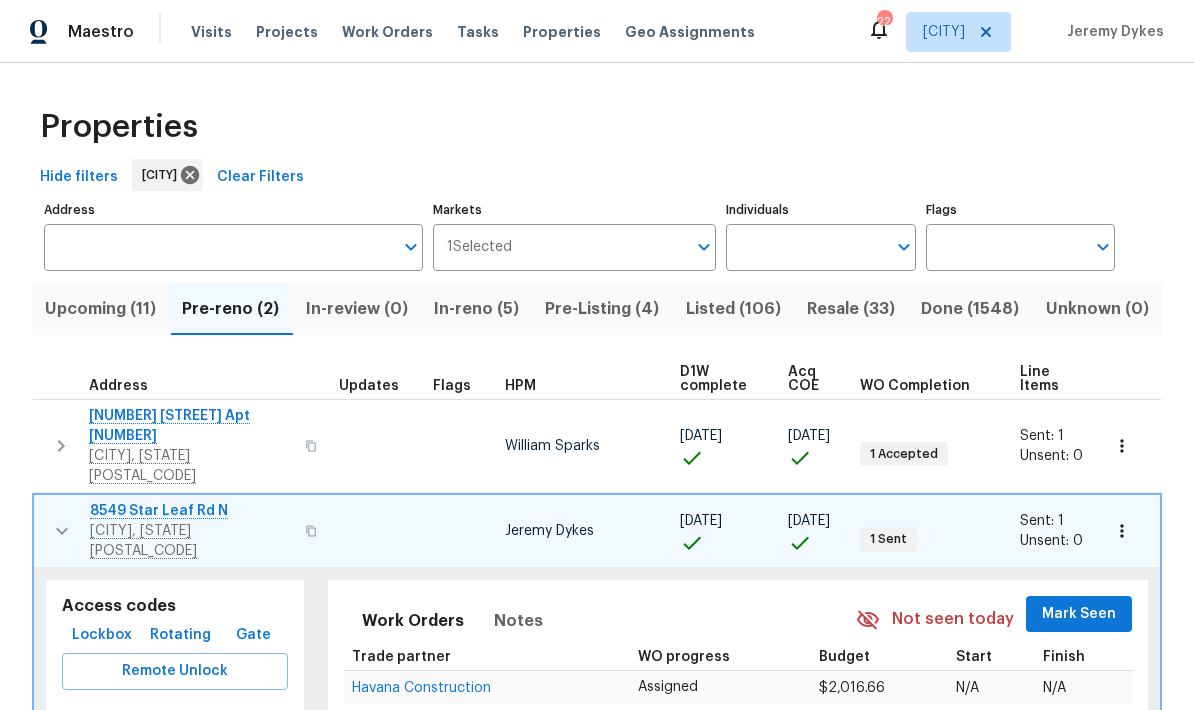 scroll, scrollTop: 0, scrollLeft: 0, axis: both 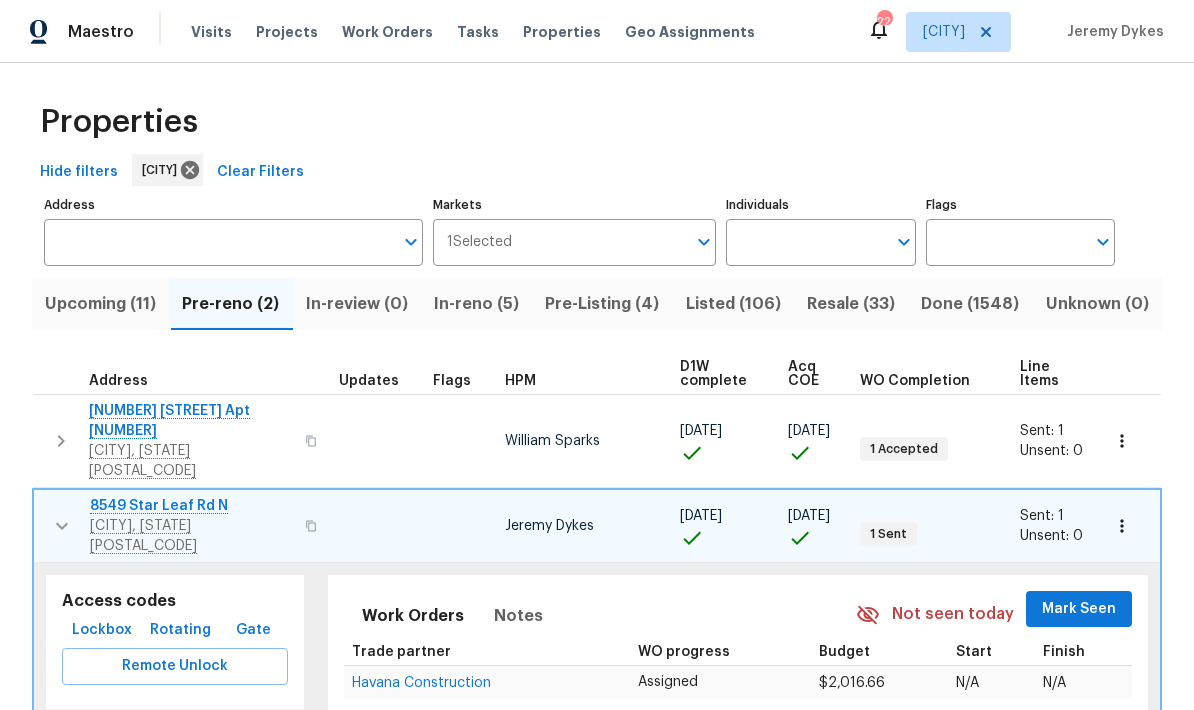 click on "In-reno (5)" at bounding box center [476, 304] 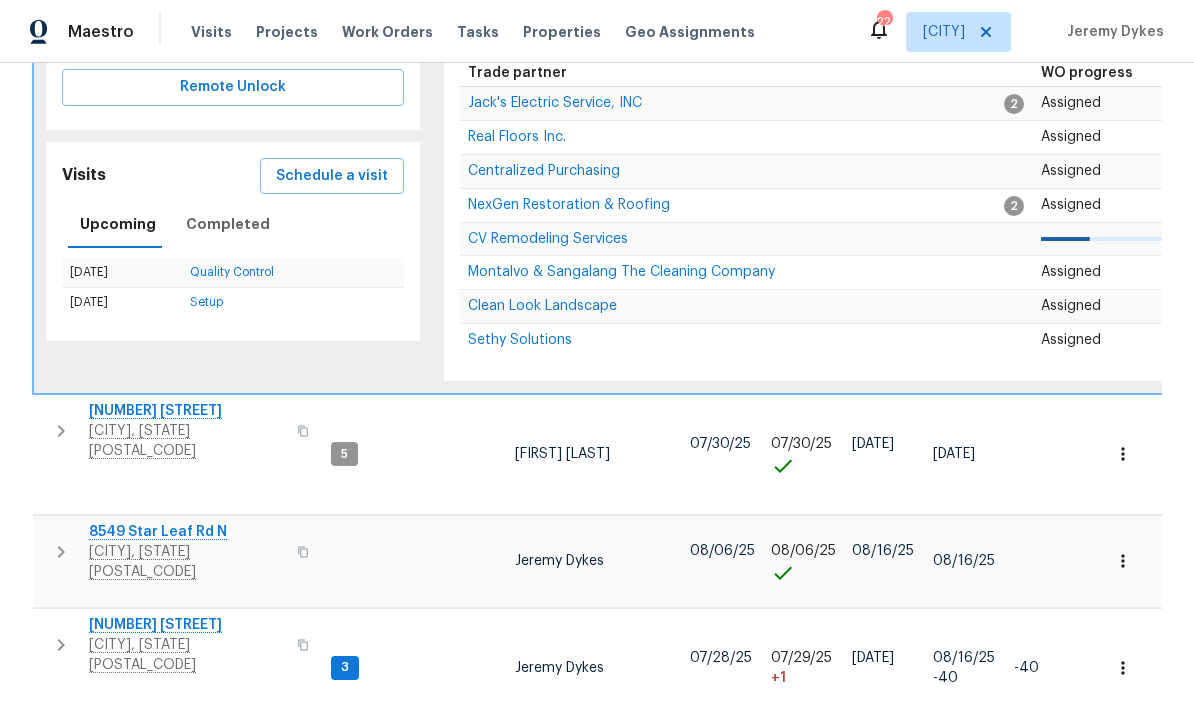 click 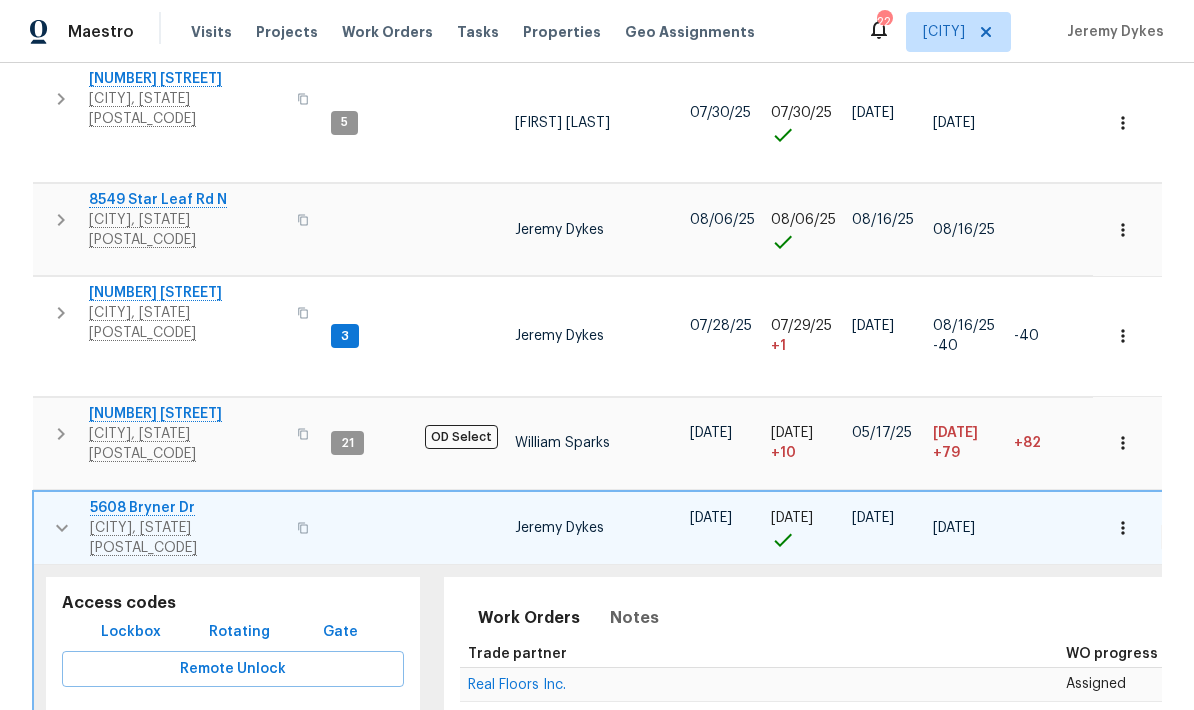 scroll, scrollTop: 518, scrollLeft: 0, axis: vertical 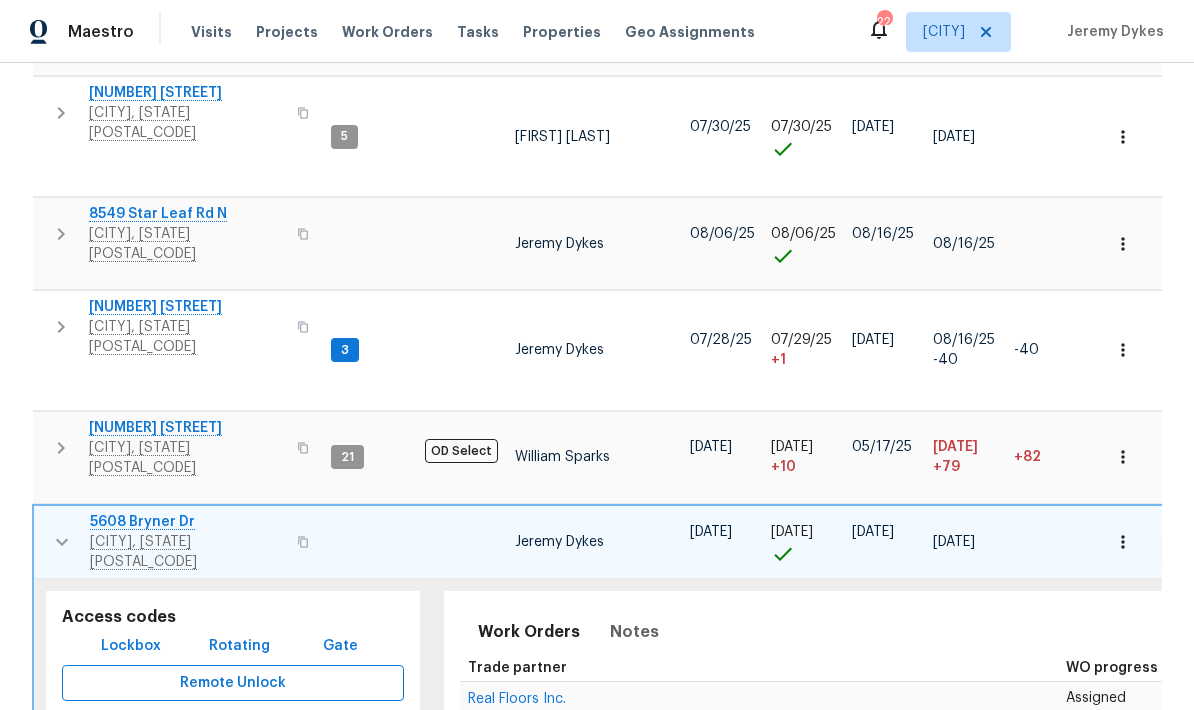 click on "Remote Unlock" at bounding box center (233, 683) 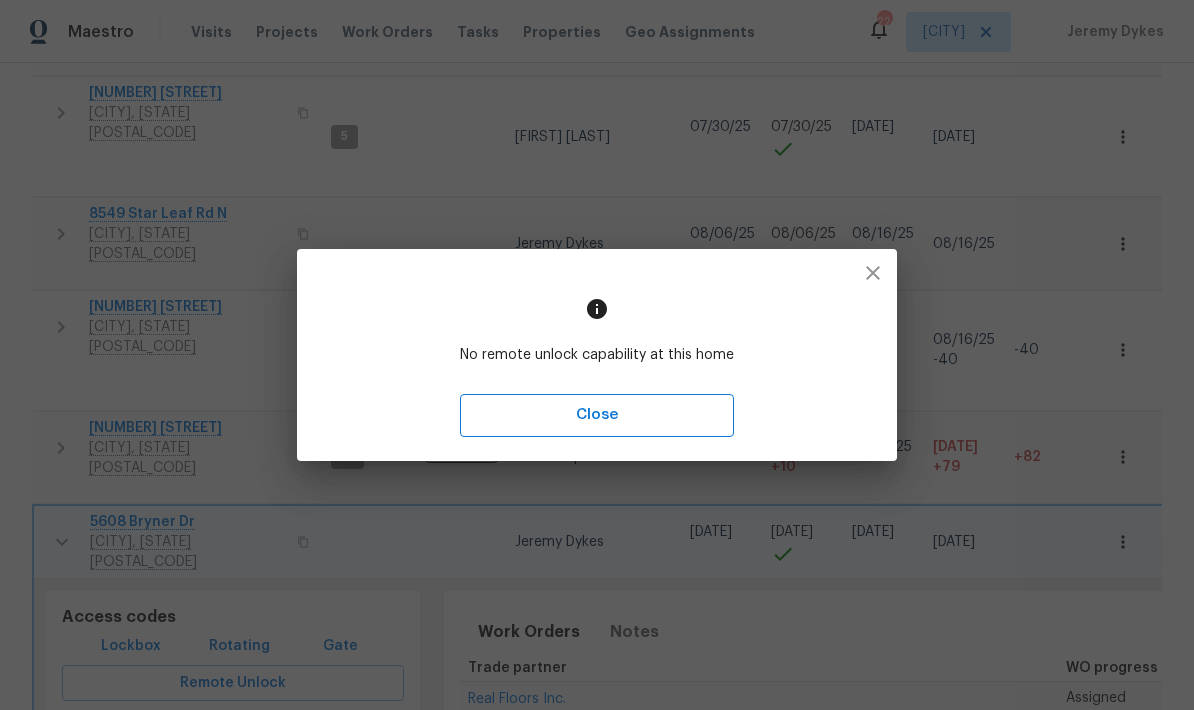 click on "Close" at bounding box center [597, 415] 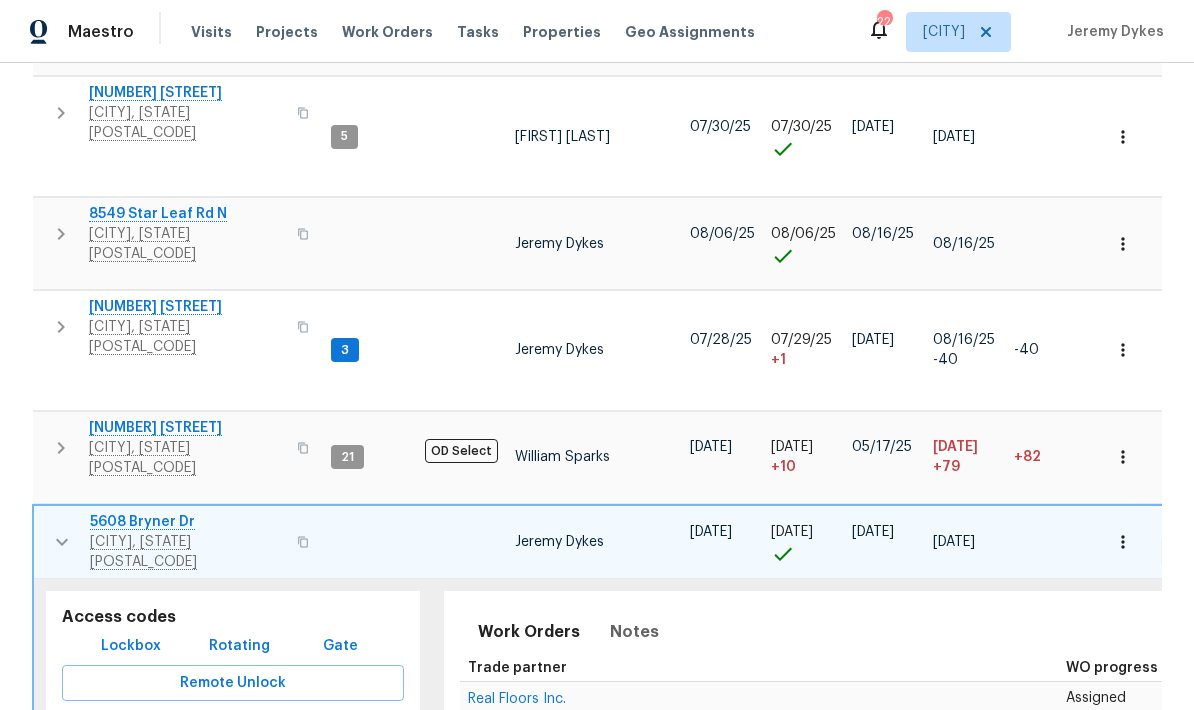 click on "Lockbox" at bounding box center (131, 646) 